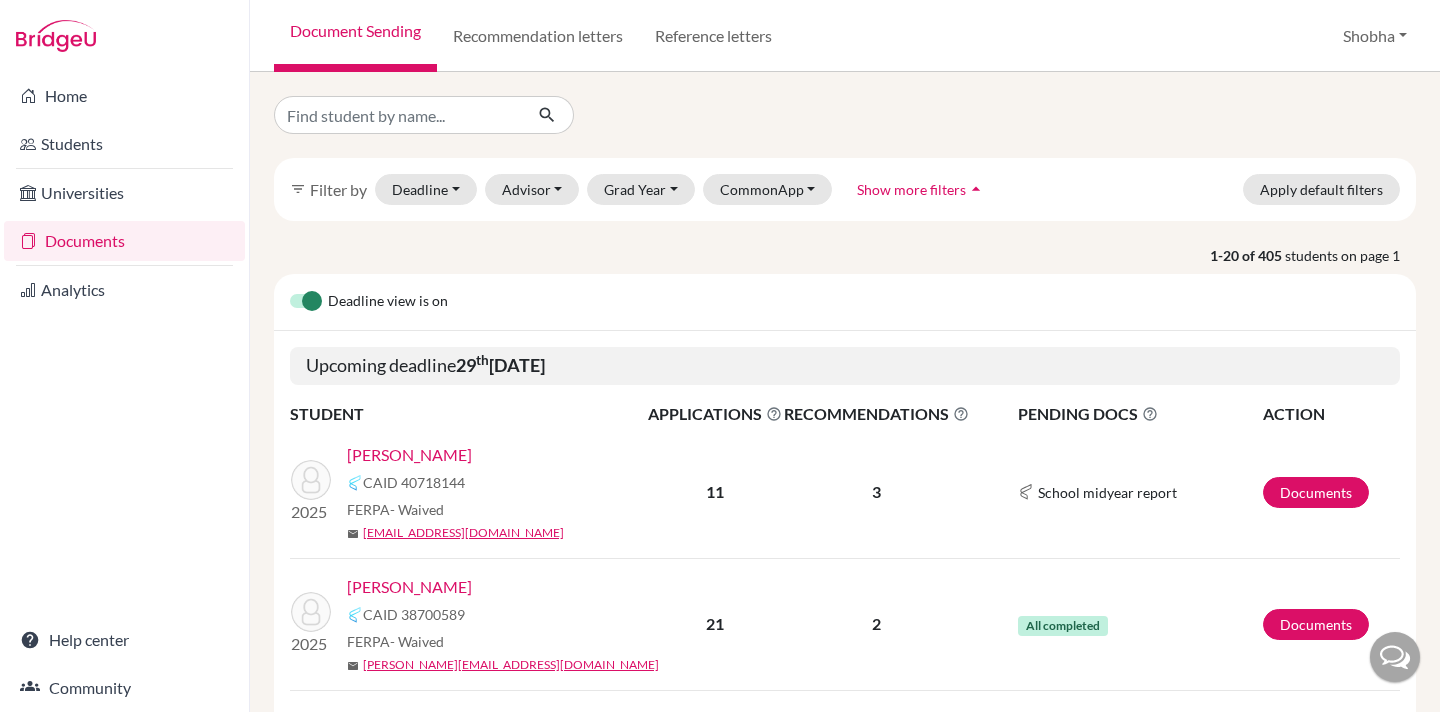 scroll, scrollTop: 0, scrollLeft: 0, axis: both 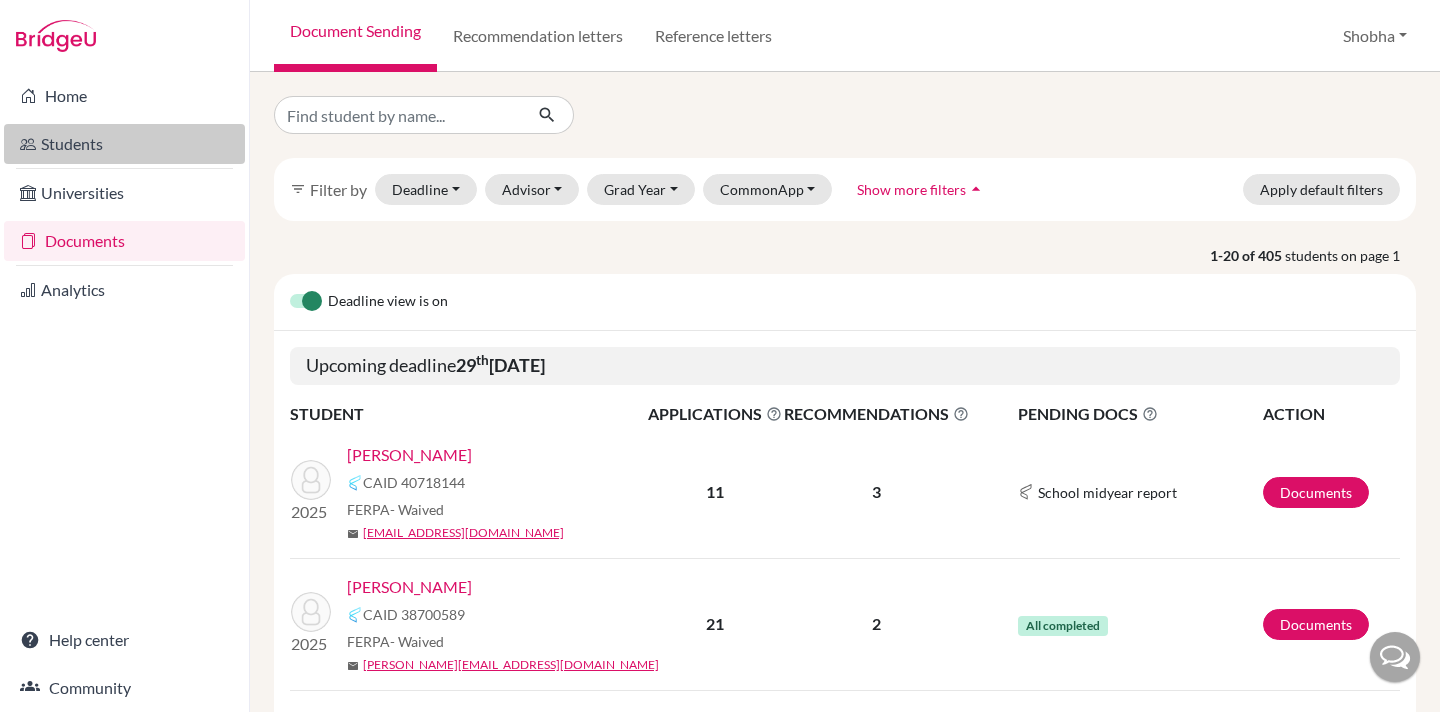 click on "Students" at bounding box center (124, 144) 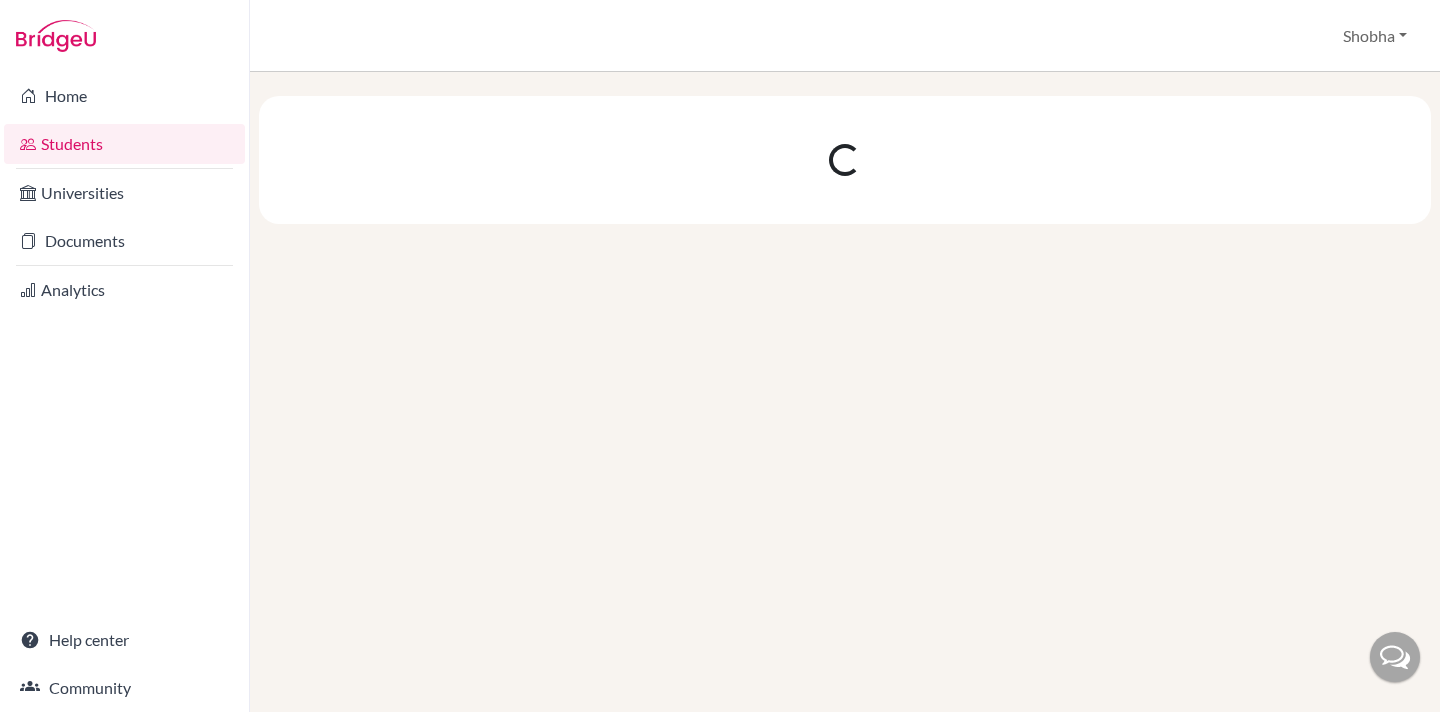 scroll, scrollTop: 0, scrollLeft: 0, axis: both 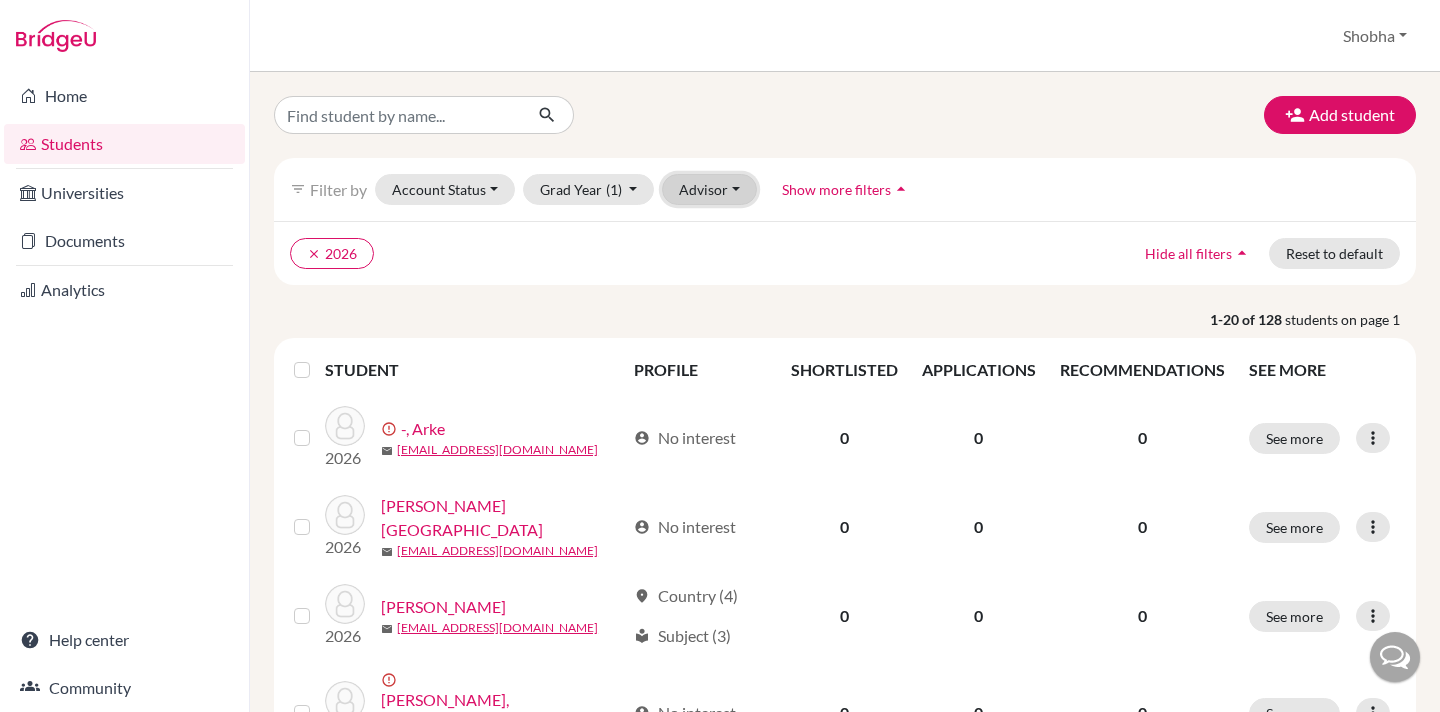 click on "Advisor" at bounding box center (709, 189) 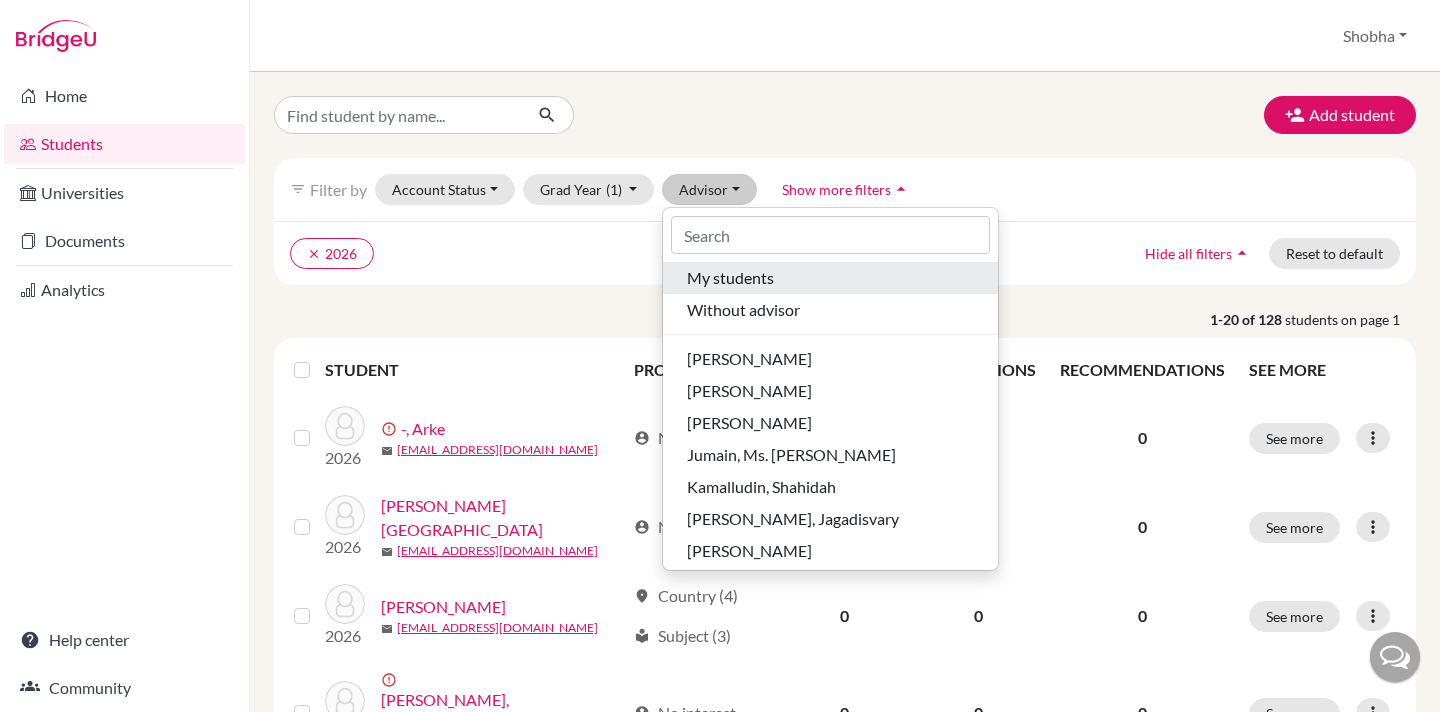 click on "My students" at bounding box center [730, 278] 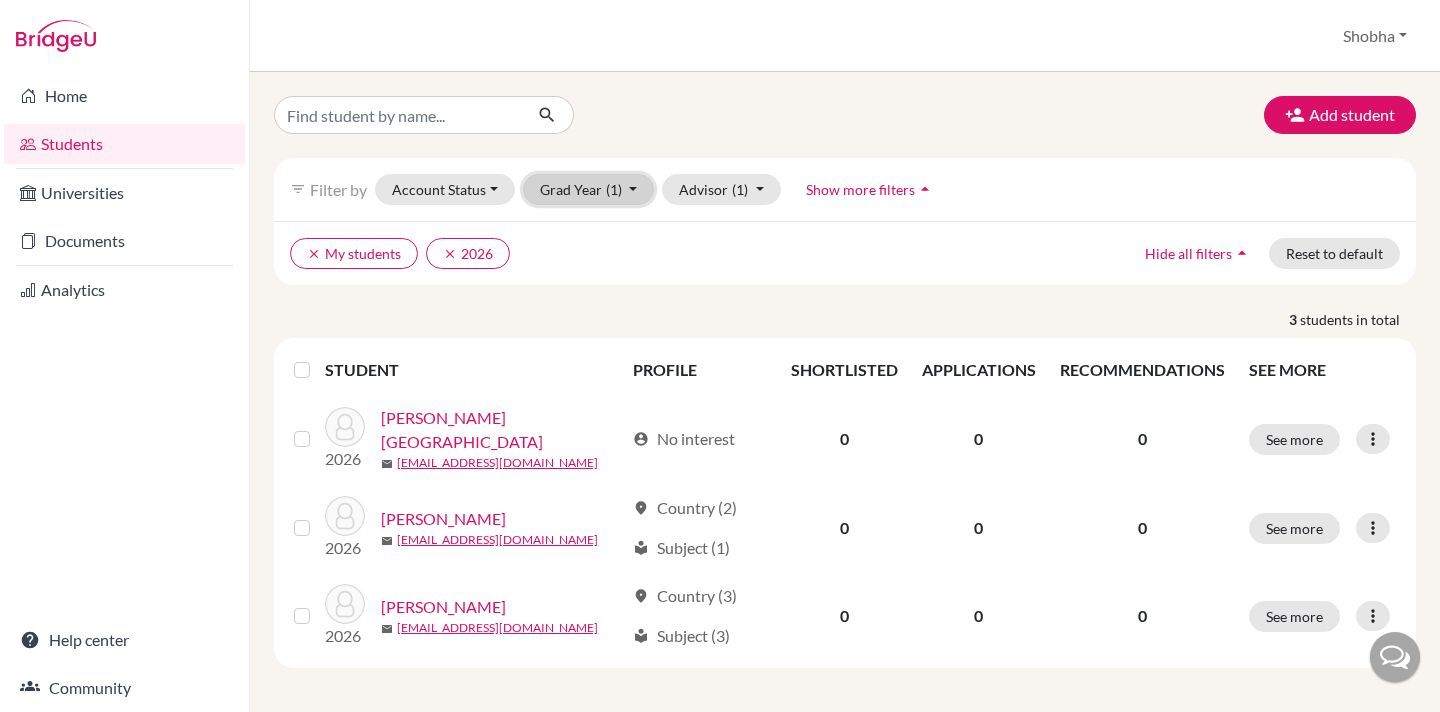 click on "Grad Year (1)" at bounding box center [589, 189] 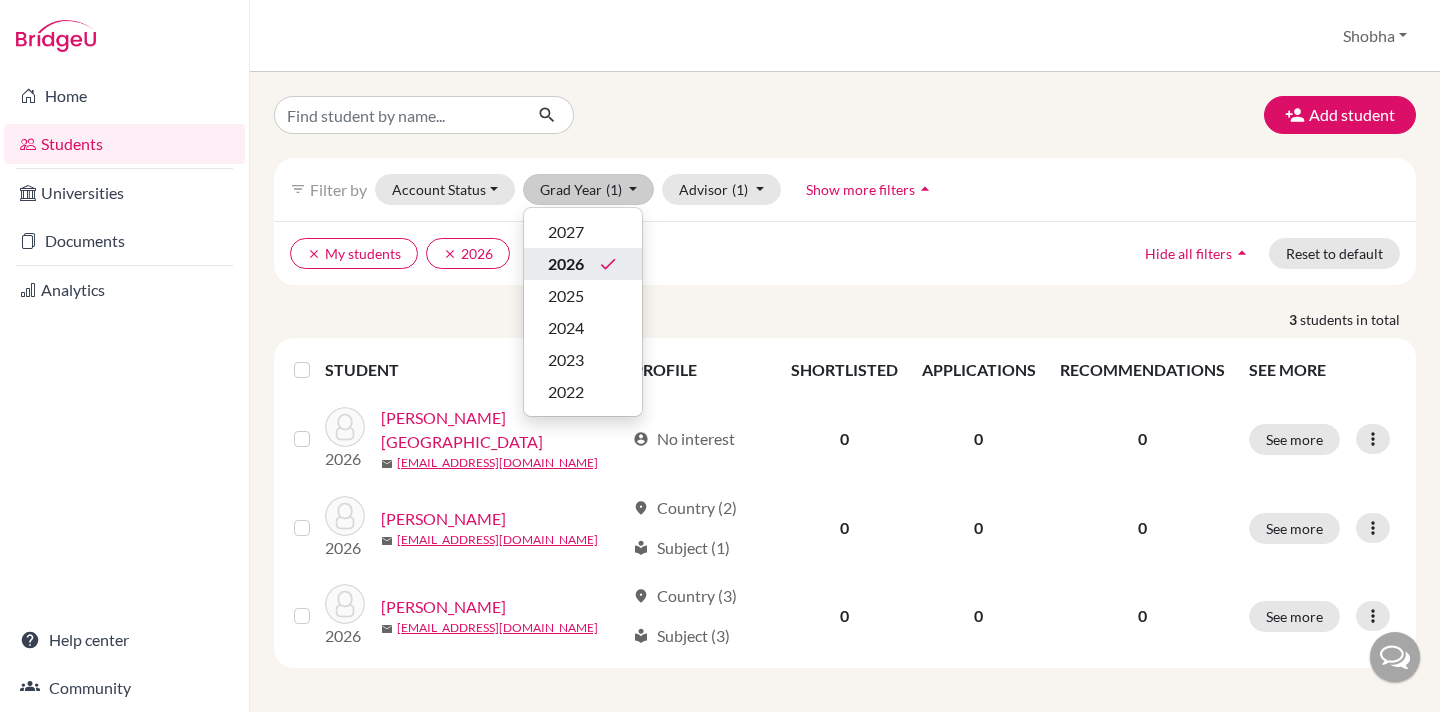 click on "done" at bounding box center (608, 264) 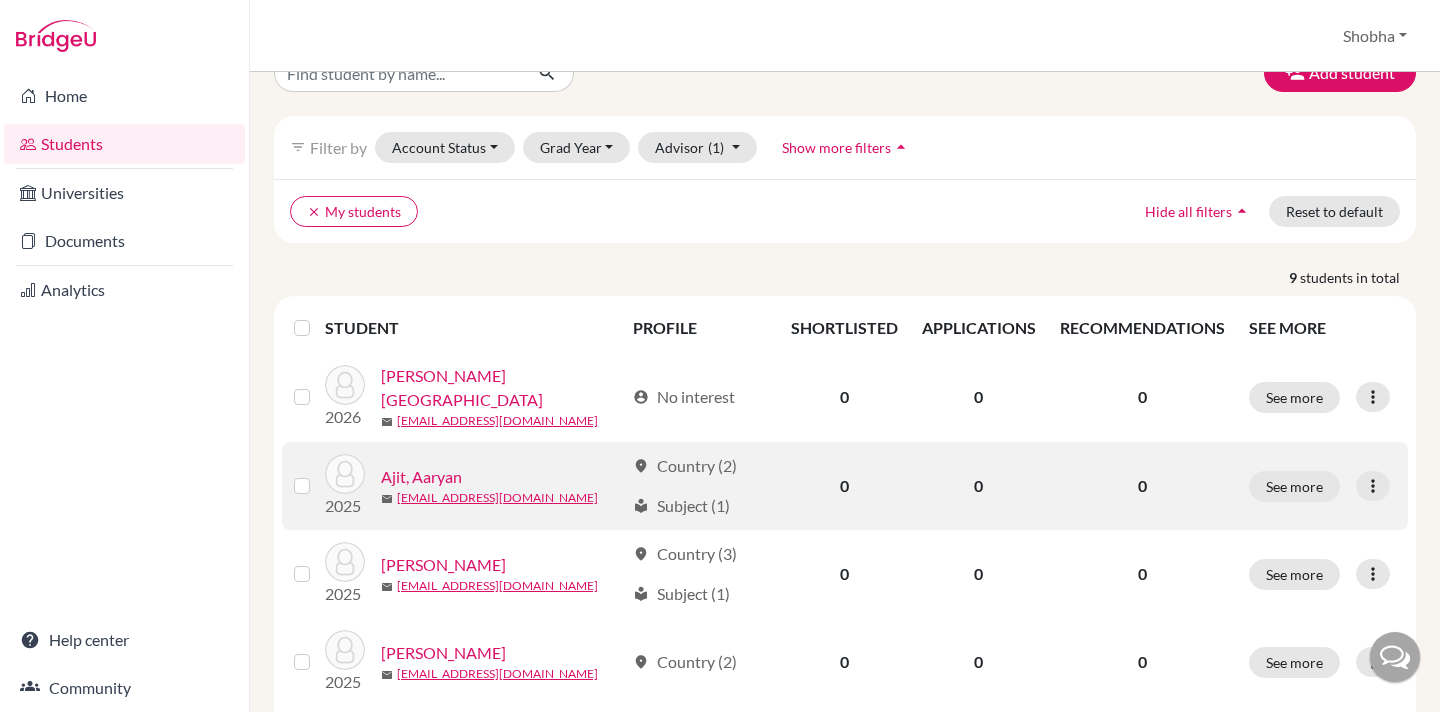 scroll, scrollTop: 0, scrollLeft: 0, axis: both 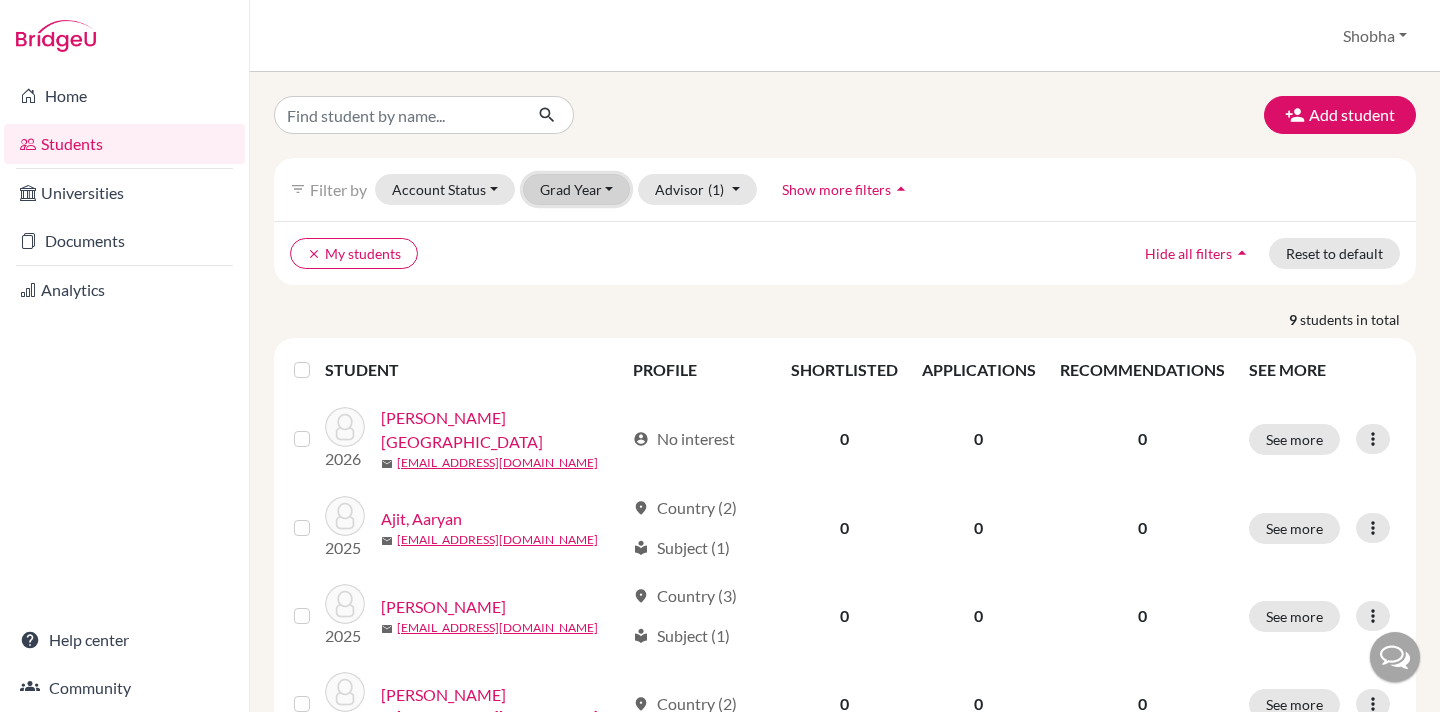 click on "Grad Year" at bounding box center (577, 189) 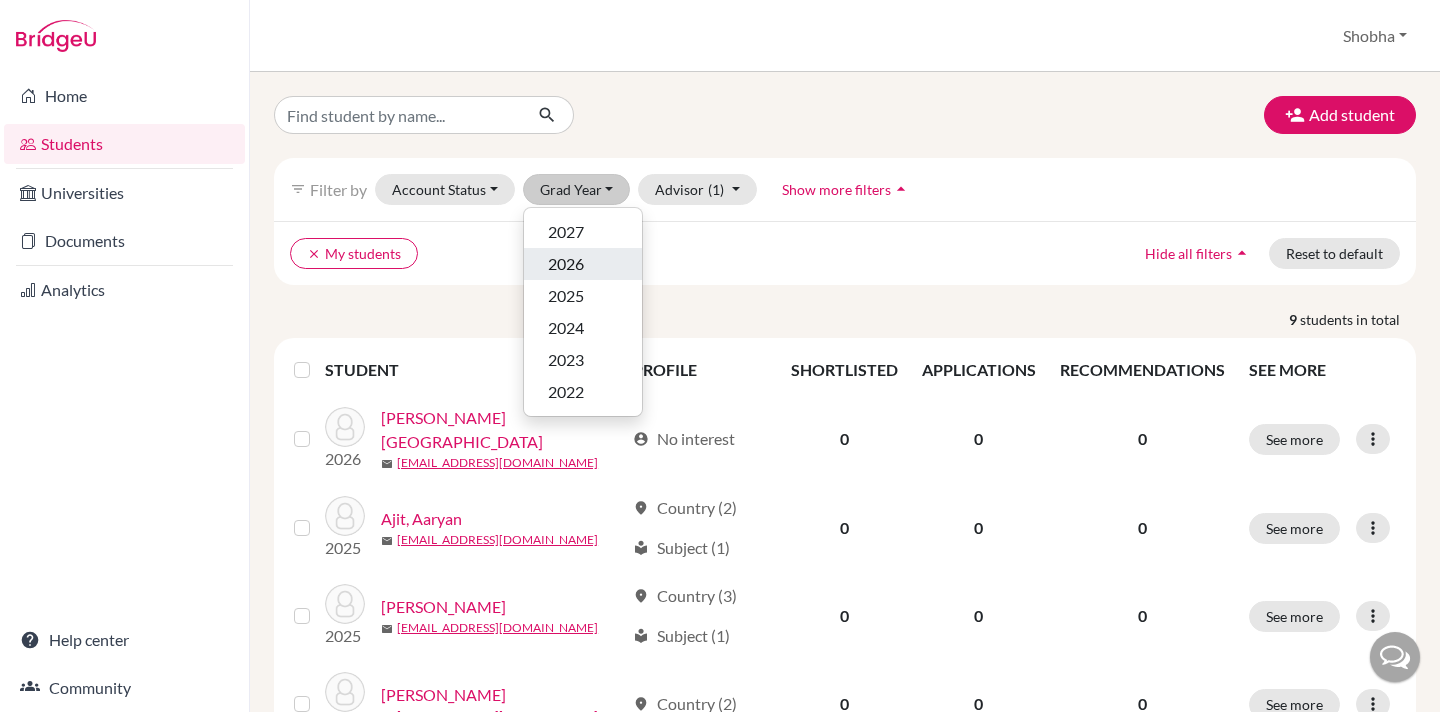 click on "2026" at bounding box center [583, 264] 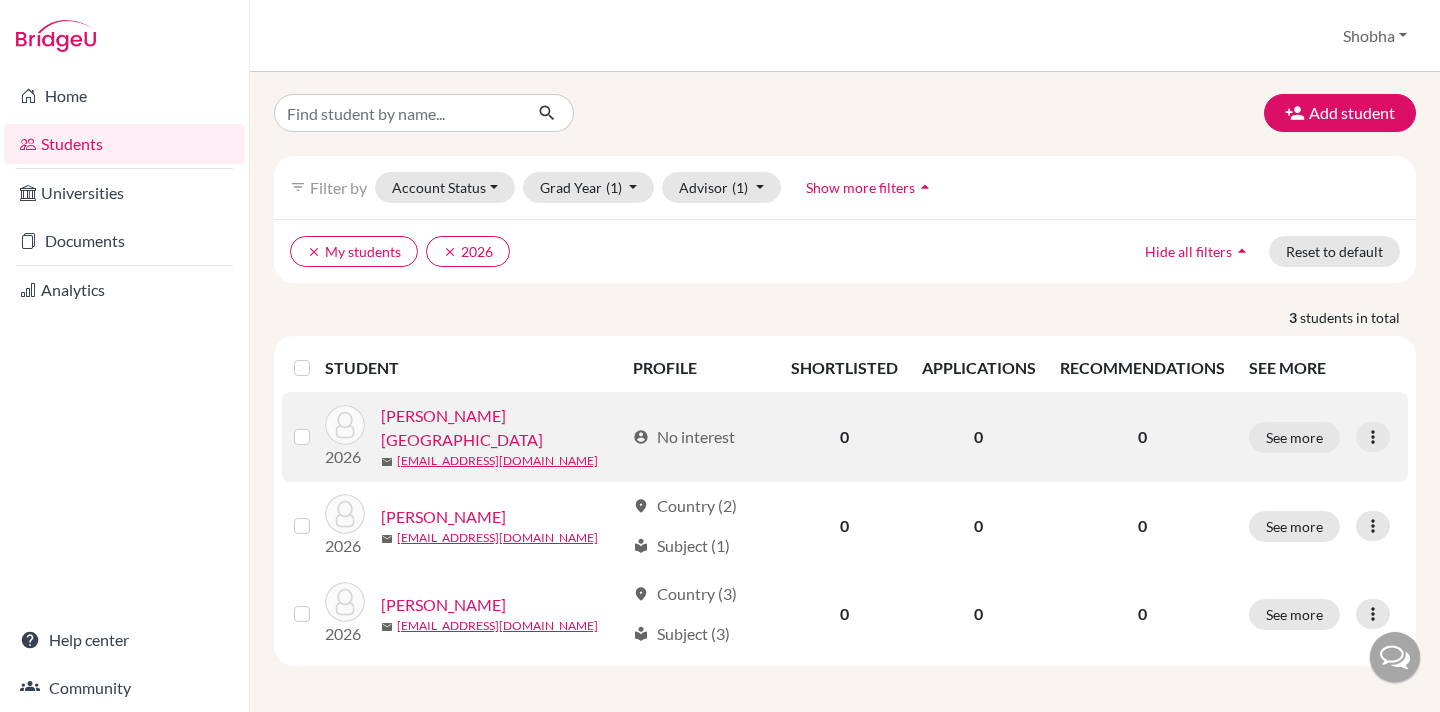scroll, scrollTop: 0, scrollLeft: 0, axis: both 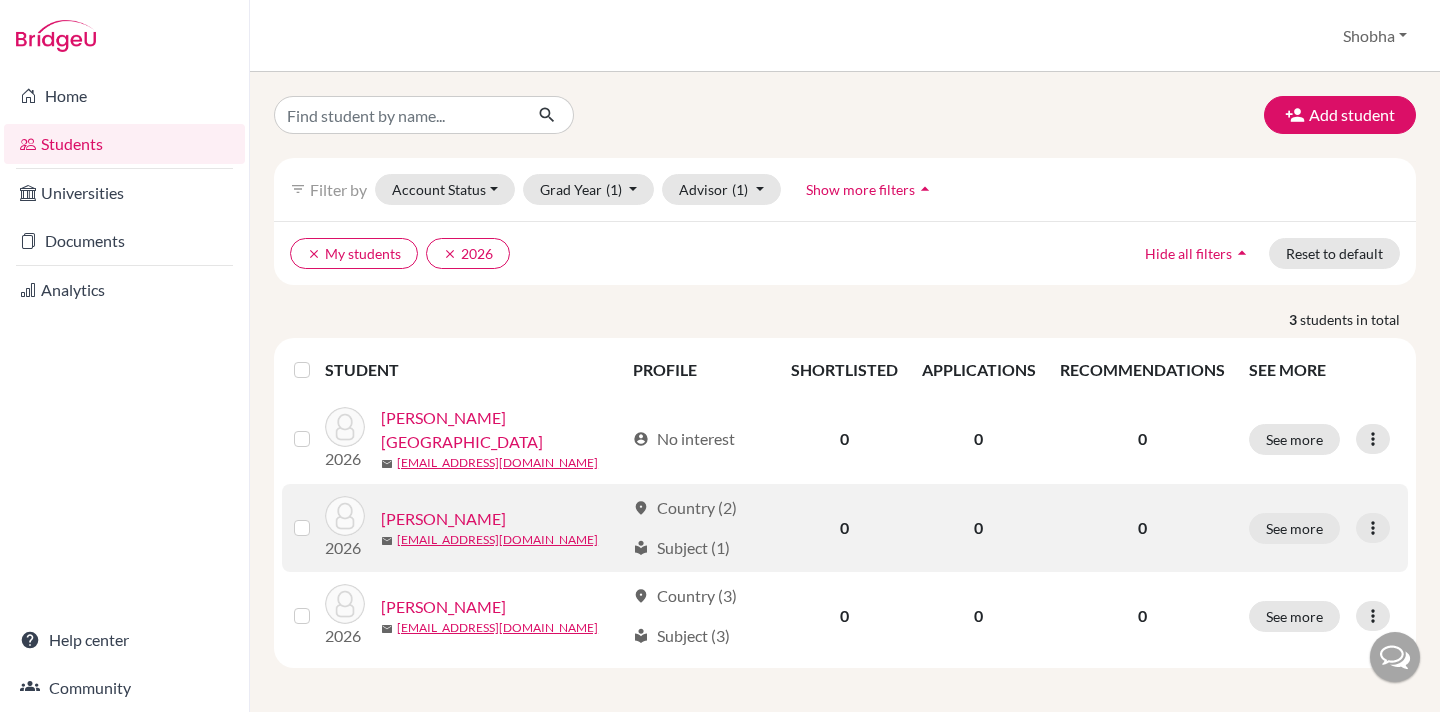 click on "[PERSON_NAME]" at bounding box center (443, 519) 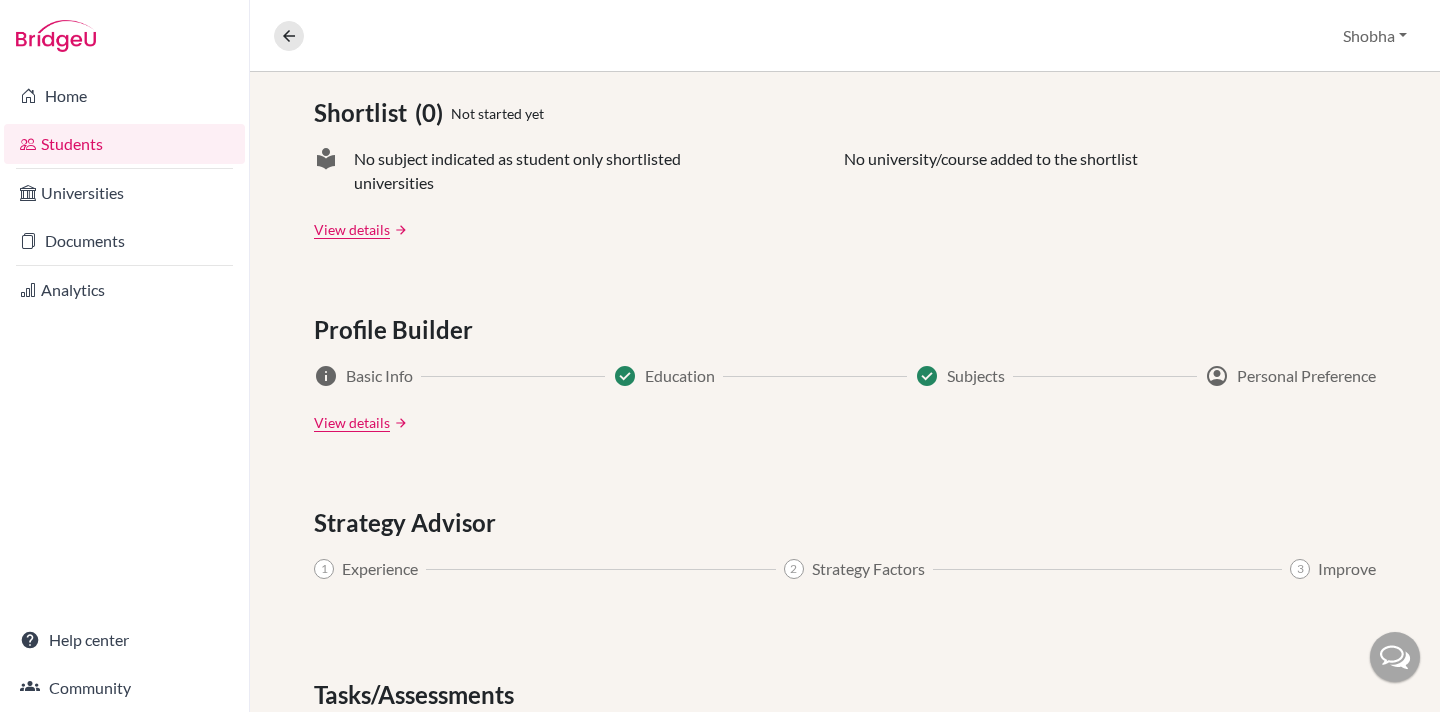 scroll, scrollTop: 0, scrollLeft: 0, axis: both 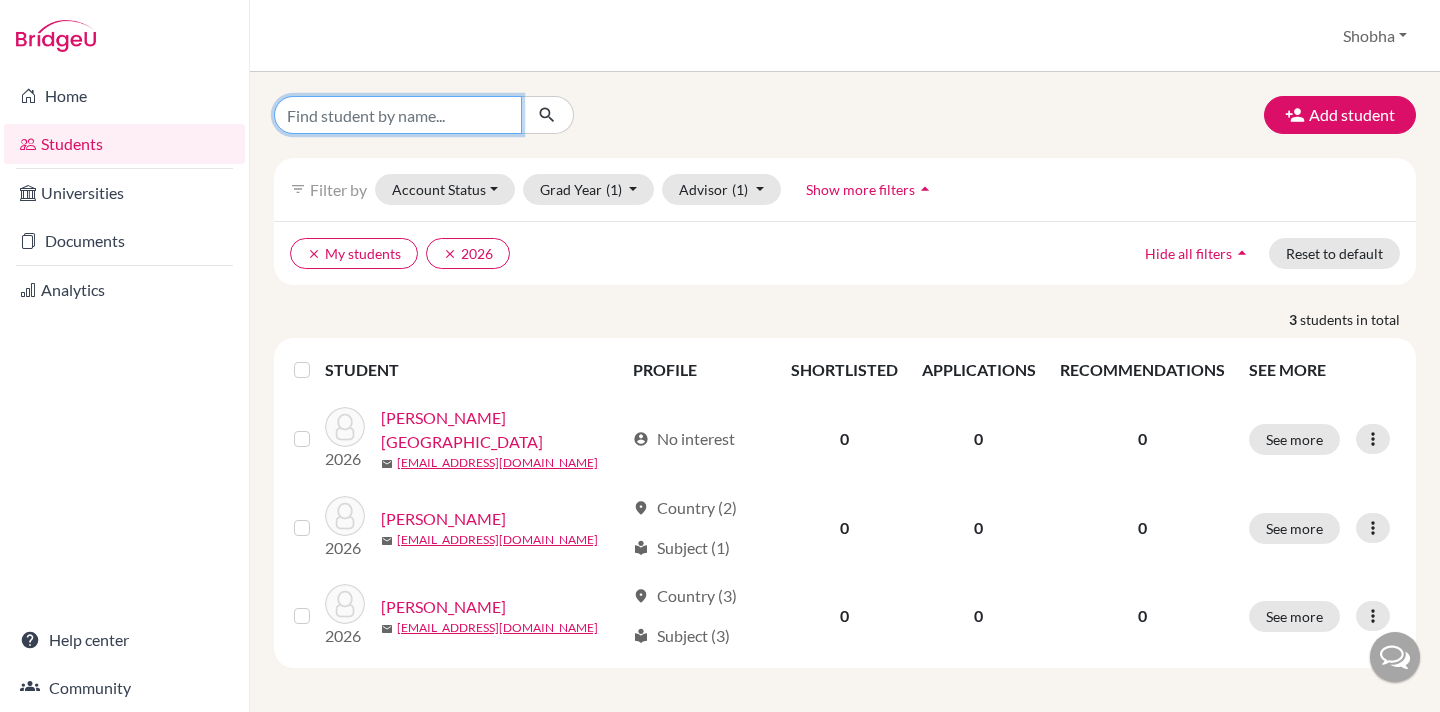 click at bounding box center [398, 115] 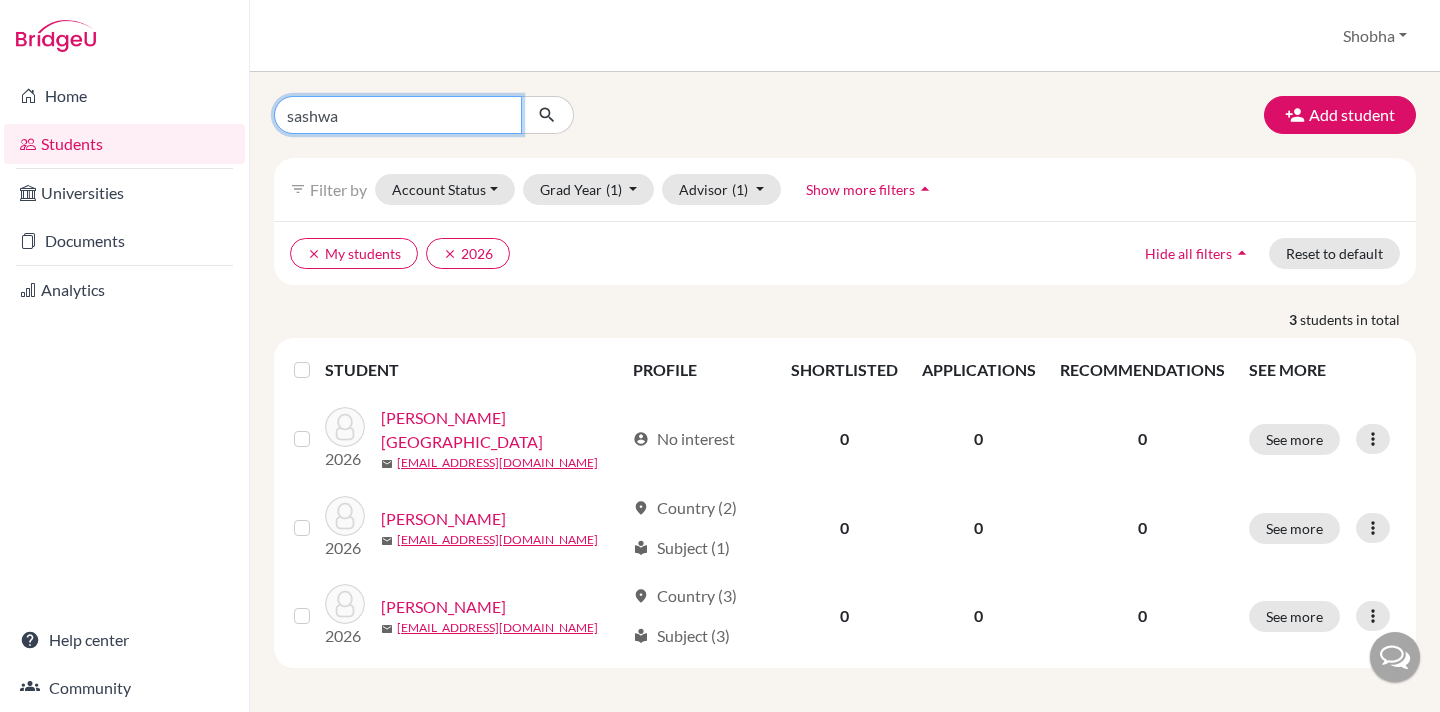 type on "sashwat" 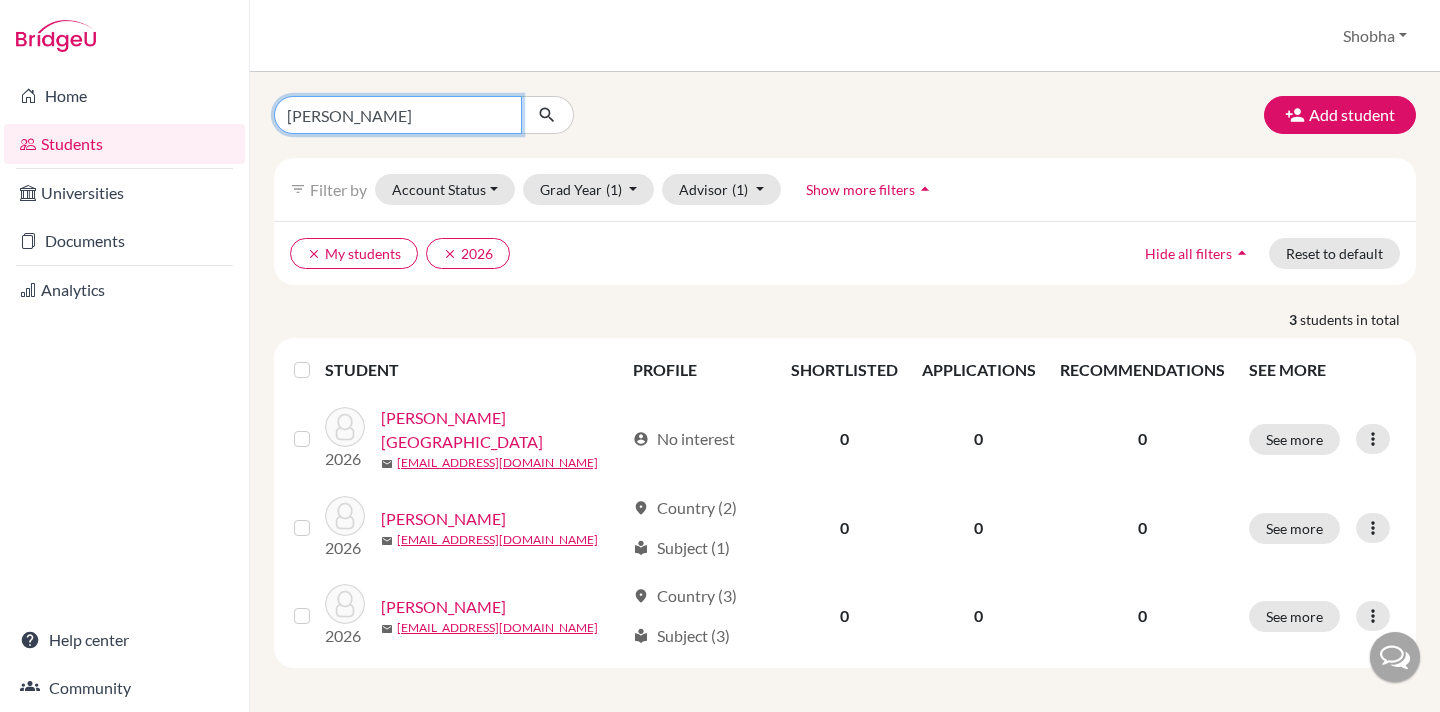 click at bounding box center (547, 115) 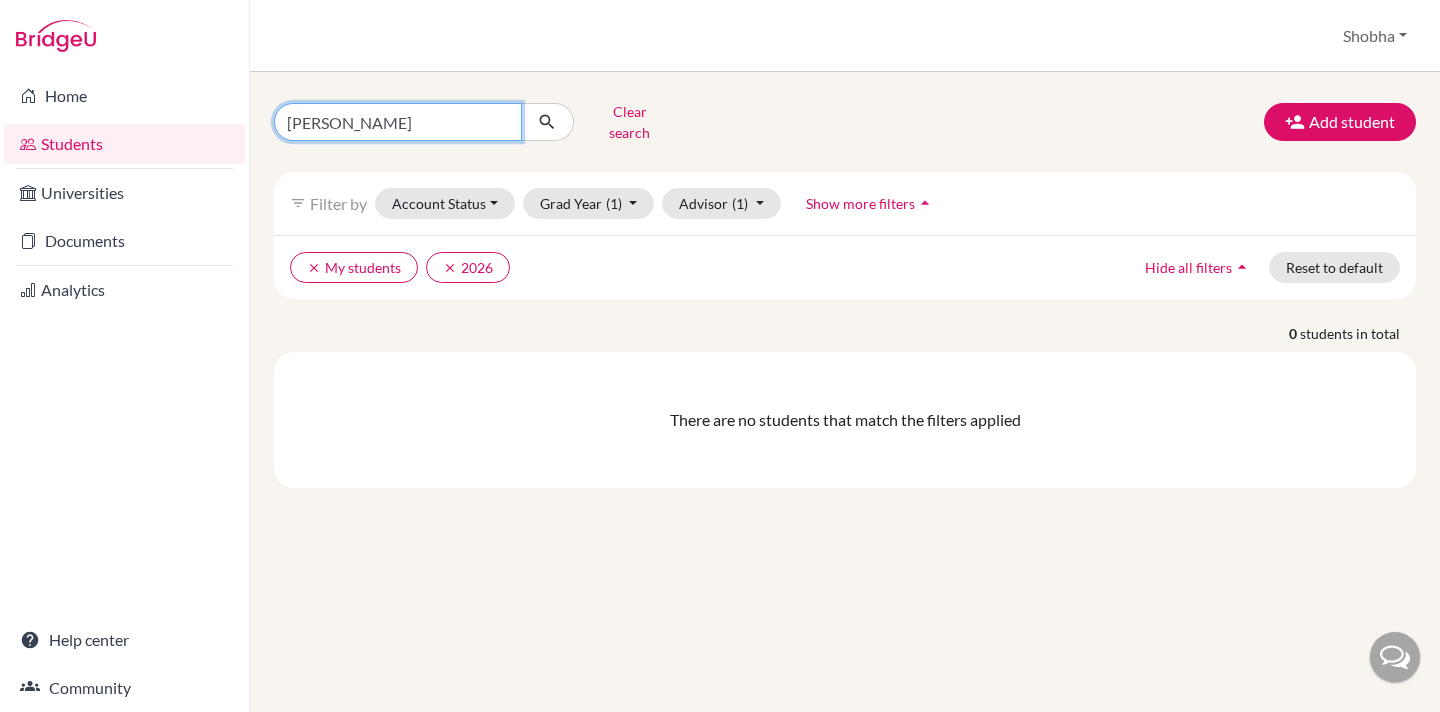 click on "sashwat" at bounding box center (398, 122) 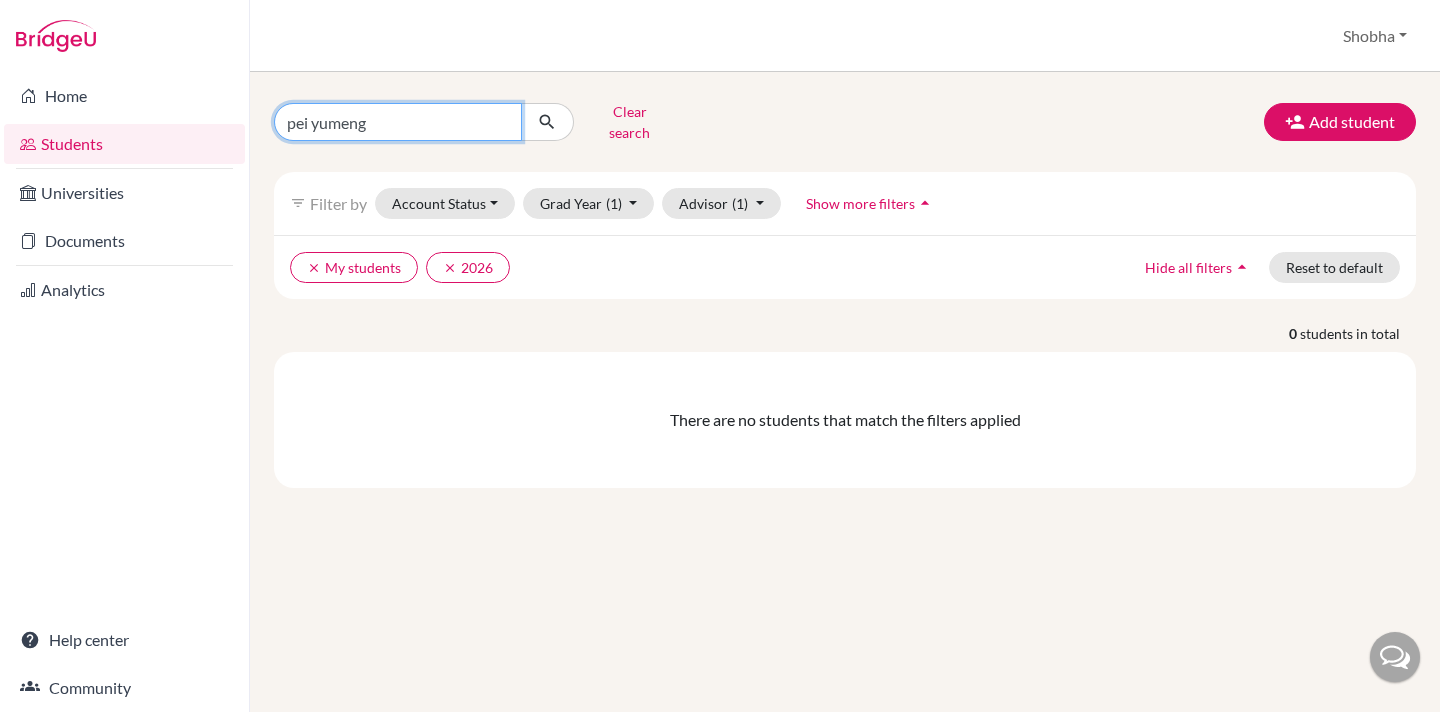 click at bounding box center (547, 122) 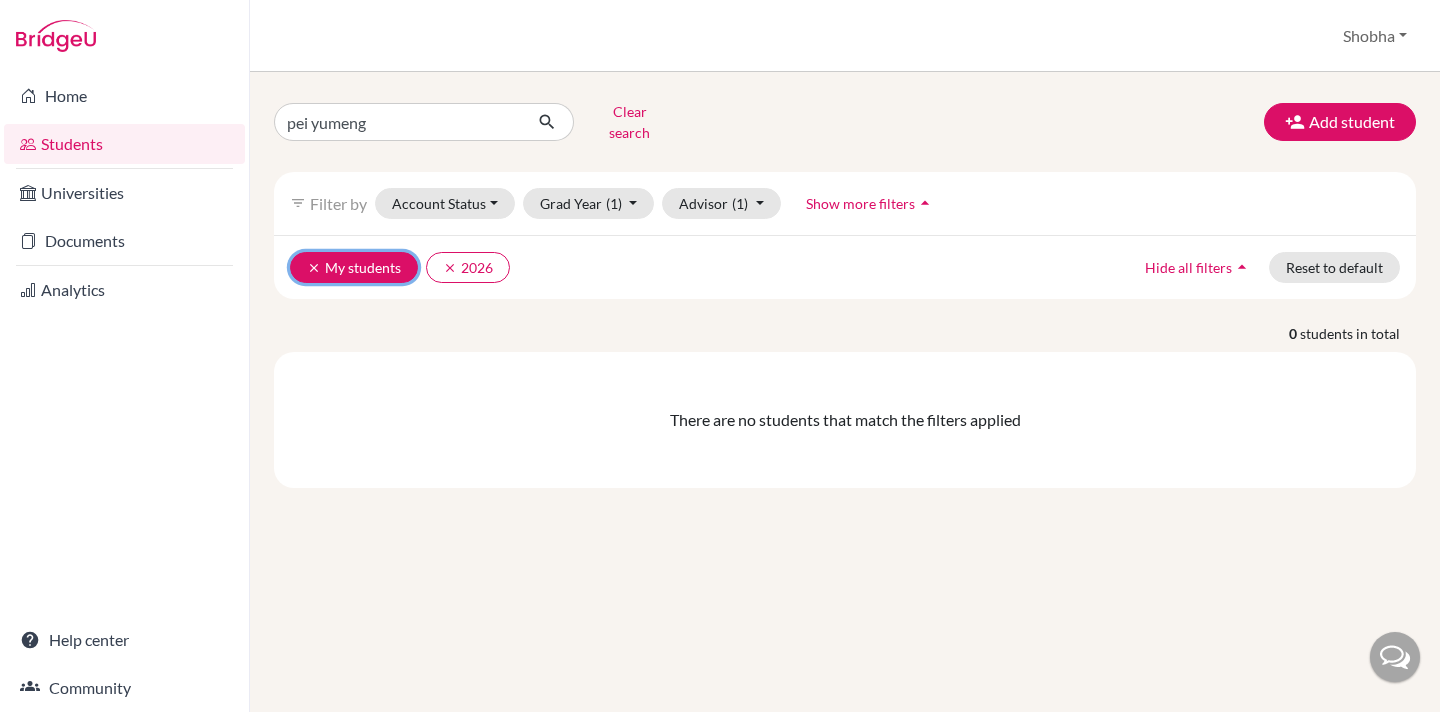 click on "clear" at bounding box center [314, 268] 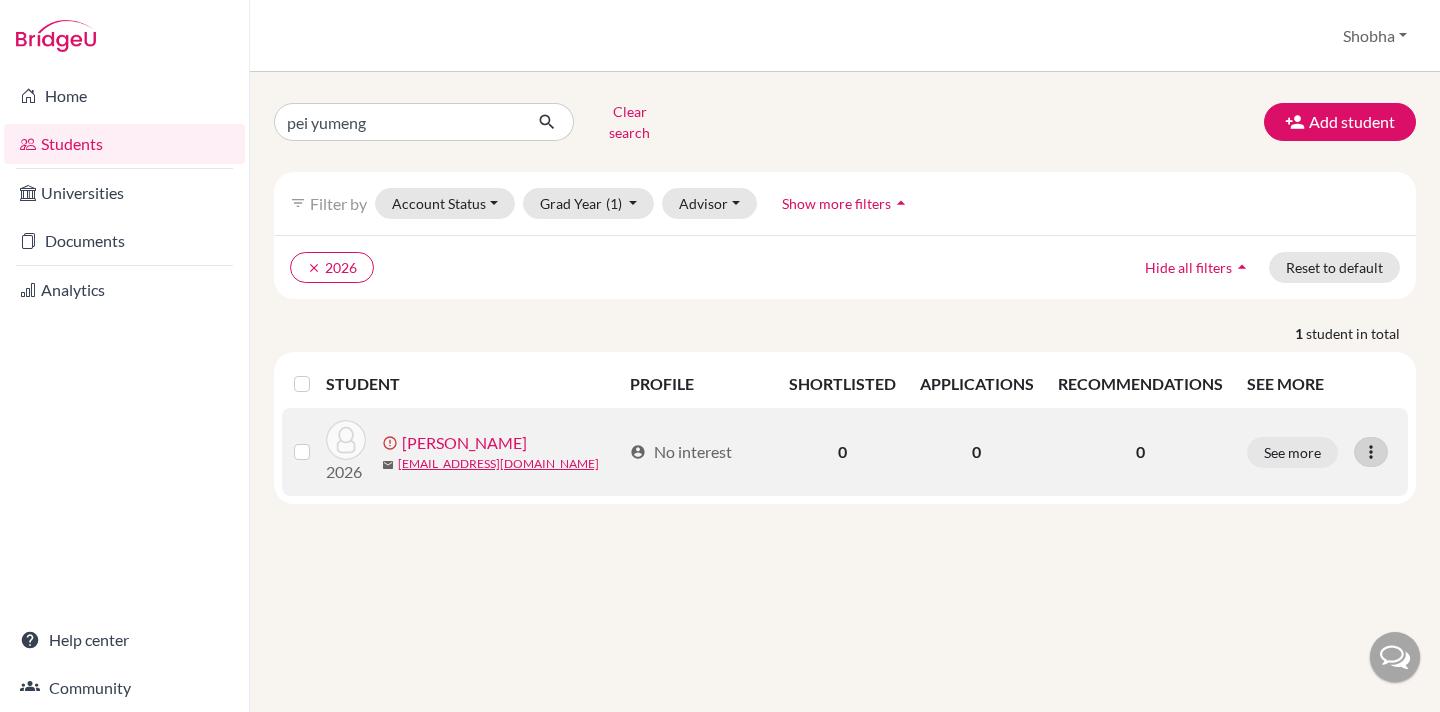 click at bounding box center [1371, 452] 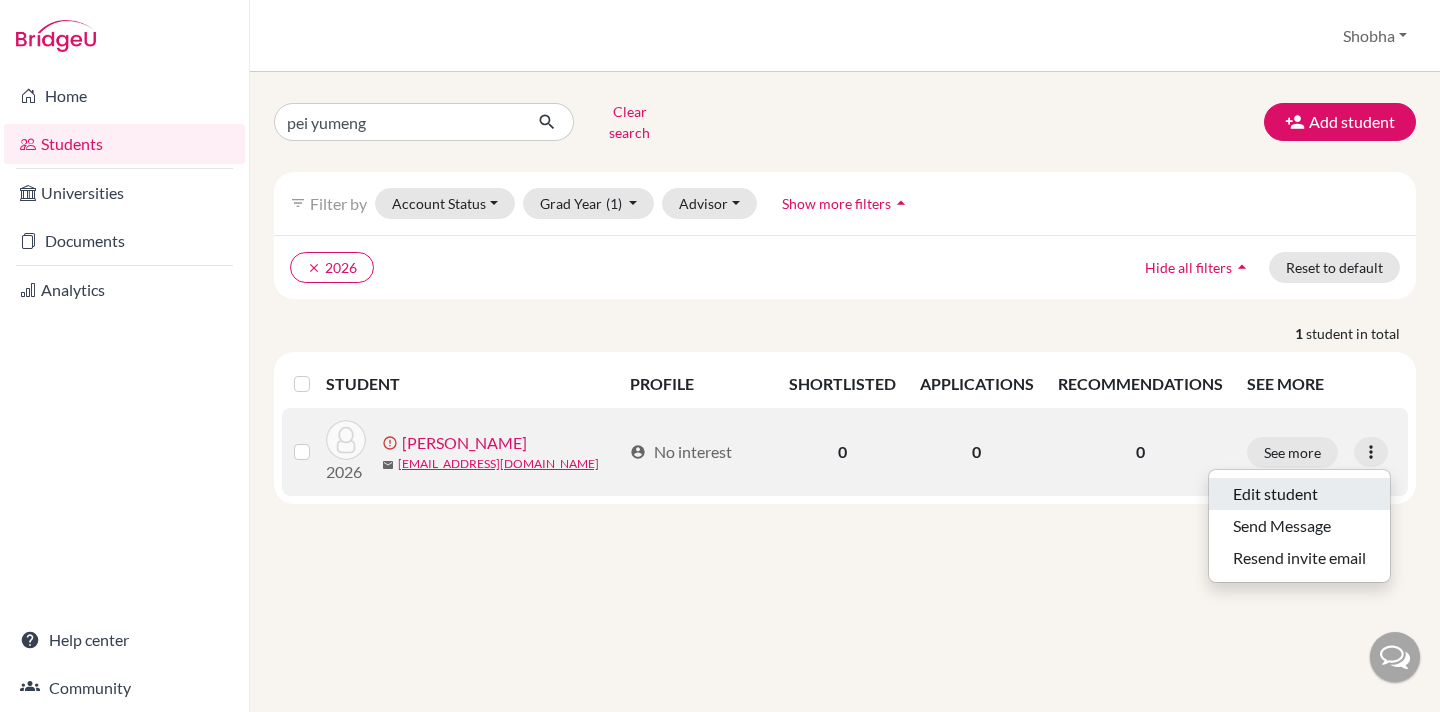click on "Edit student" at bounding box center [1299, 494] 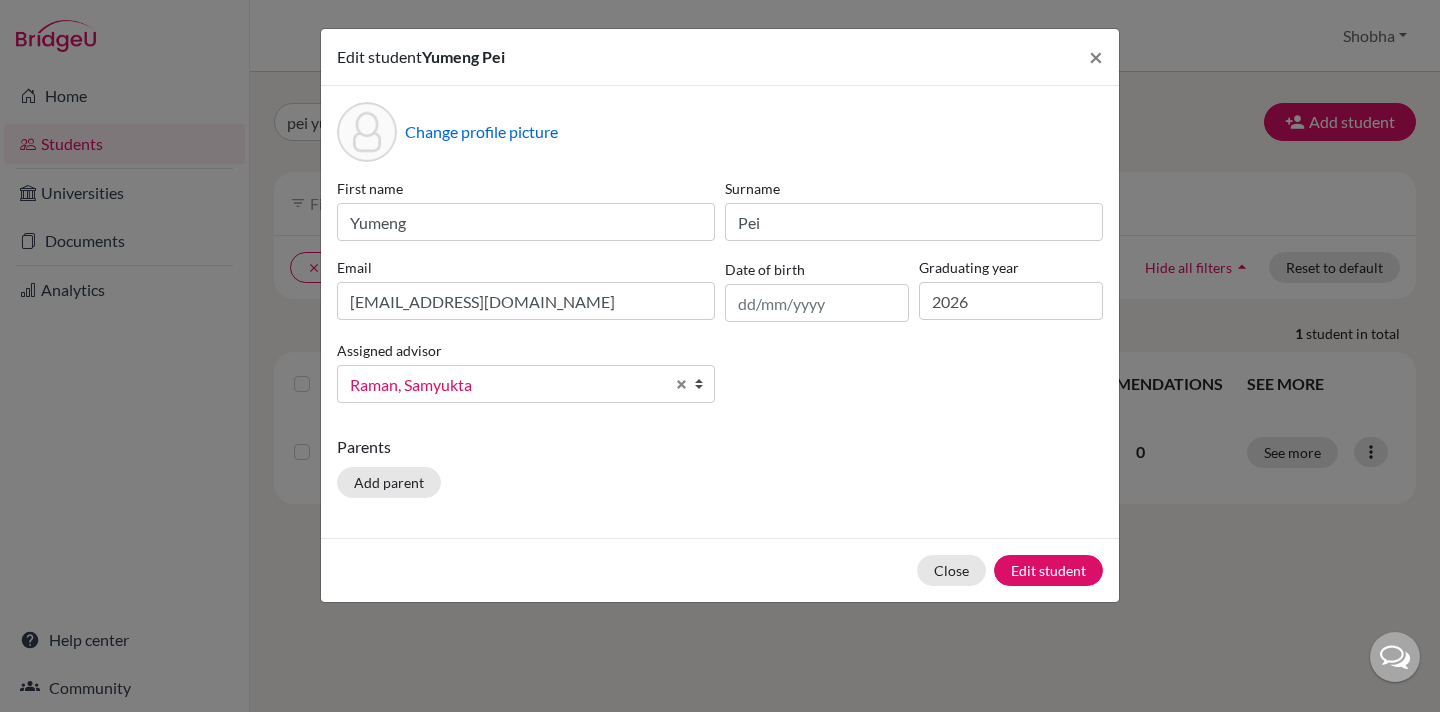 click at bounding box center [704, 384] 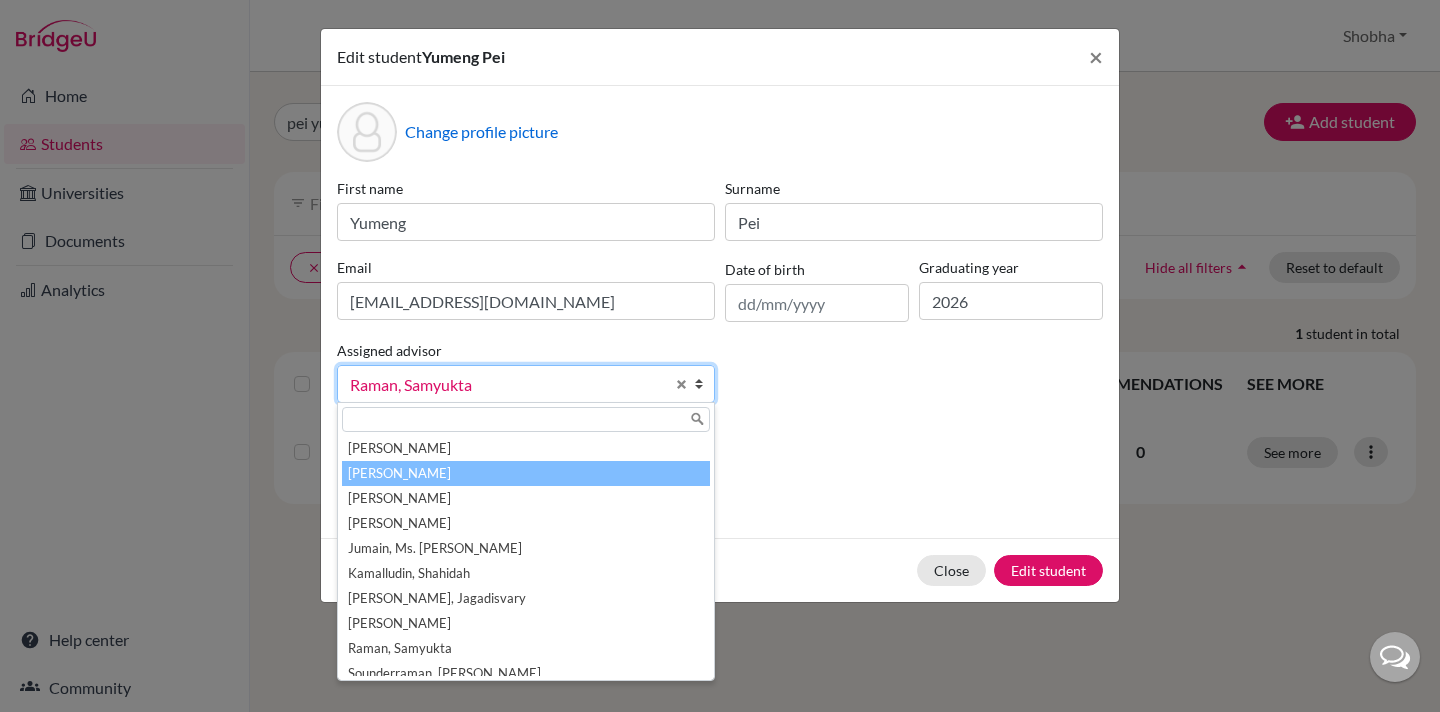 click on "[PERSON_NAME]" at bounding box center [526, 473] 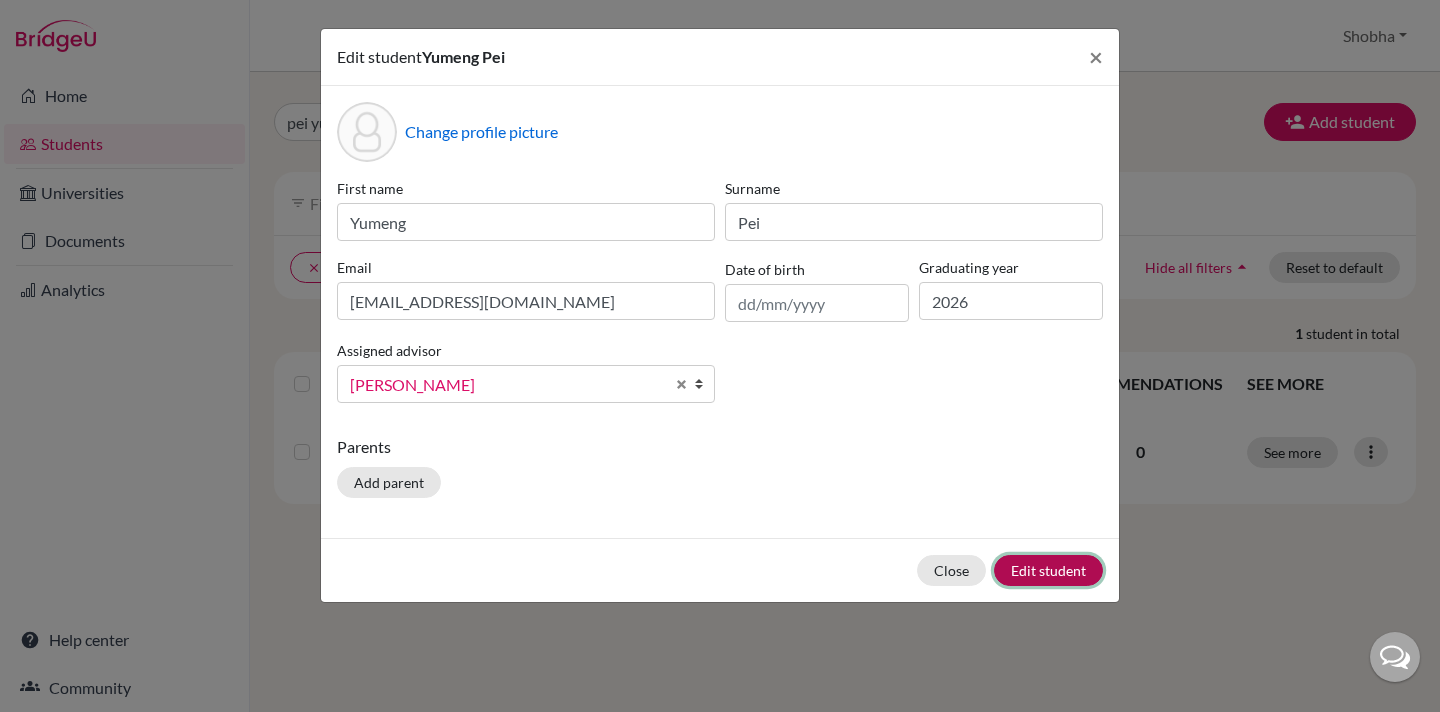 click on "Edit student" at bounding box center [1048, 570] 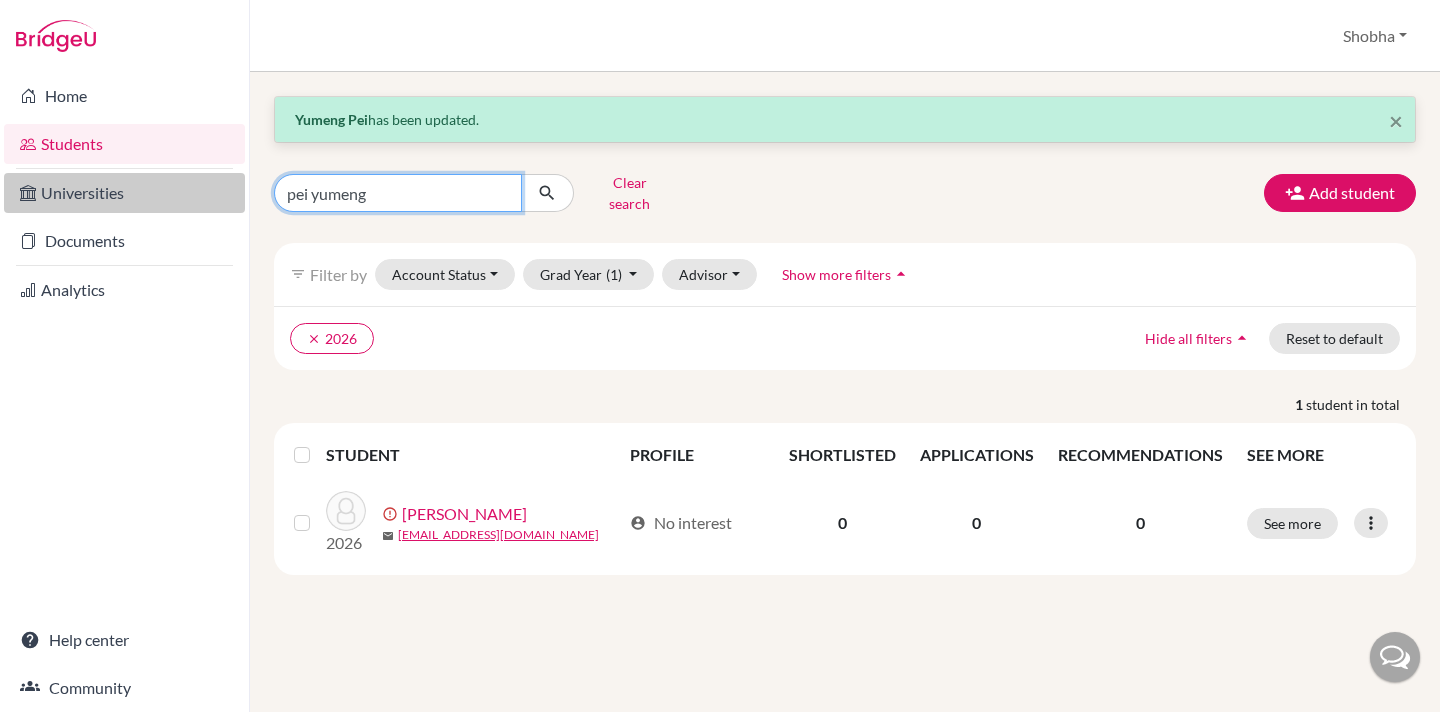 drag, startPoint x: 377, startPoint y: 189, endPoint x: 203, endPoint y: 189, distance: 174 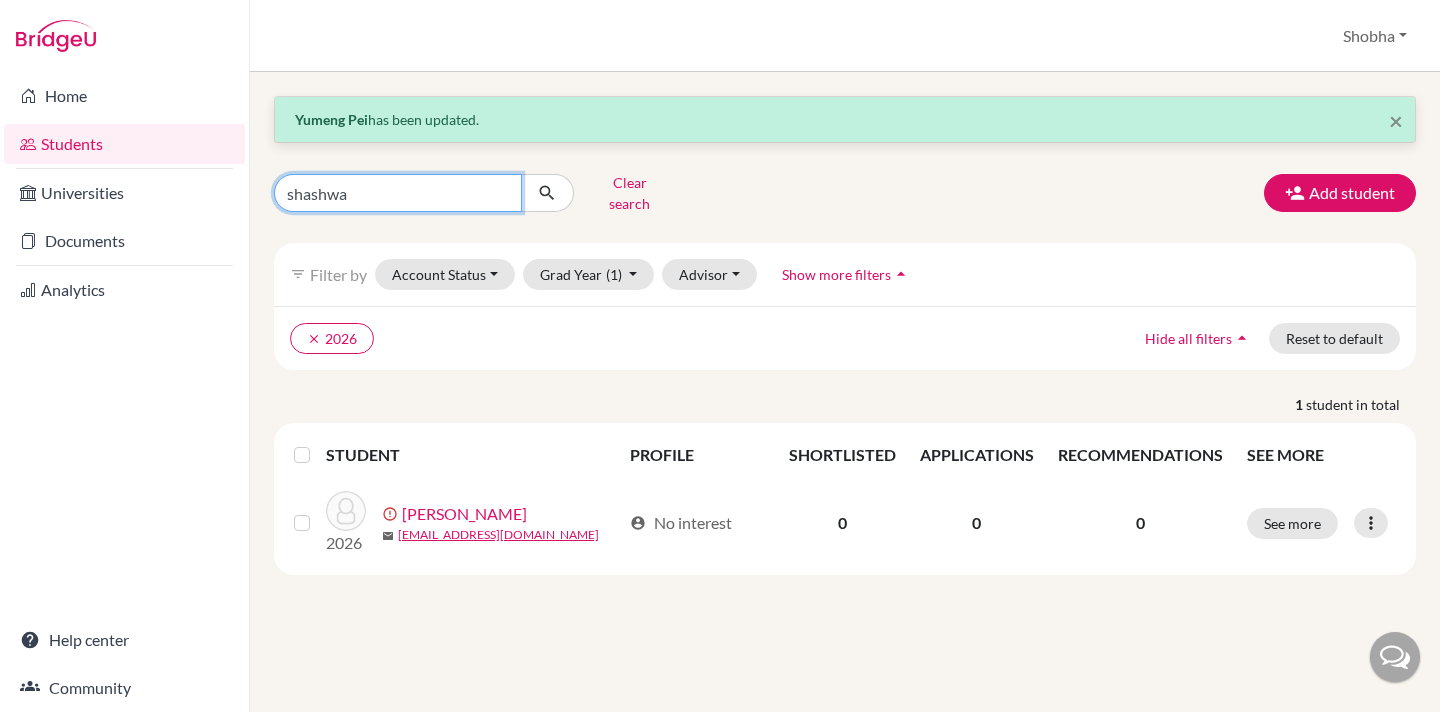 type on "shashwat" 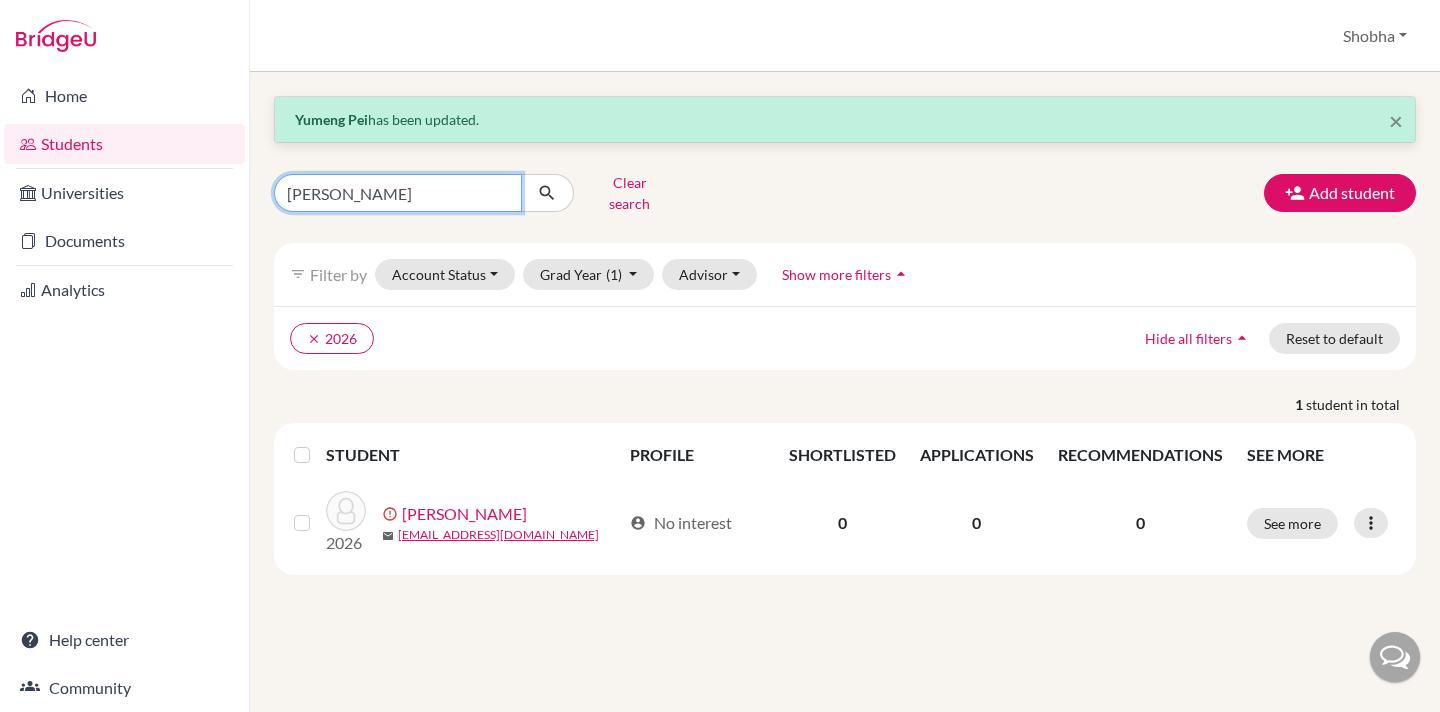 click at bounding box center [547, 193] 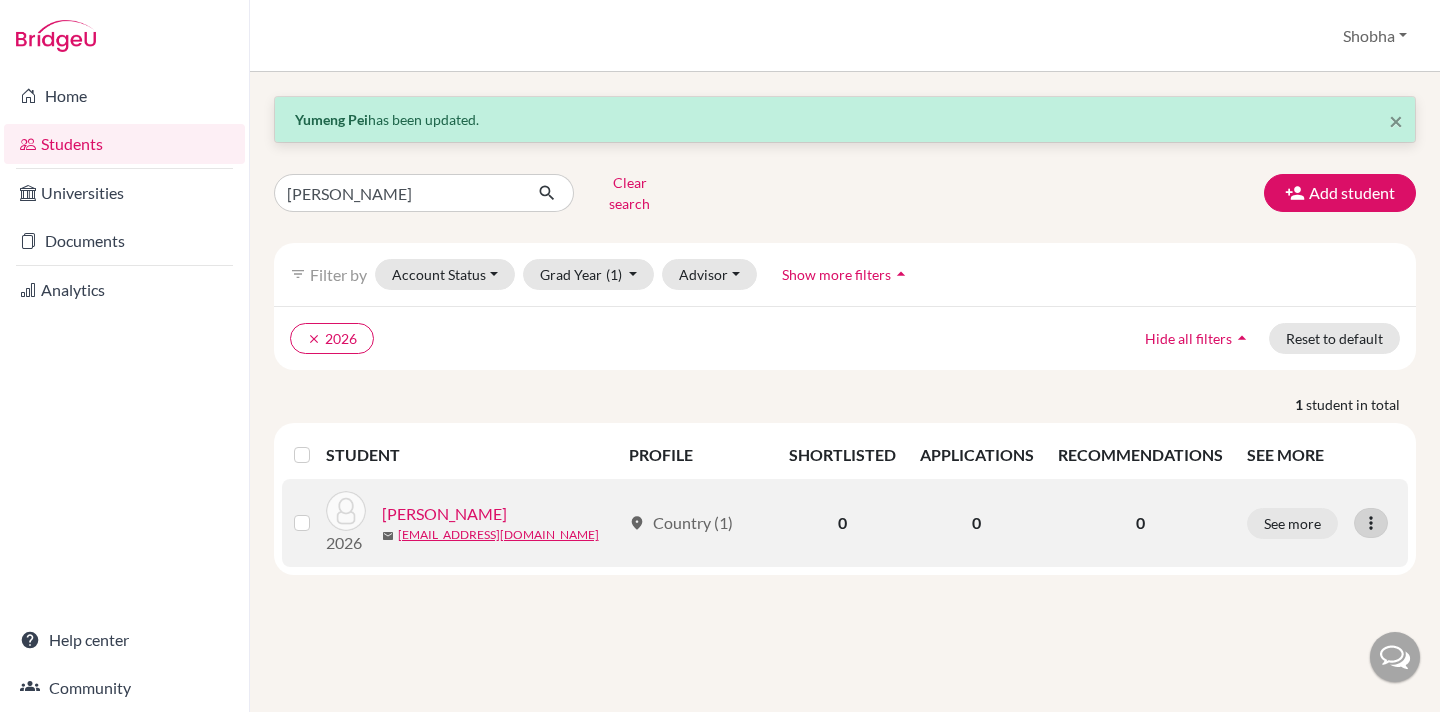 click at bounding box center (1371, 523) 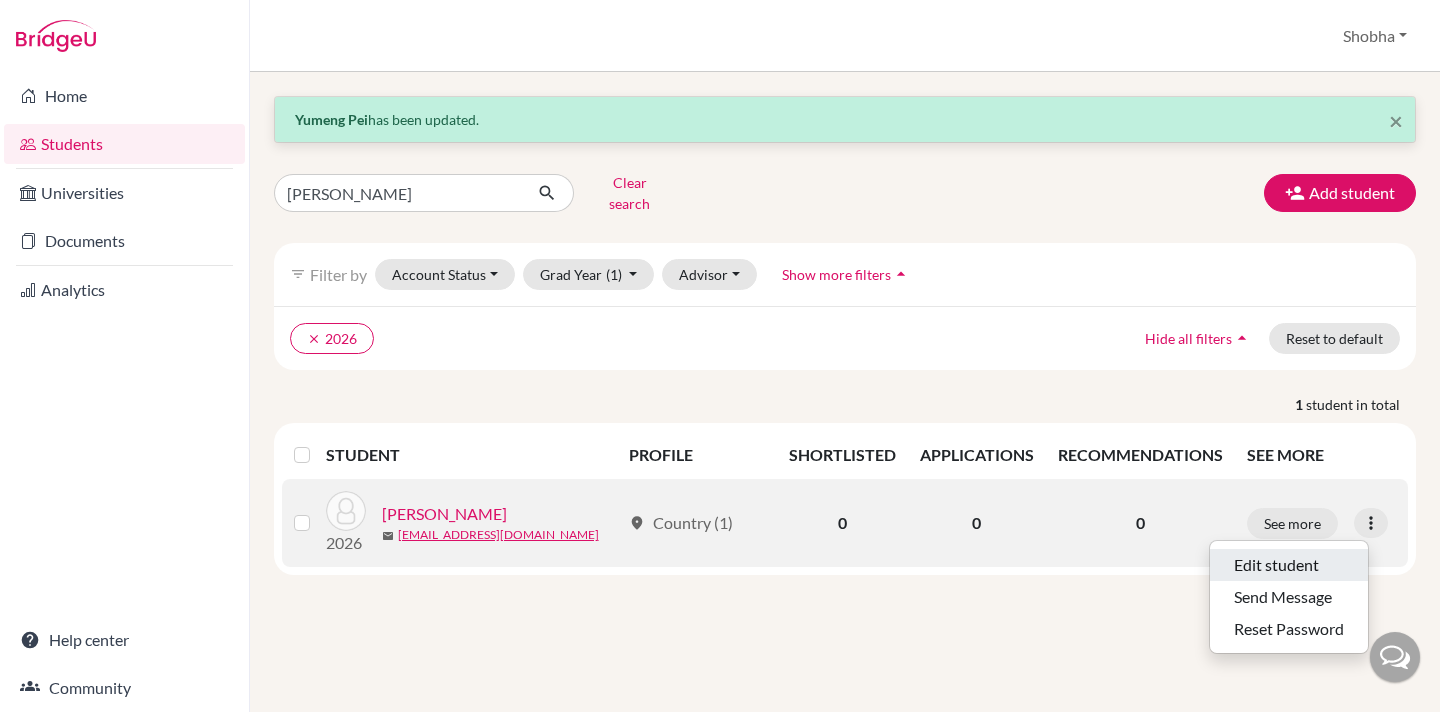 click on "Edit student" at bounding box center (1289, 565) 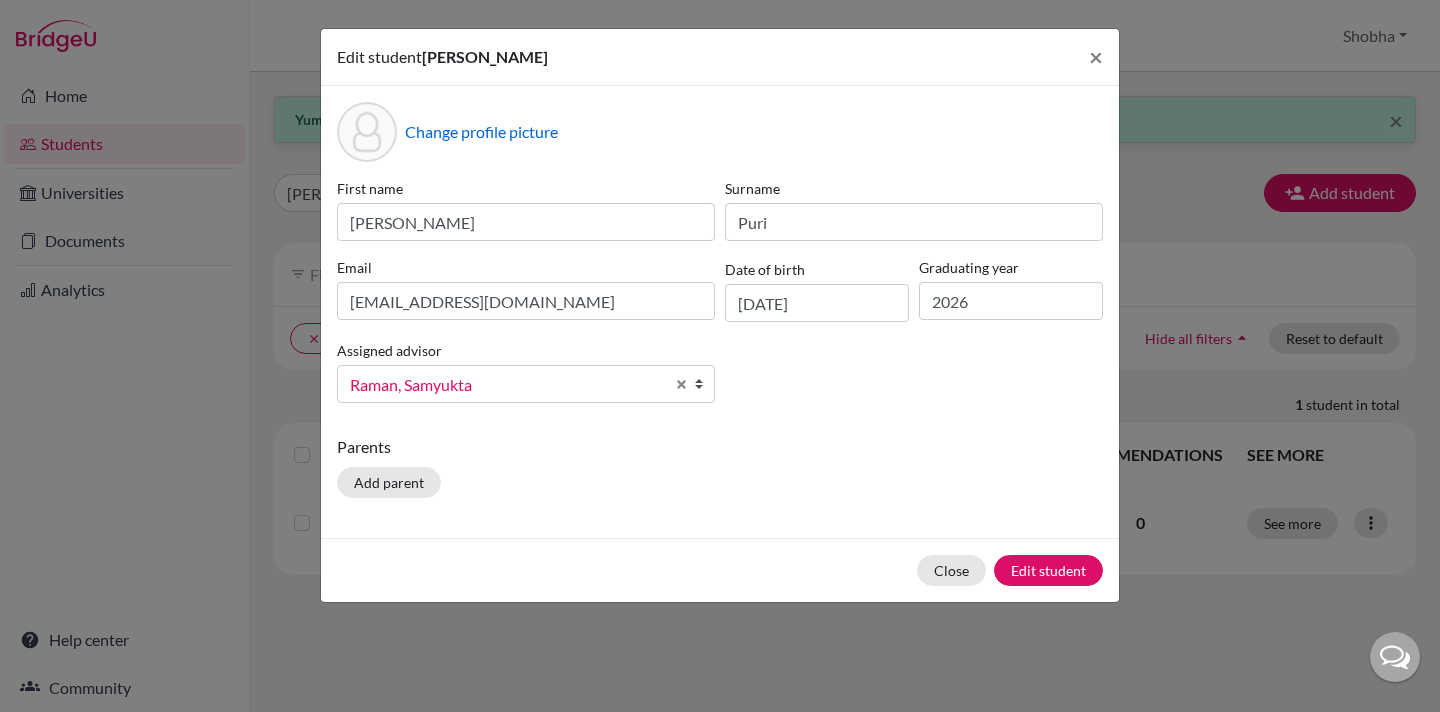 click at bounding box center [704, 384] 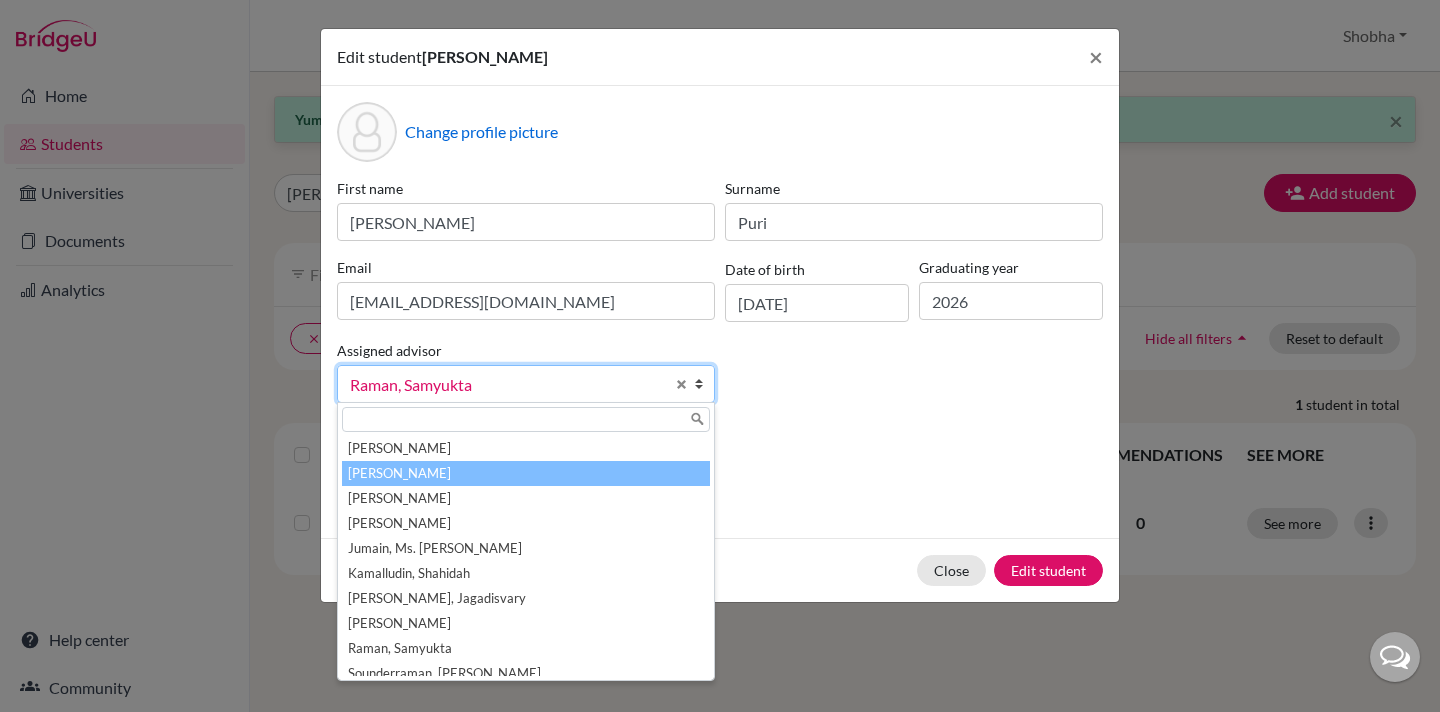 click on "[PERSON_NAME]" at bounding box center (526, 473) 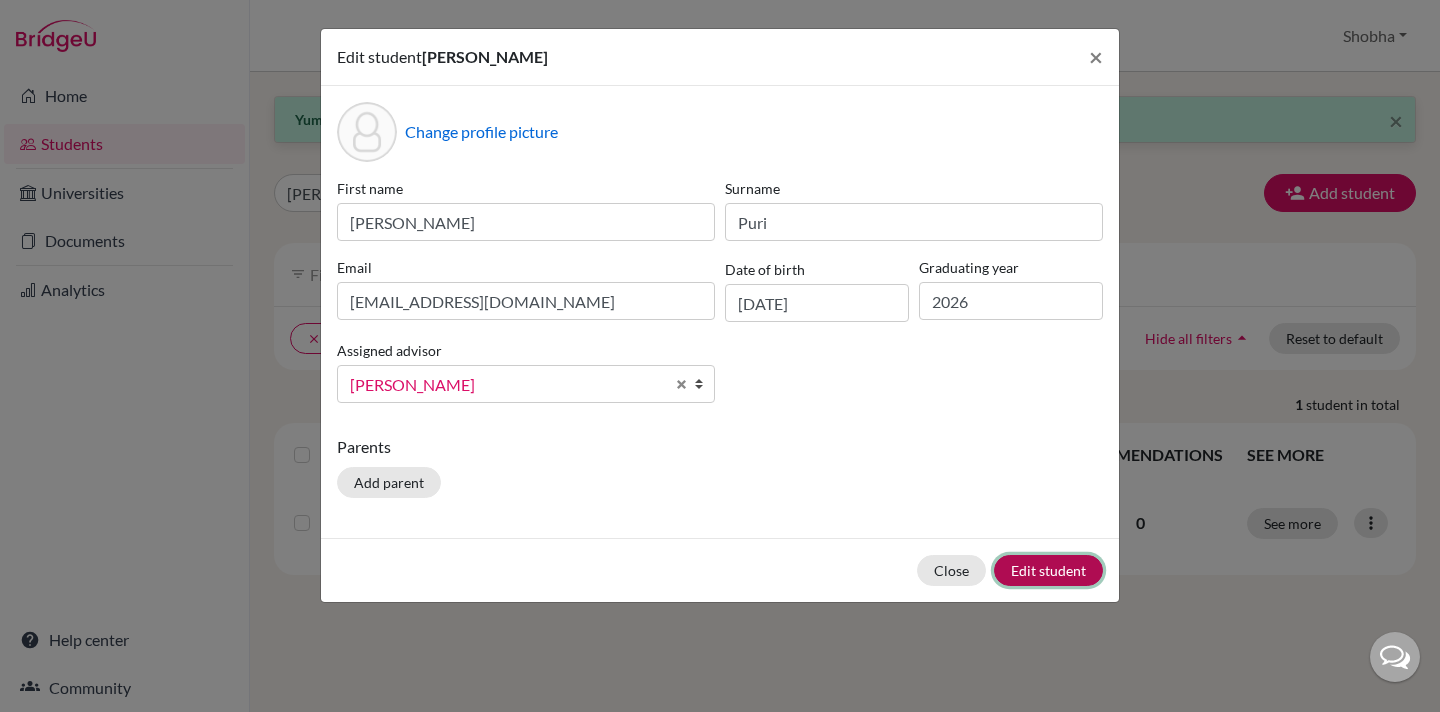 click on "Edit student" at bounding box center (1048, 570) 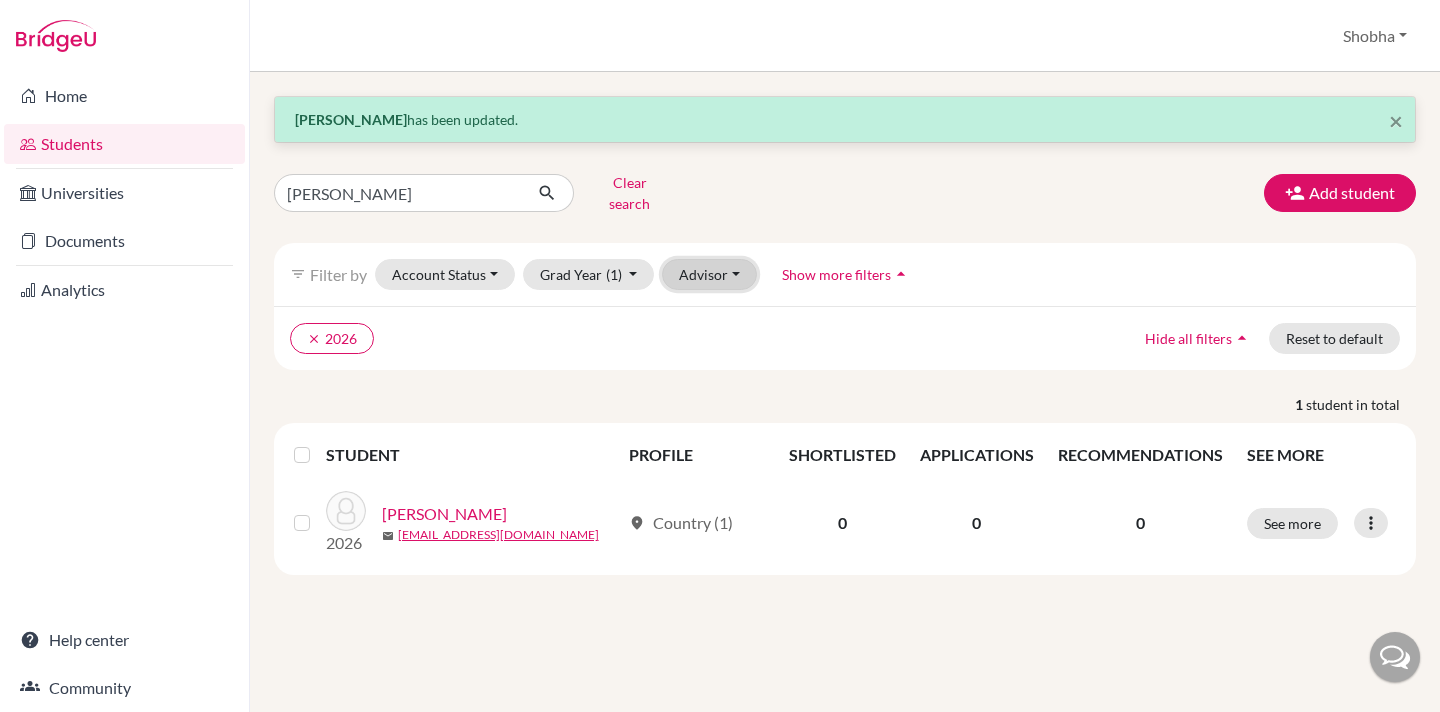 click on "Advisor" at bounding box center [709, 274] 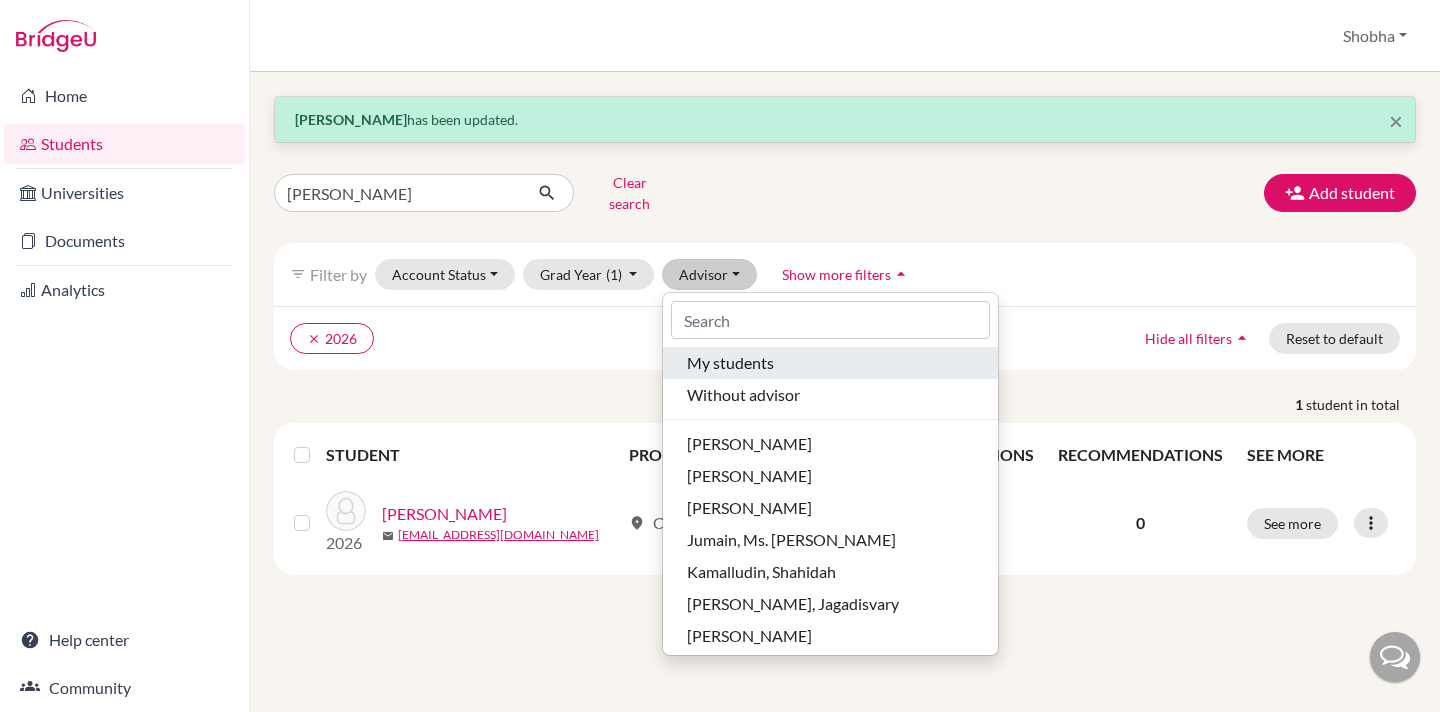 click on "My students" at bounding box center [730, 363] 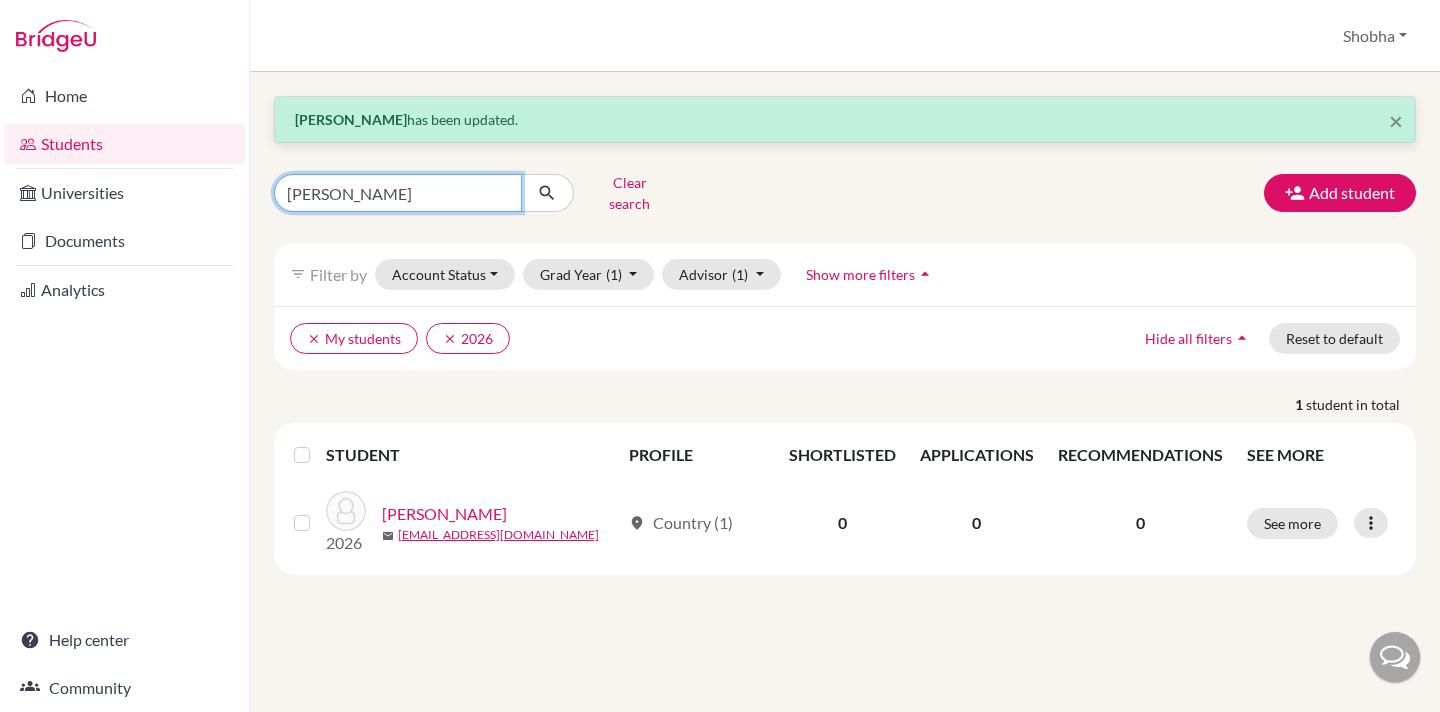 drag, startPoint x: 391, startPoint y: 187, endPoint x: 257, endPoint y: 187, distance: 134 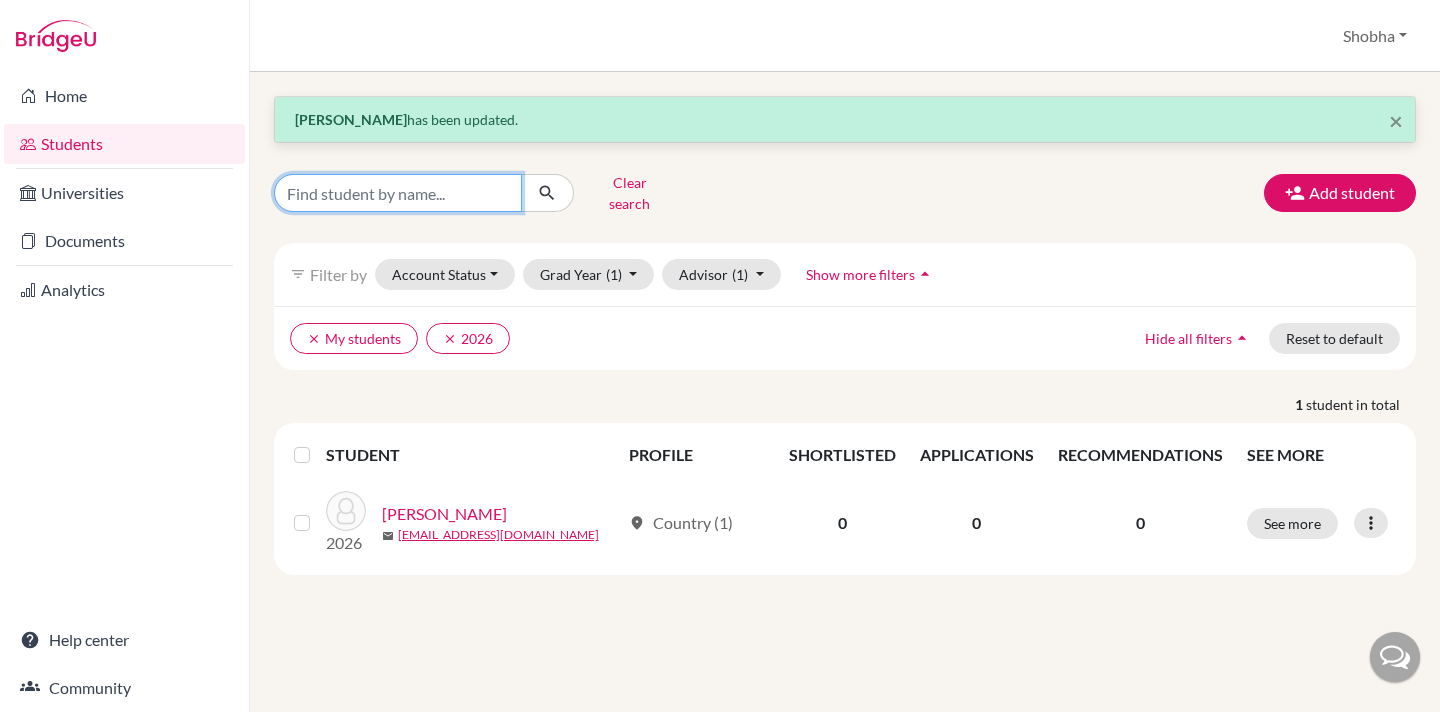 type 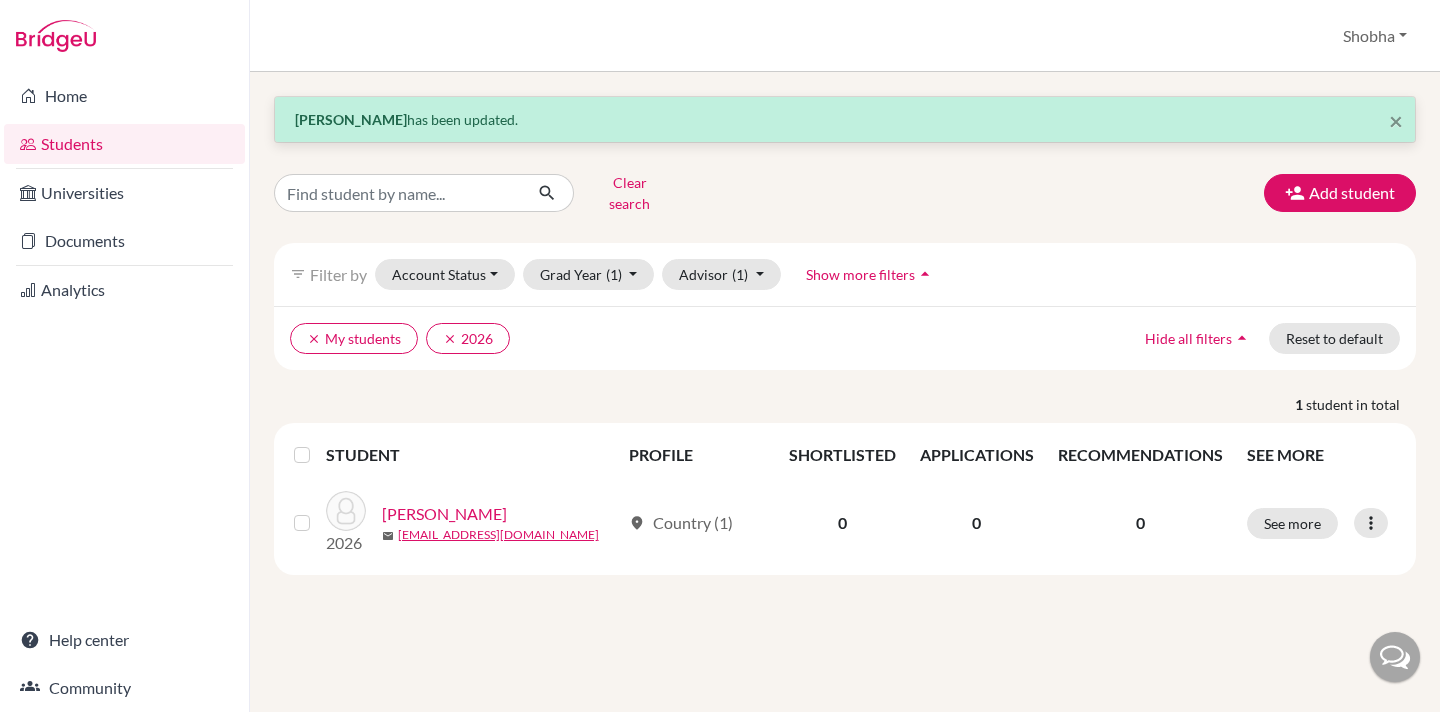 click on "clear My students clear 2026" at bounding box center [706, 338] 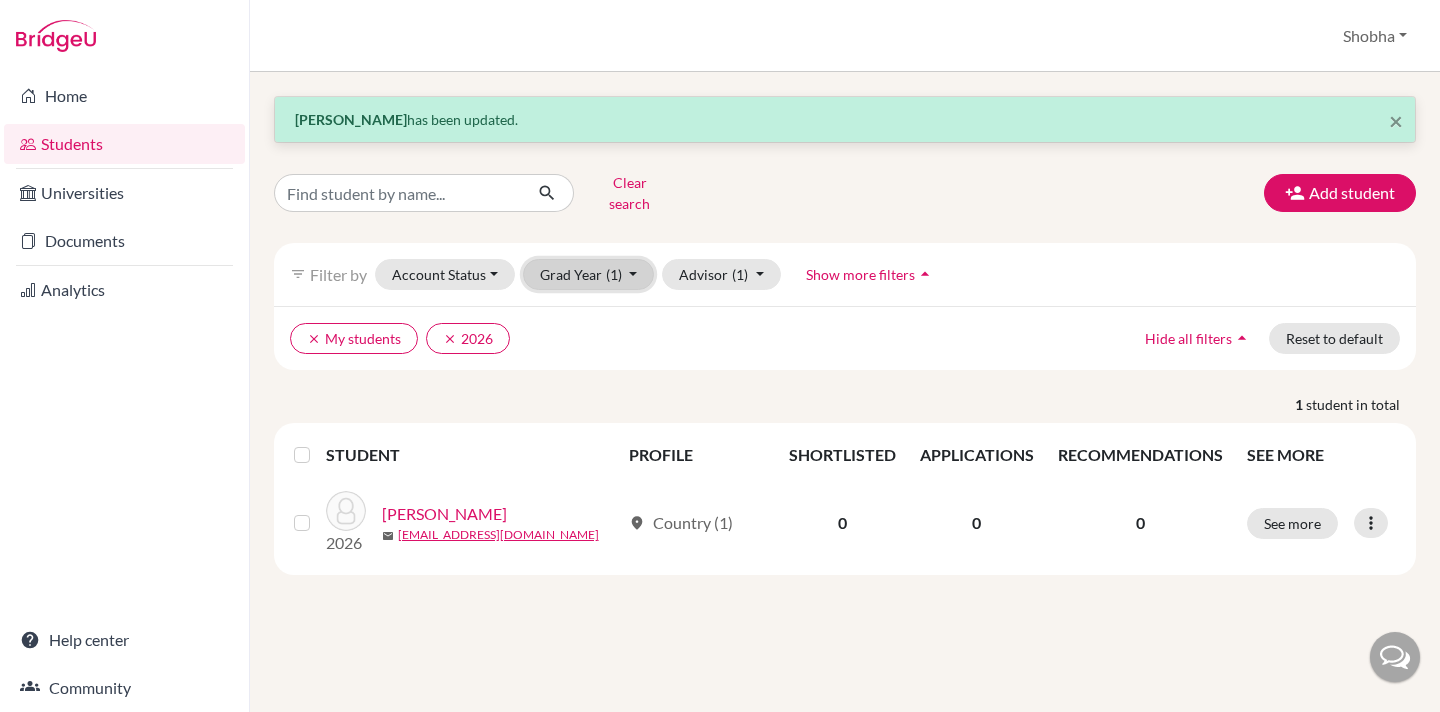 click on "Grad Year (1)" at bounding box center (589, 274) 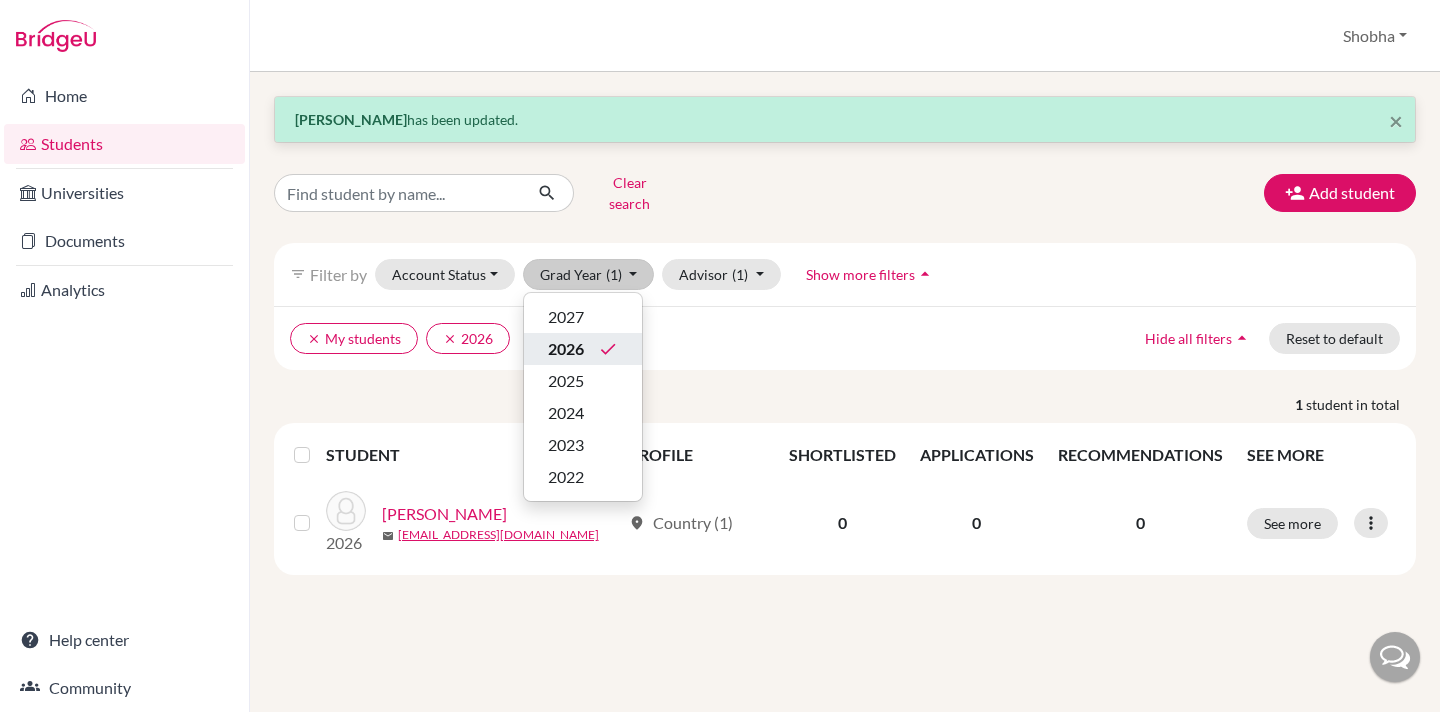 click on "2026" at bounding box center [566, 349] 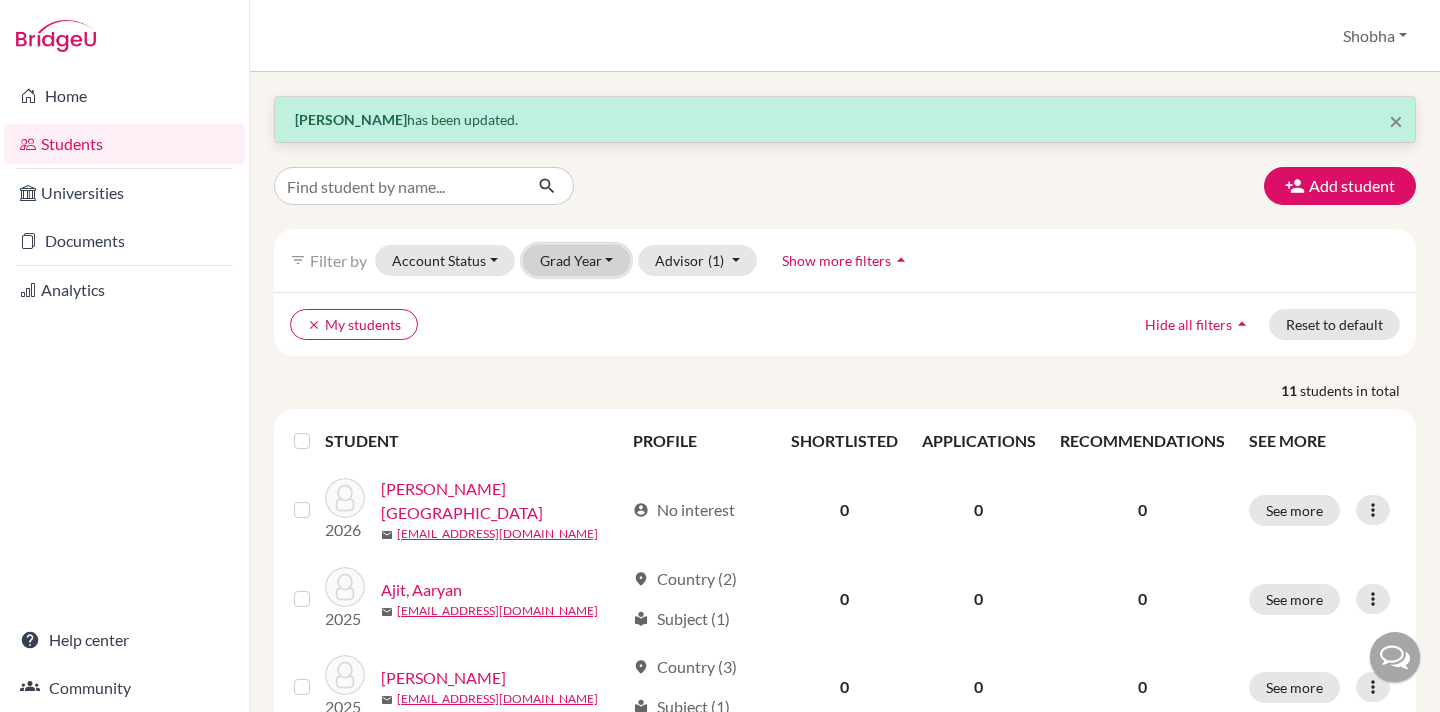 click on "Grad Year" at bounding box center [577, 260] 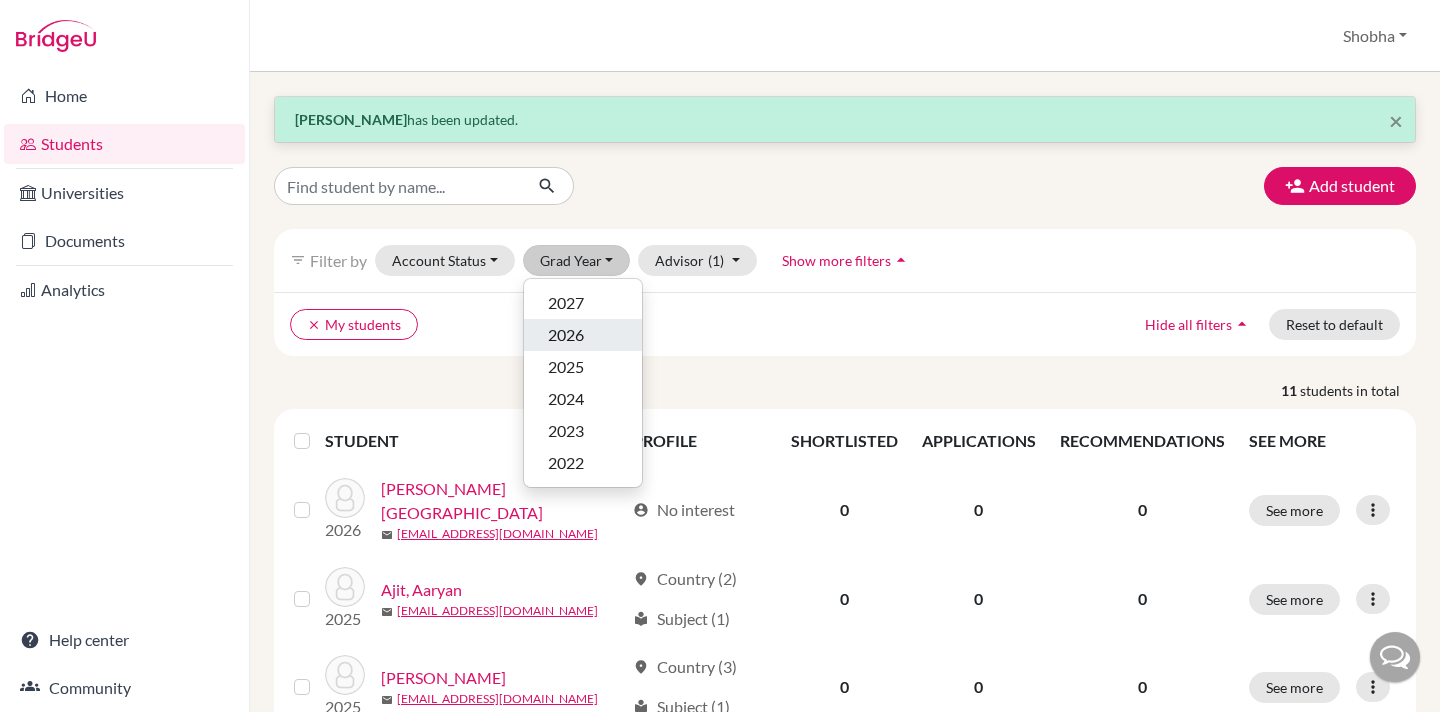 click on "2026" at bounding box center (566, 335) 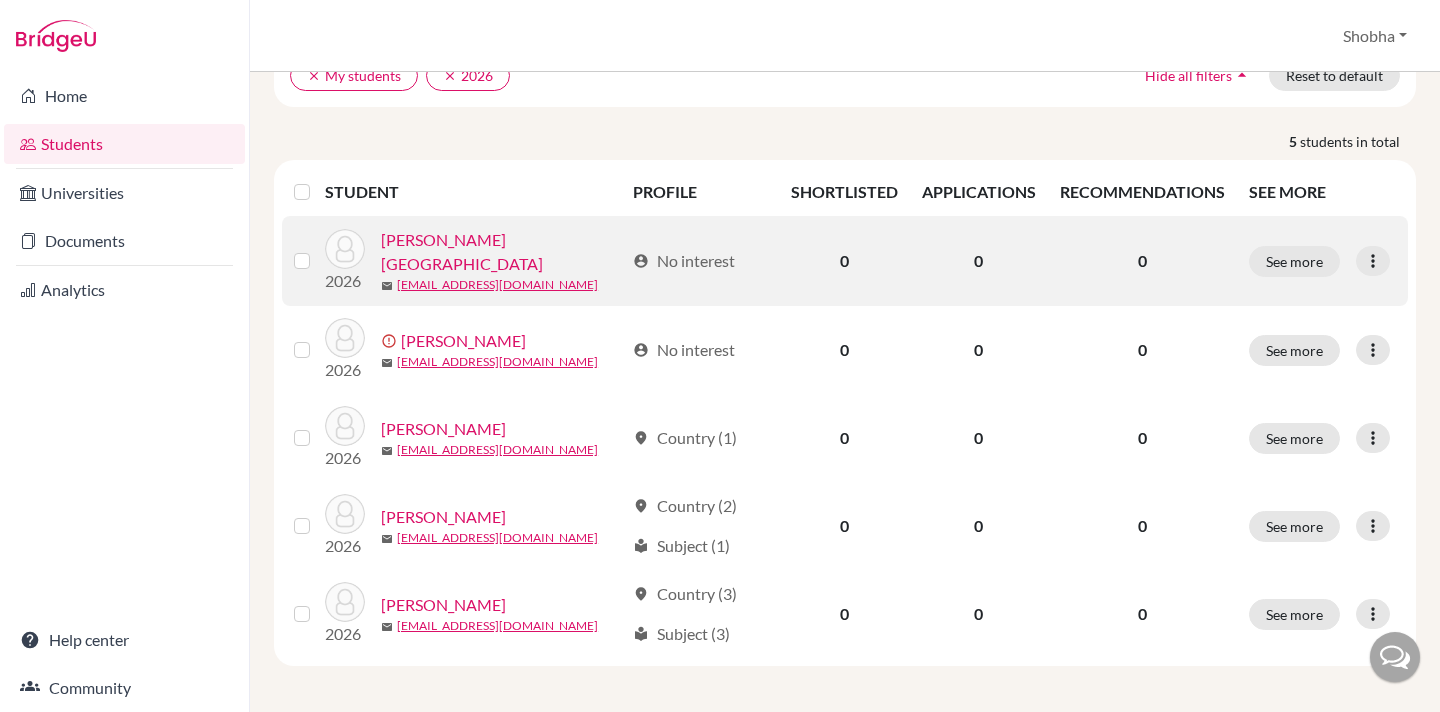 scroll, scrollTop: 0, scrollLeft: 0, axis: both 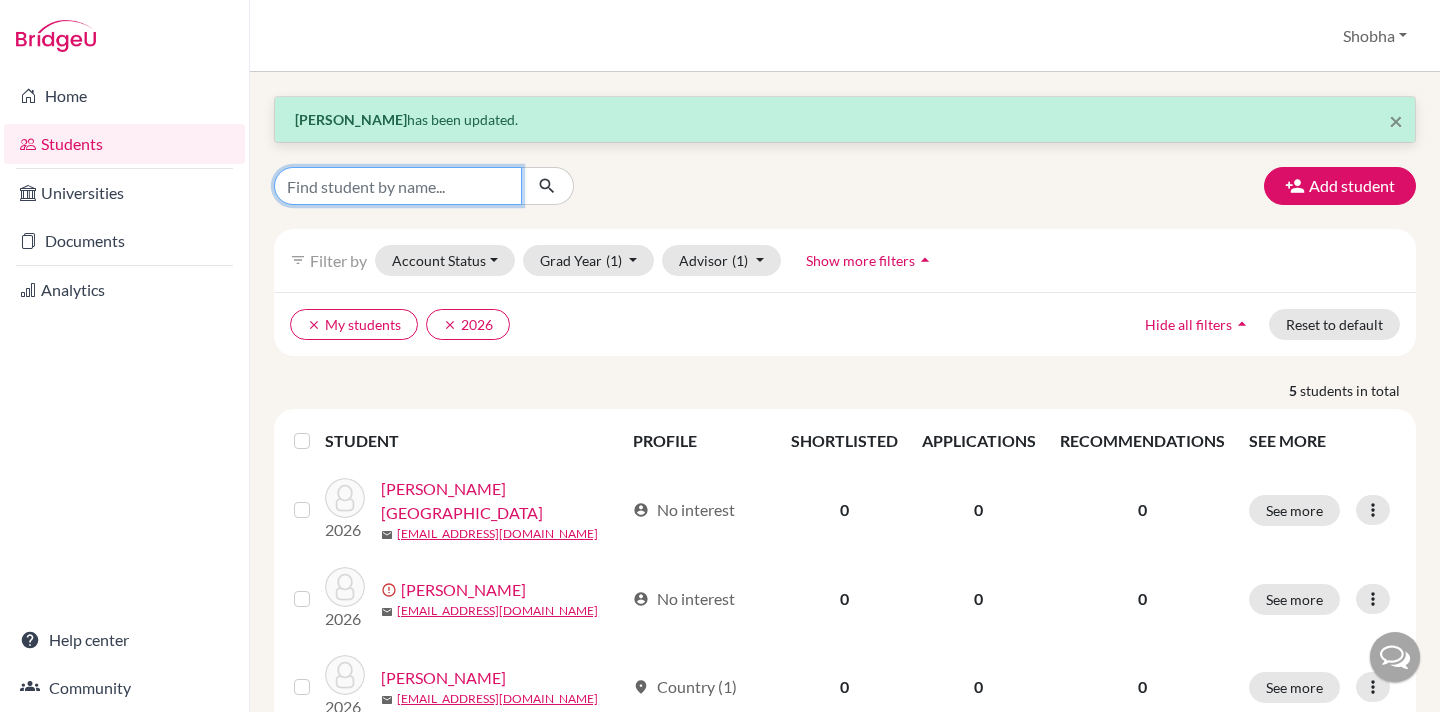 click at bounding box center [398, 186] 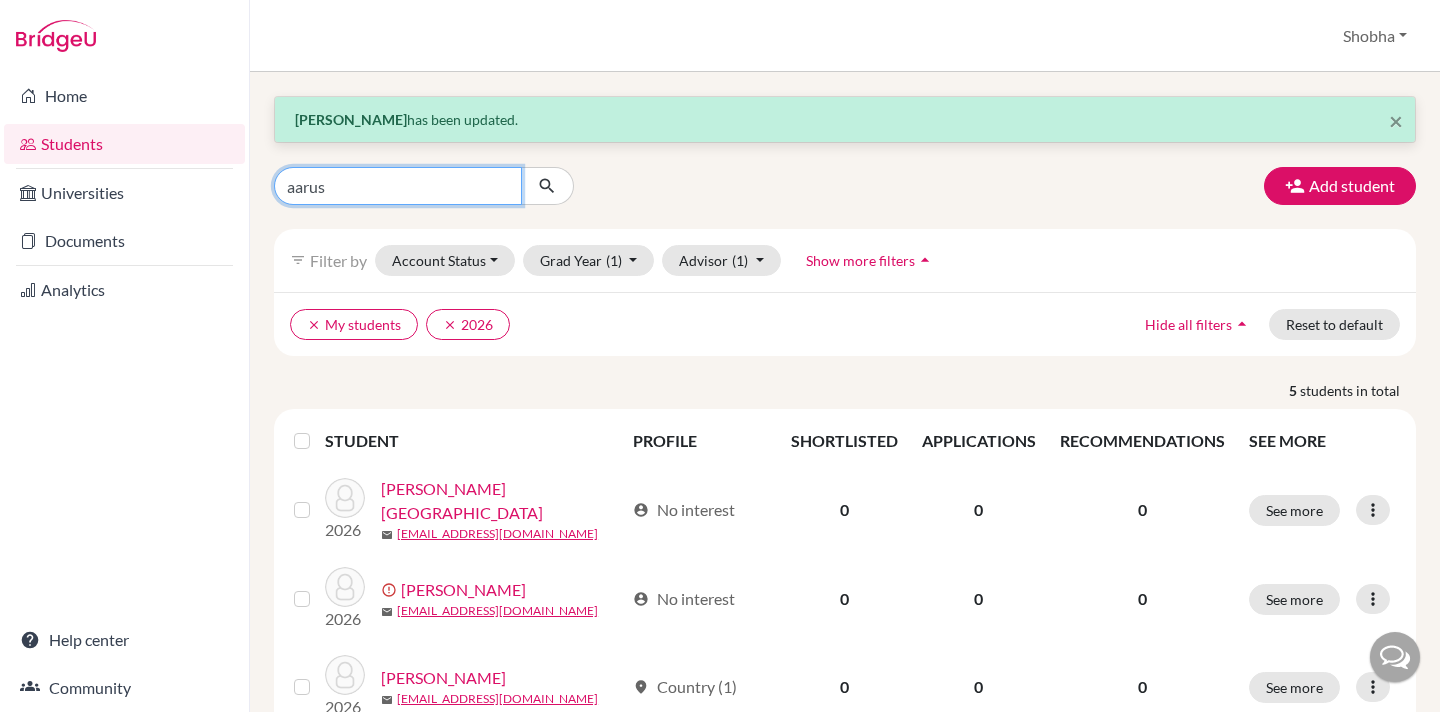 type on "aarush" 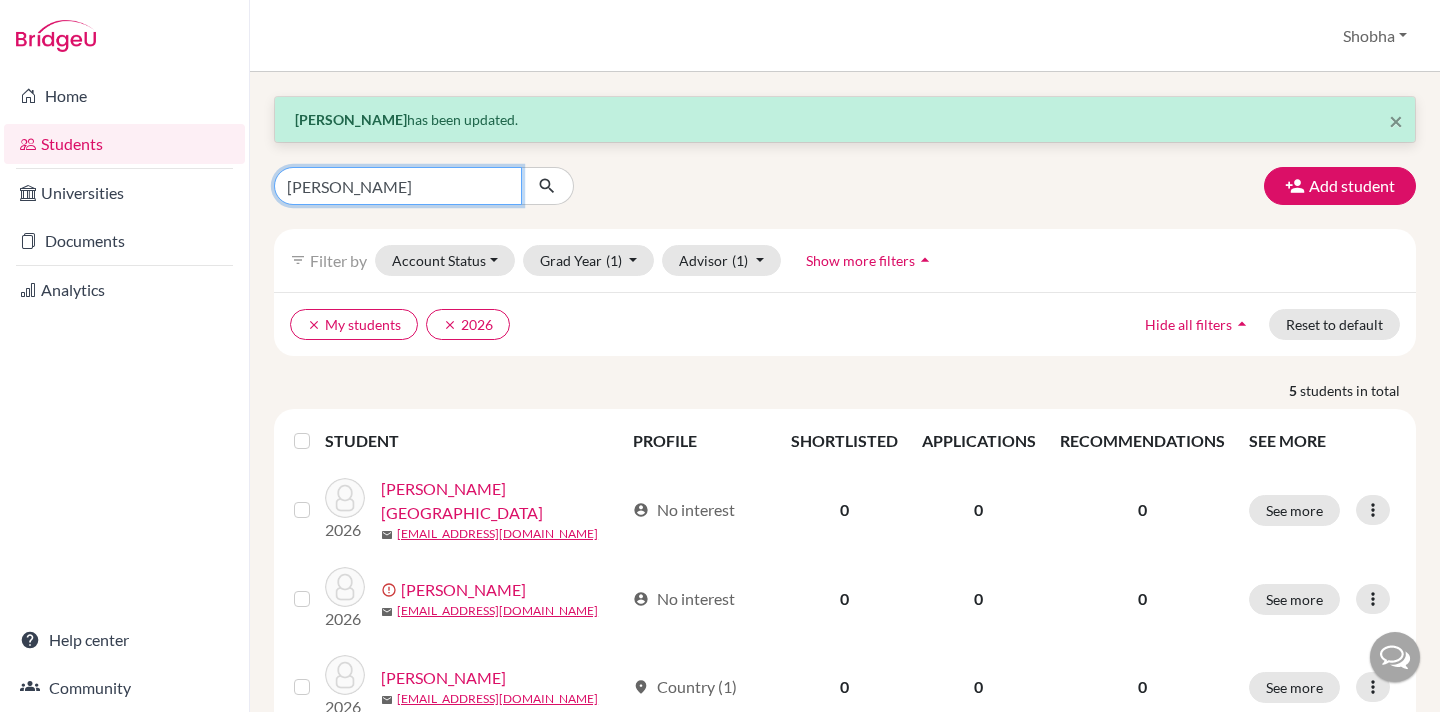 click at bounding box center (547, 186) 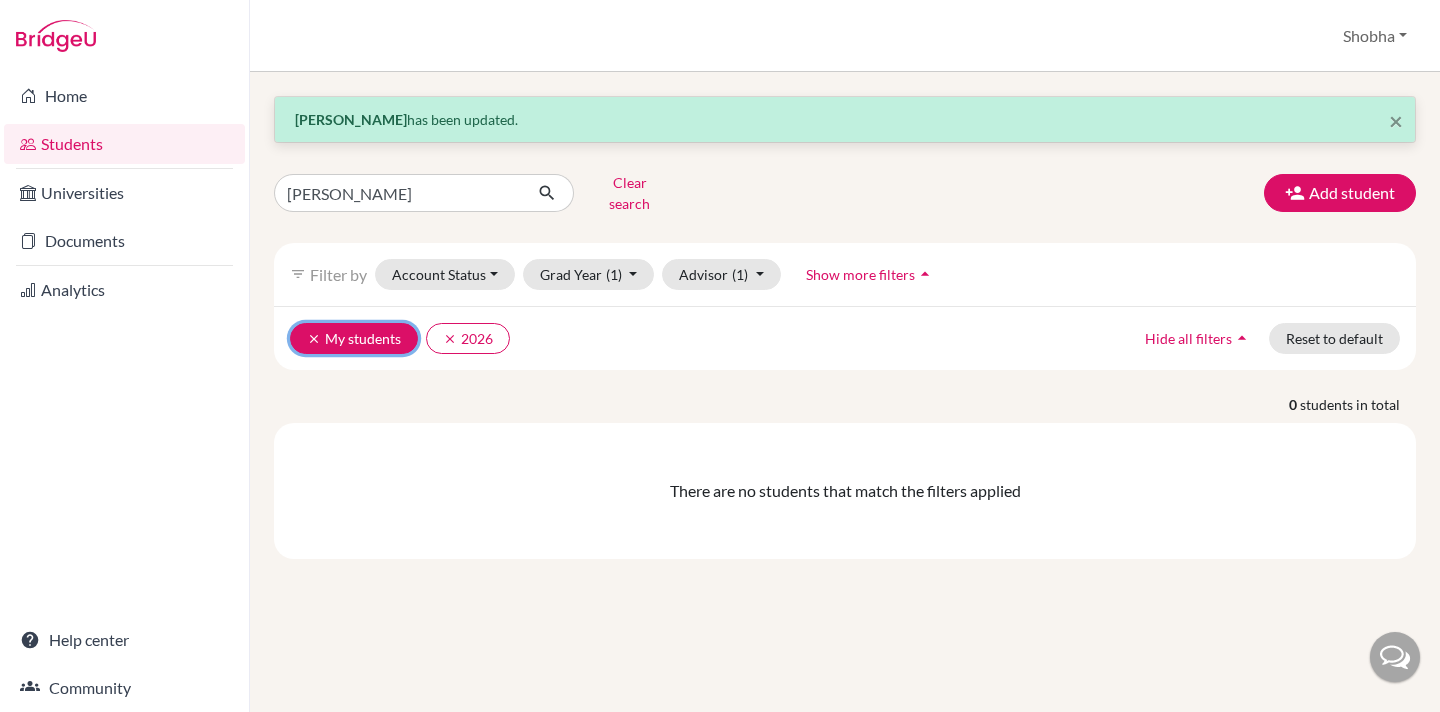 click on "clear" at bounding box center (314, 339) 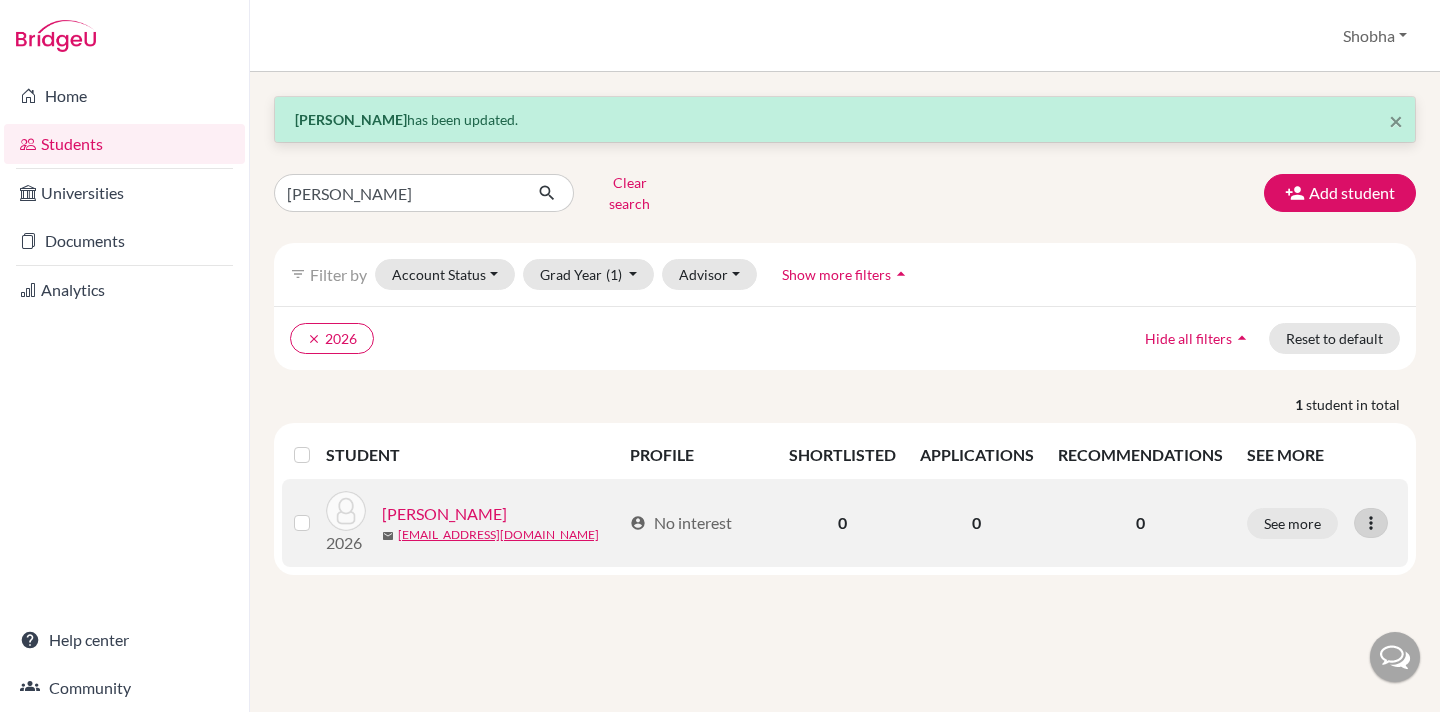 click at bounding box center (1371, 523) 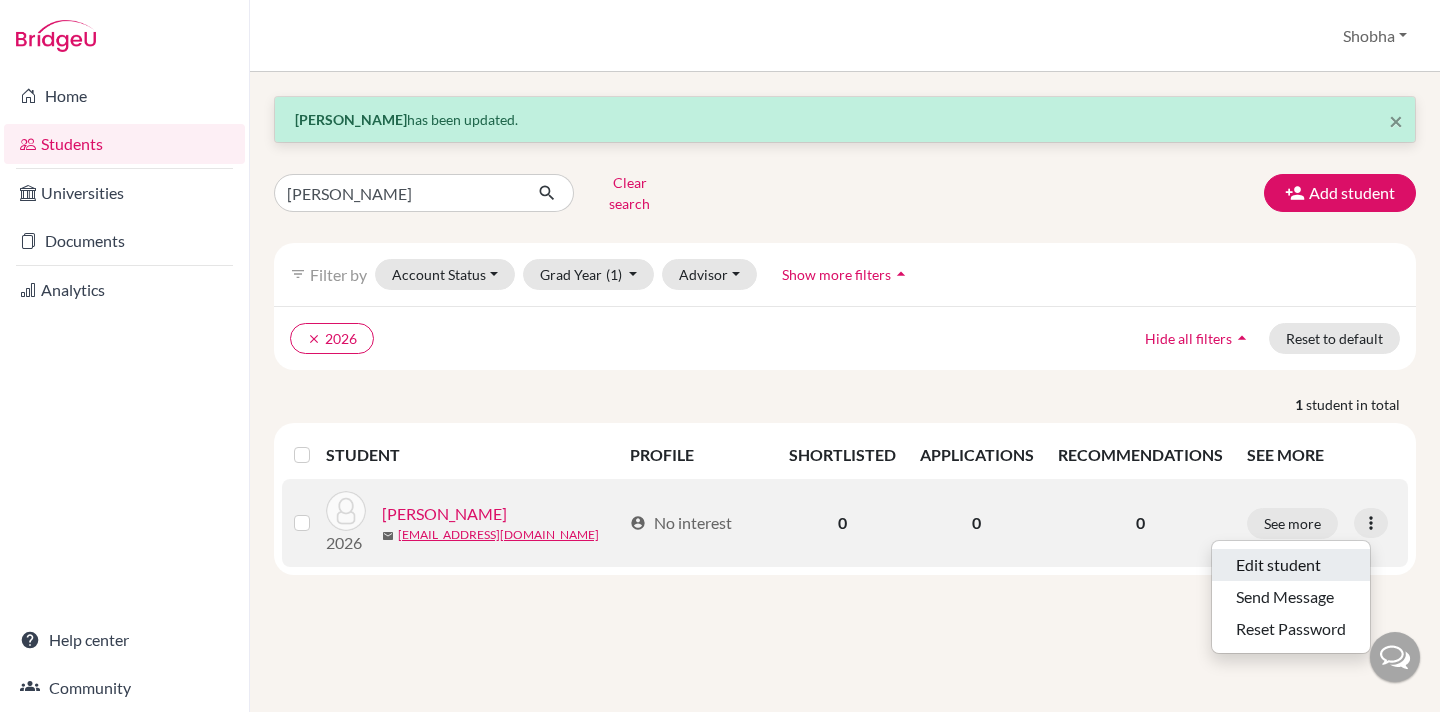 click on "Edit student" at bounding box center (1291, 565) 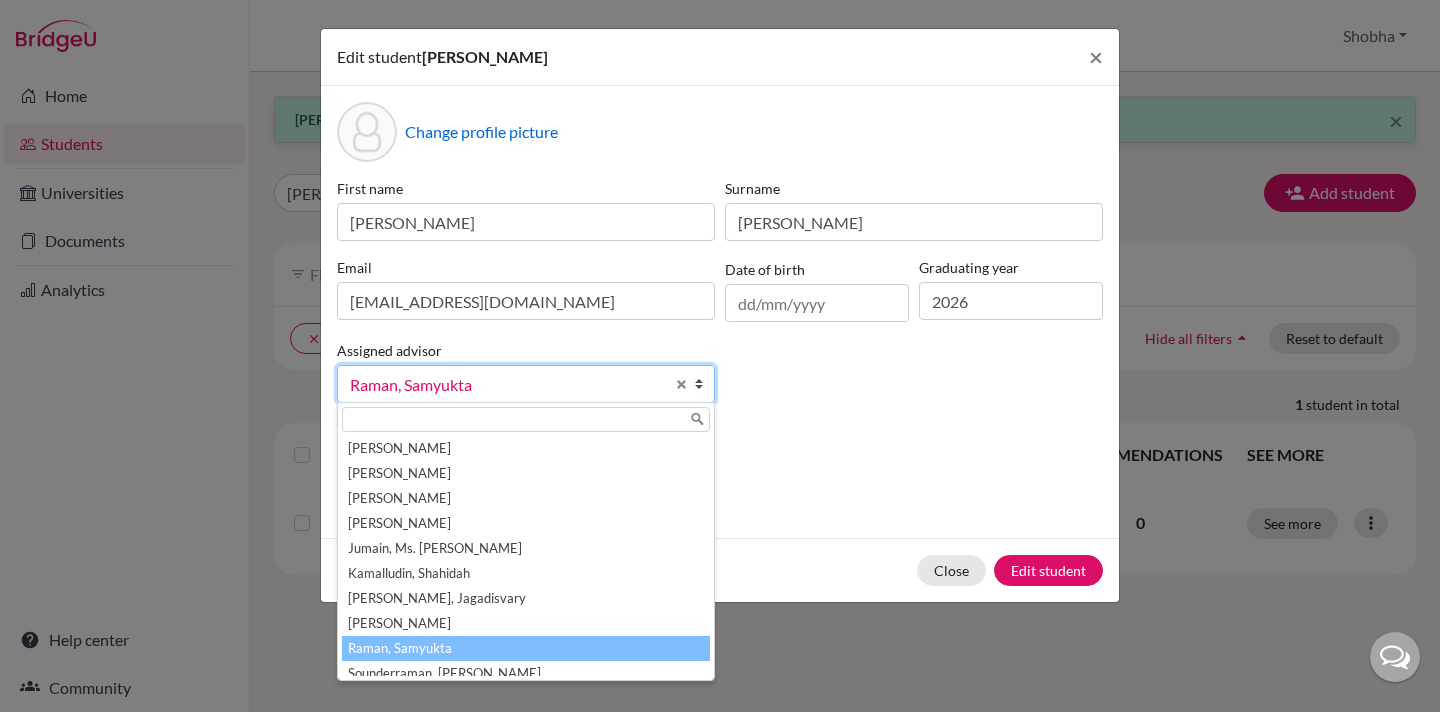 click at bounding box center [704, 384] 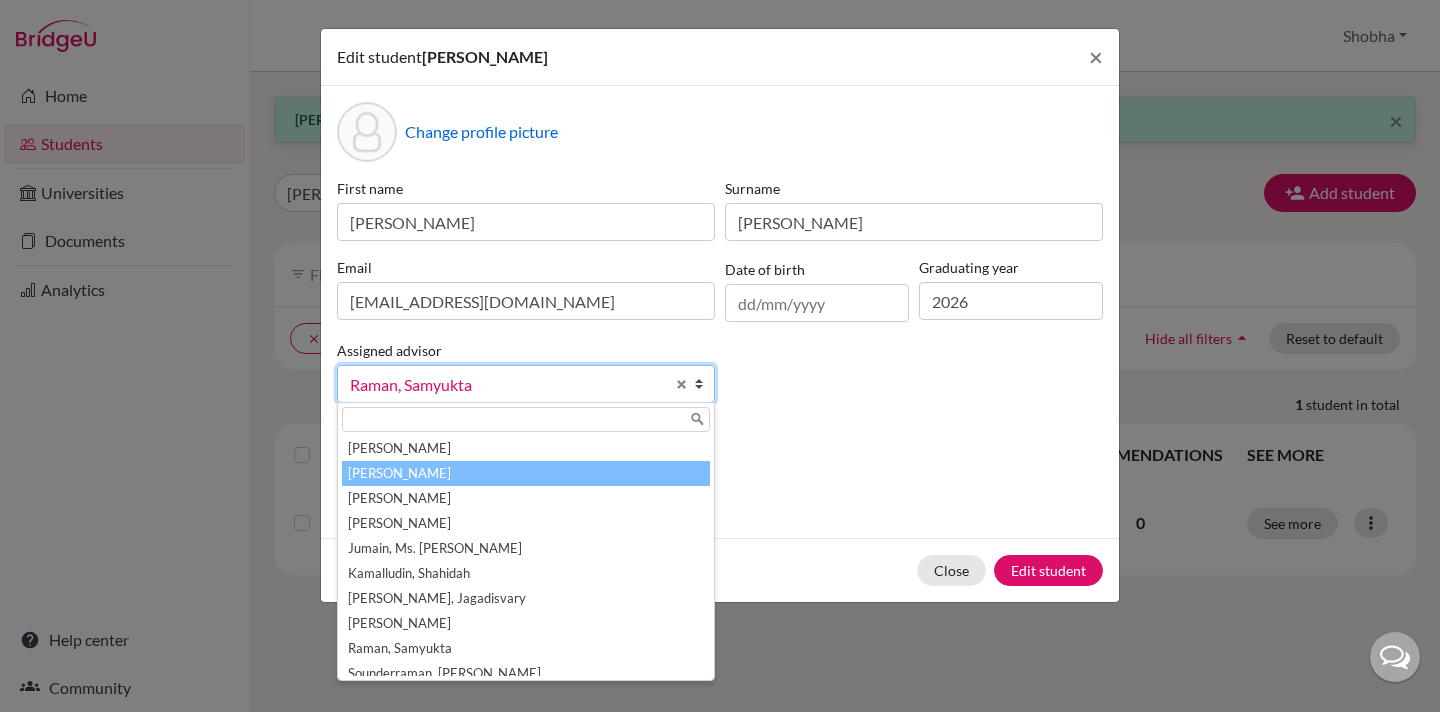 click on "[PERSON_NAME]" at bounding box center (526, 473) 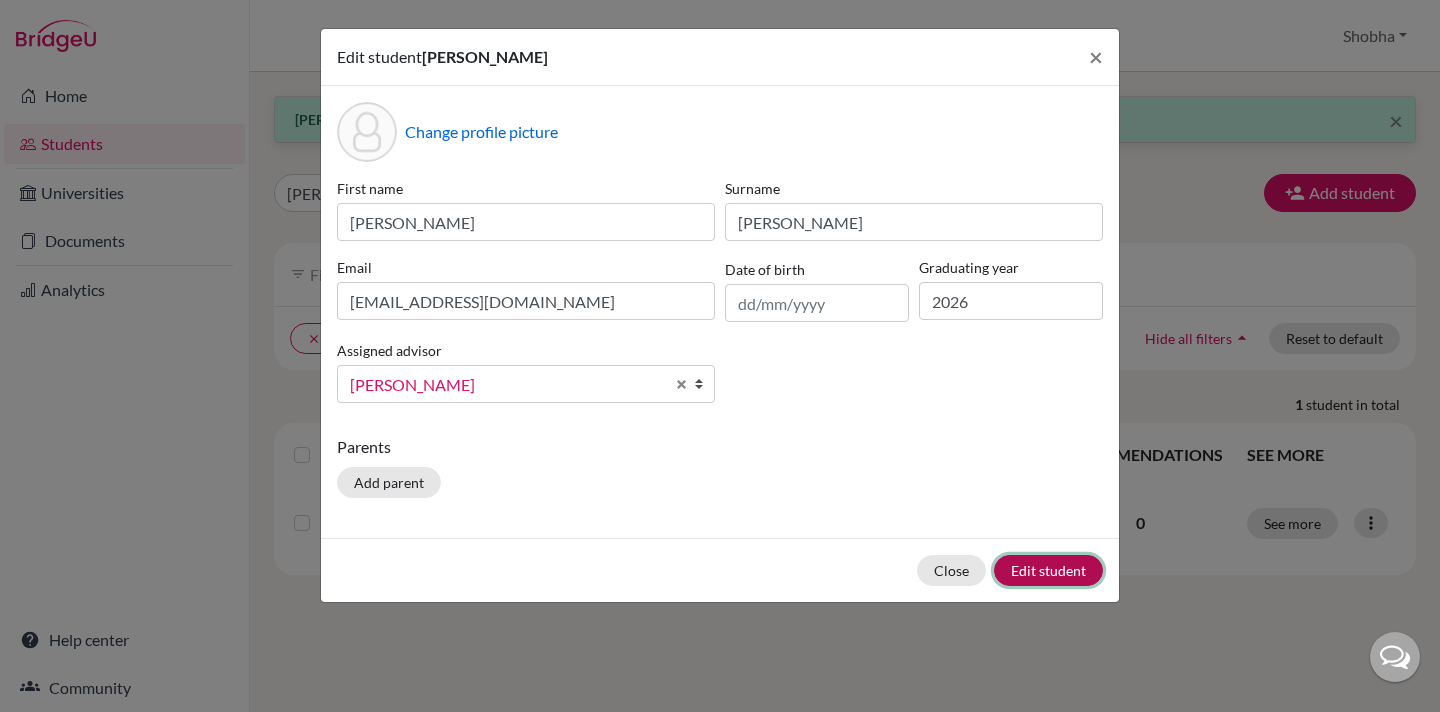 click on "Edit student" at bounding box center [1048, 570] 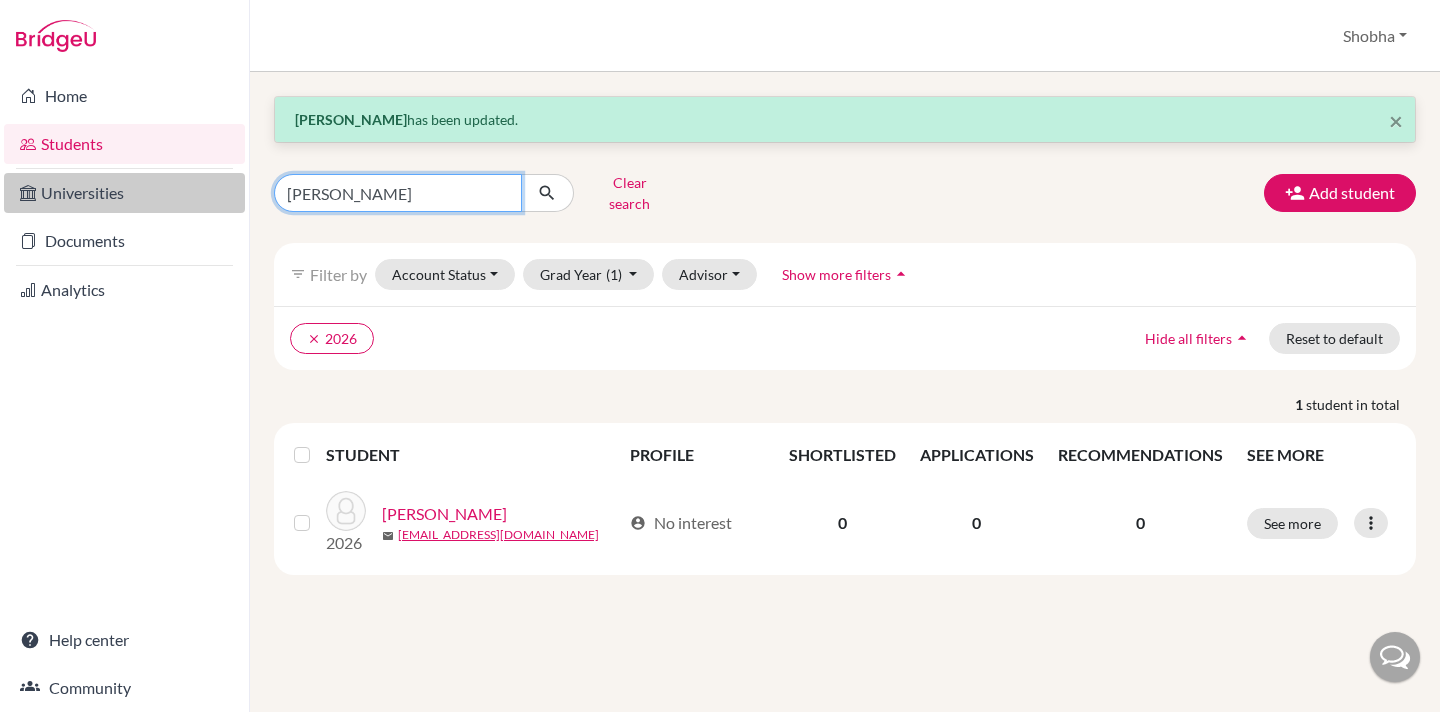 drag, startPoint x: 375, startPoint y: 183, endPoint x: 177, endPoint y: 183, distance: 198 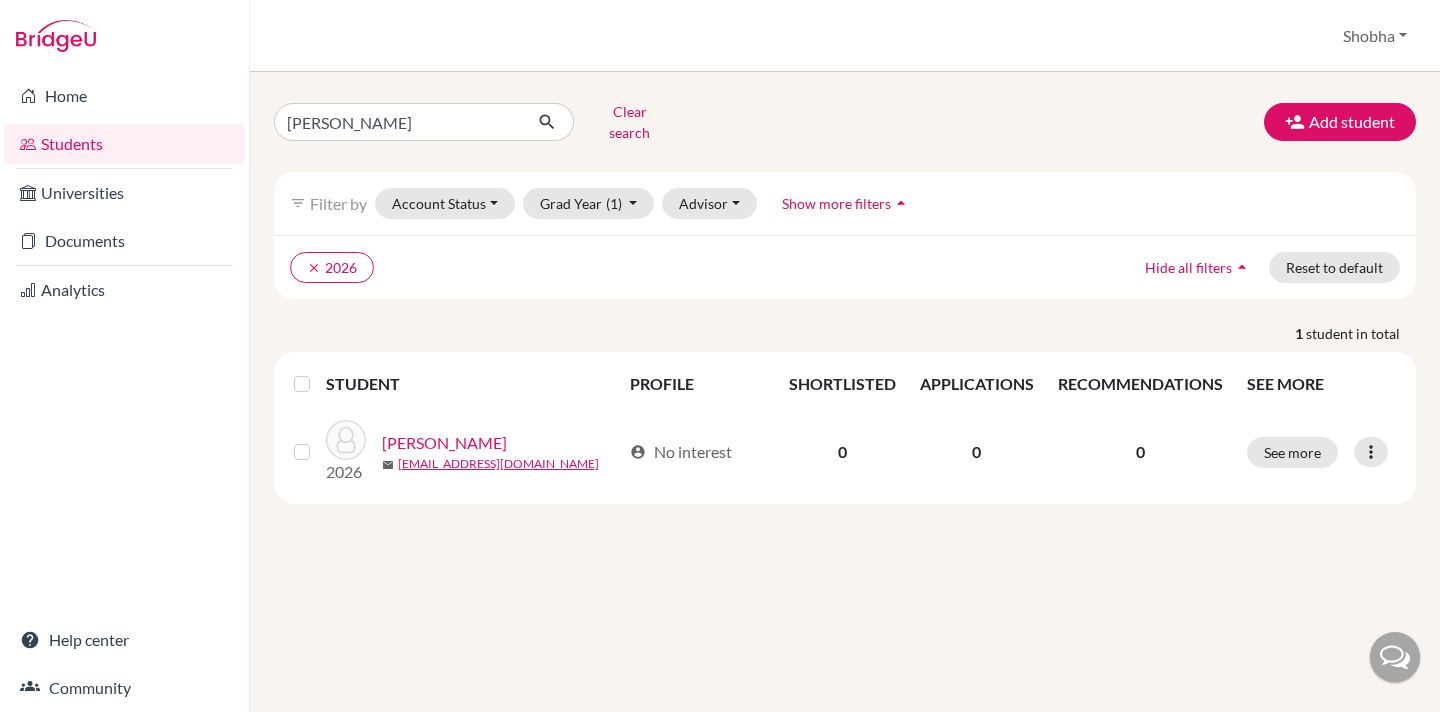scroll, scrollTop: 0, scrollLeft: 0, axis: both 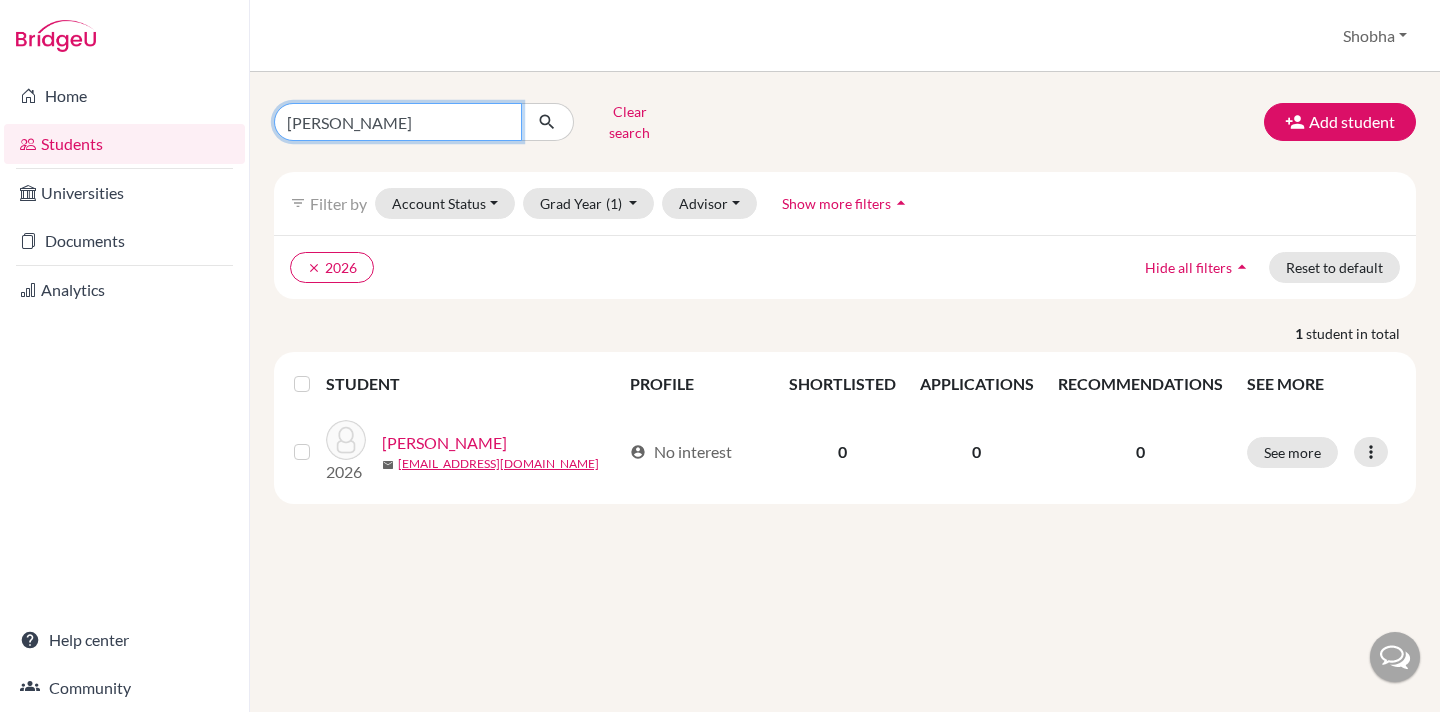 drag, startPoint x: 357, startPoint y: 117, endPoint x: 284, endPoint y: 117, distance: 73 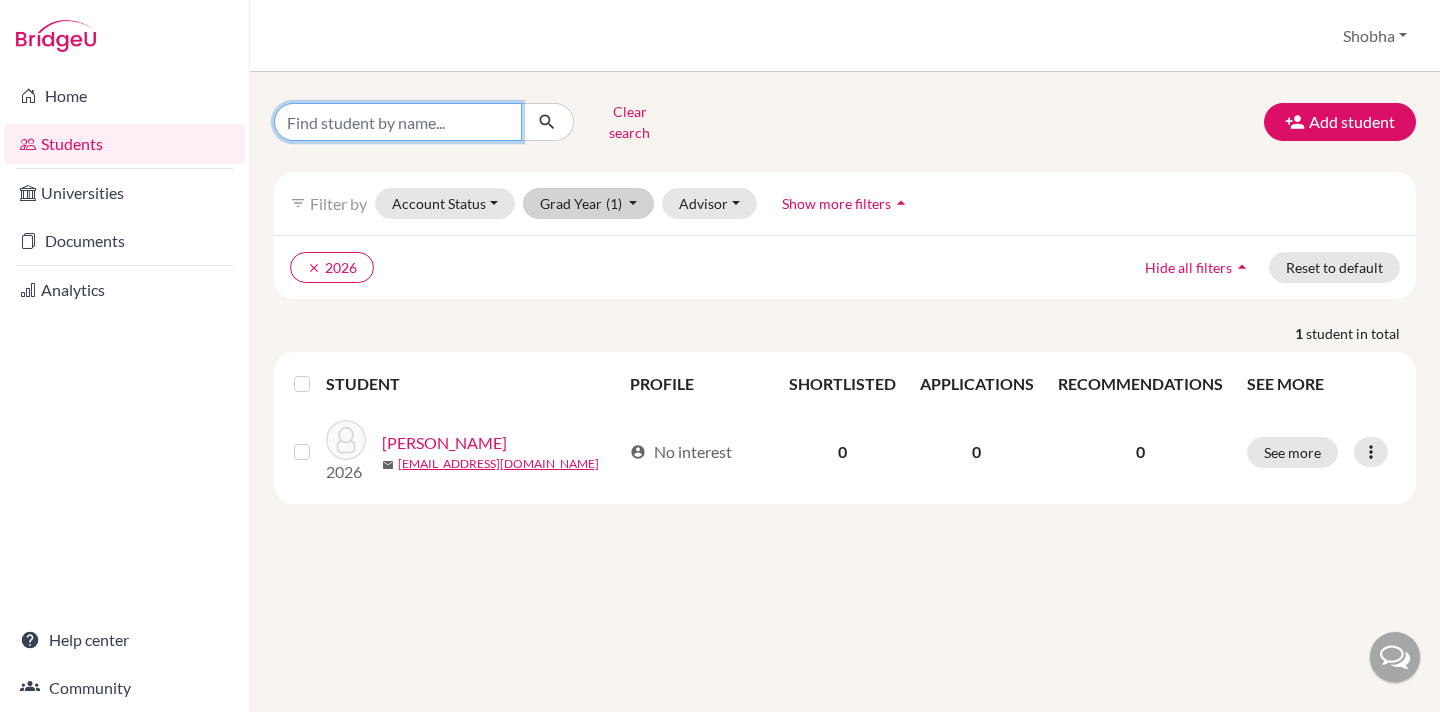 type 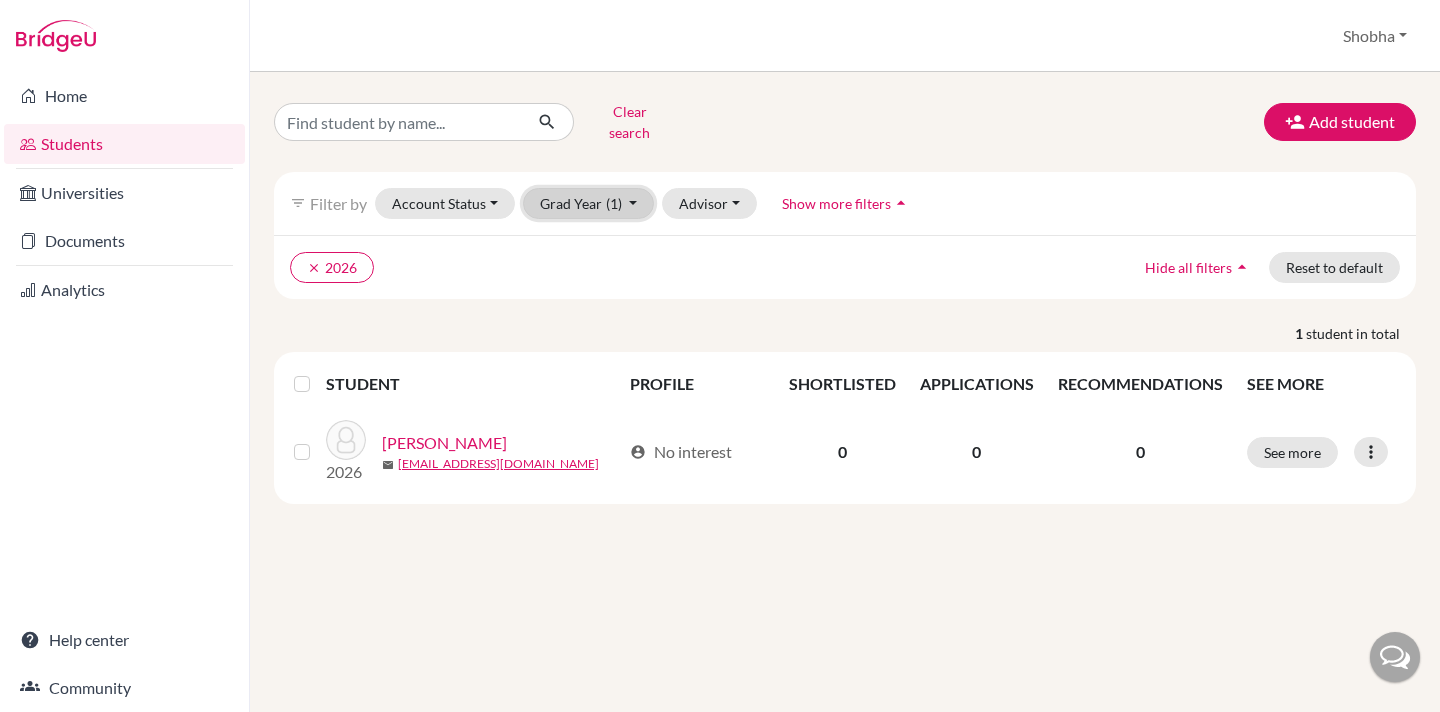click on "Grad Year (1)" at bounding box center (589, 203) 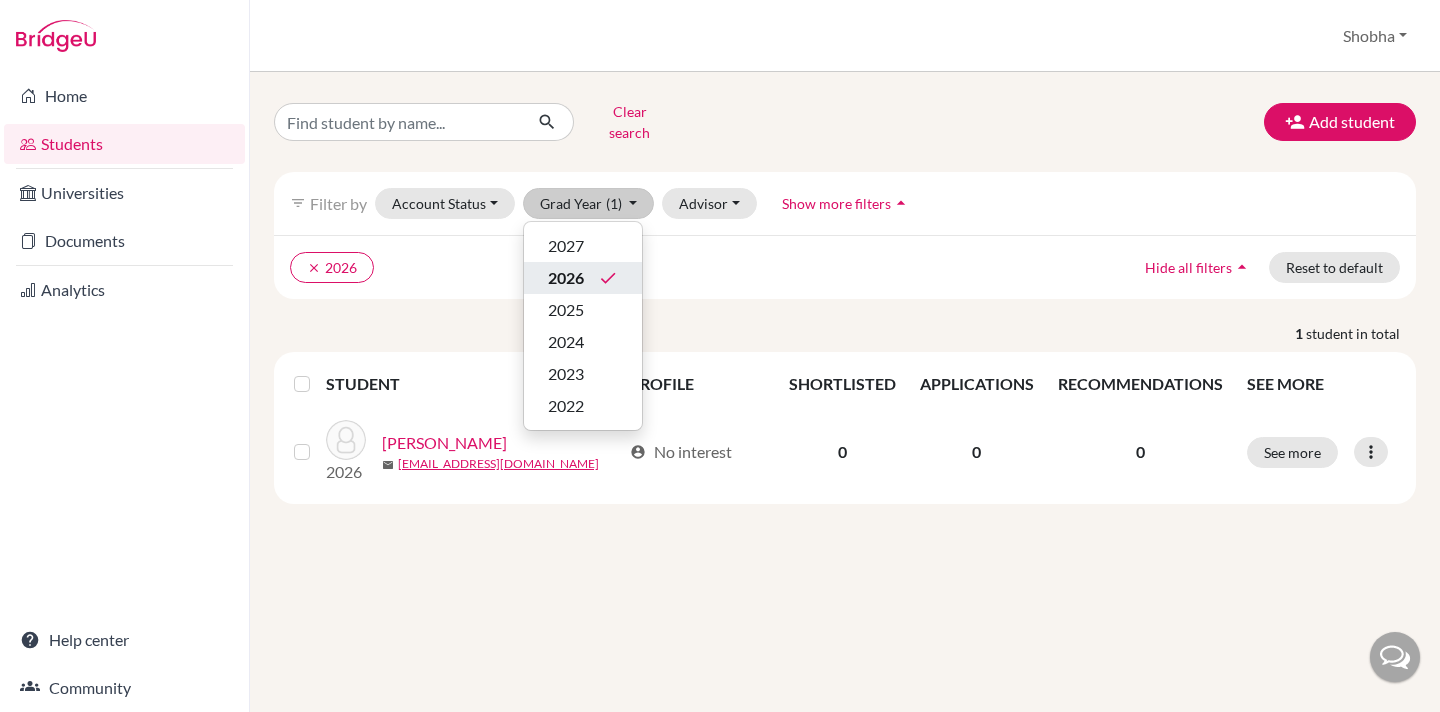 click on "2026" at bounding box center [566, 278] 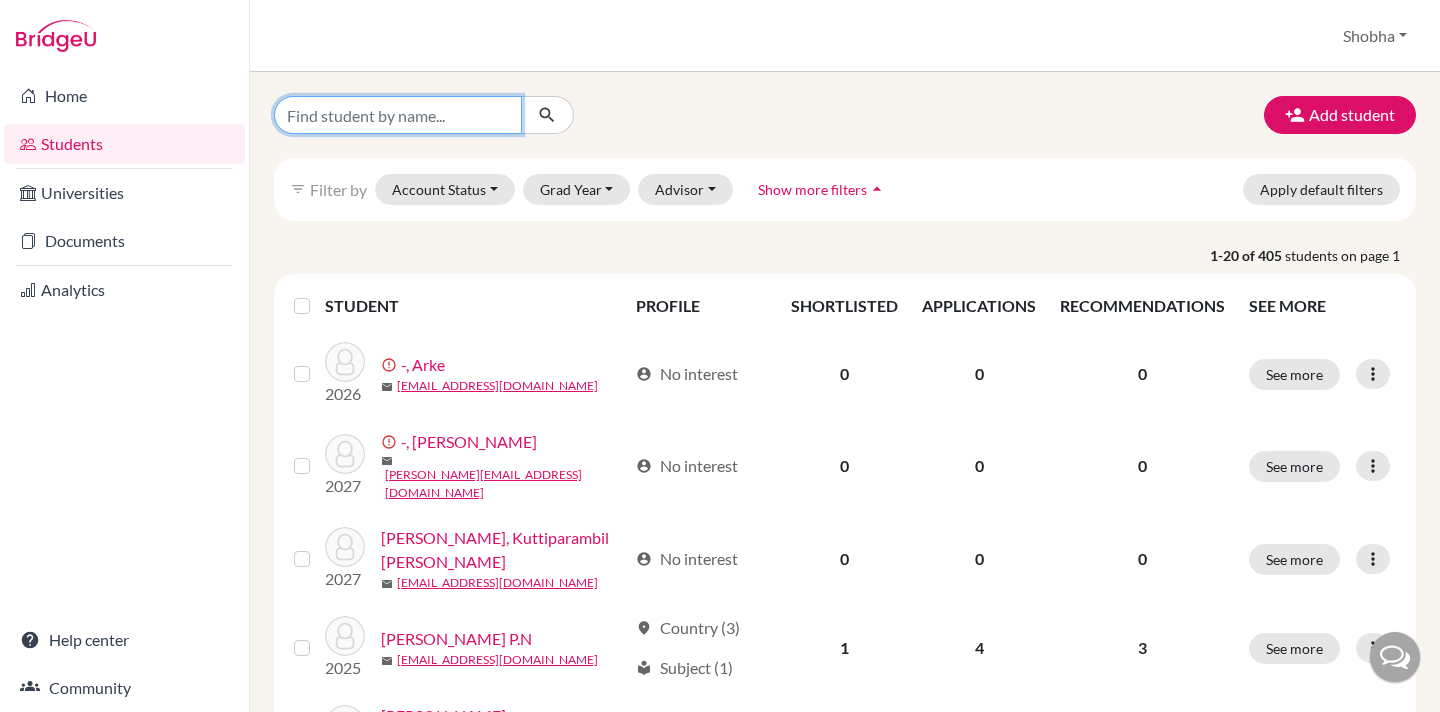 click at bounding box center (398, 115) 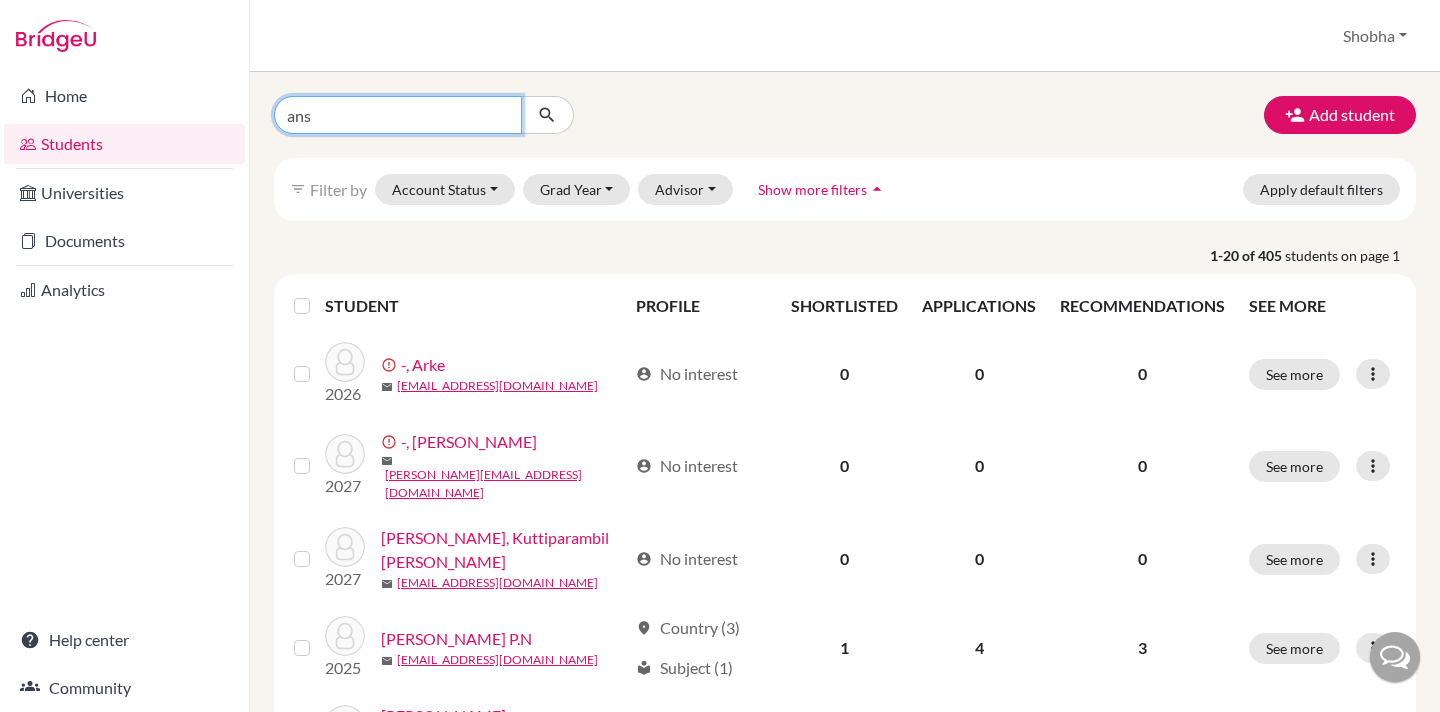 type on "[PERSON_NAME]" 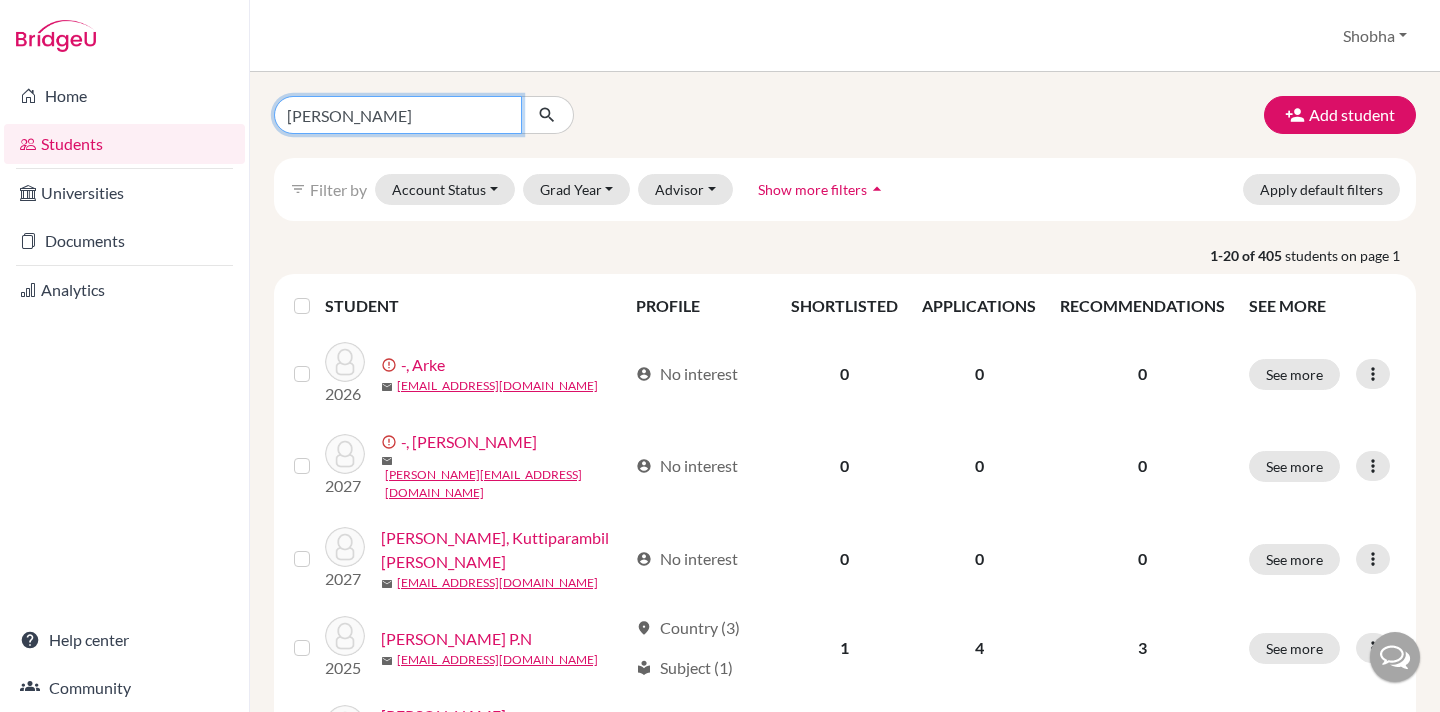click at bounding box center [547, 115] 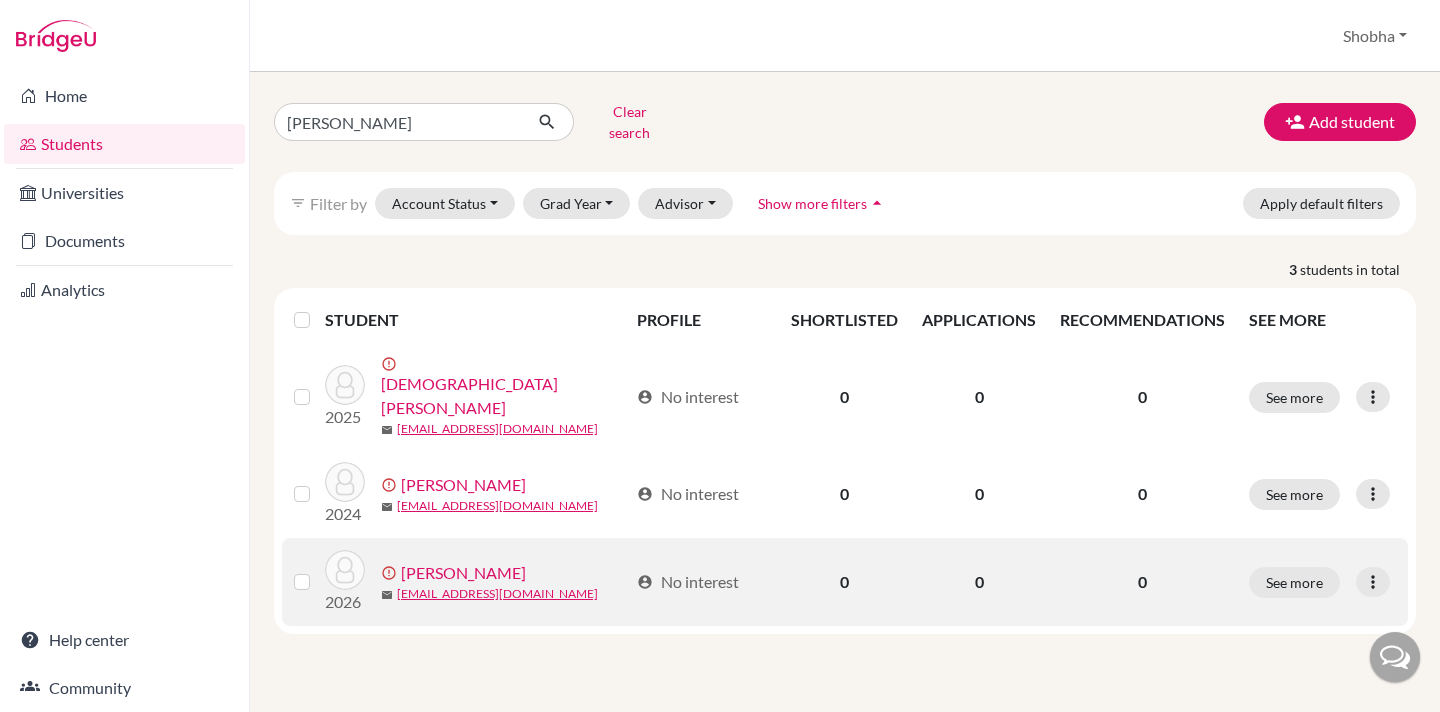 click on "[PERSON_NAME]" at bounding box center [463, 573] 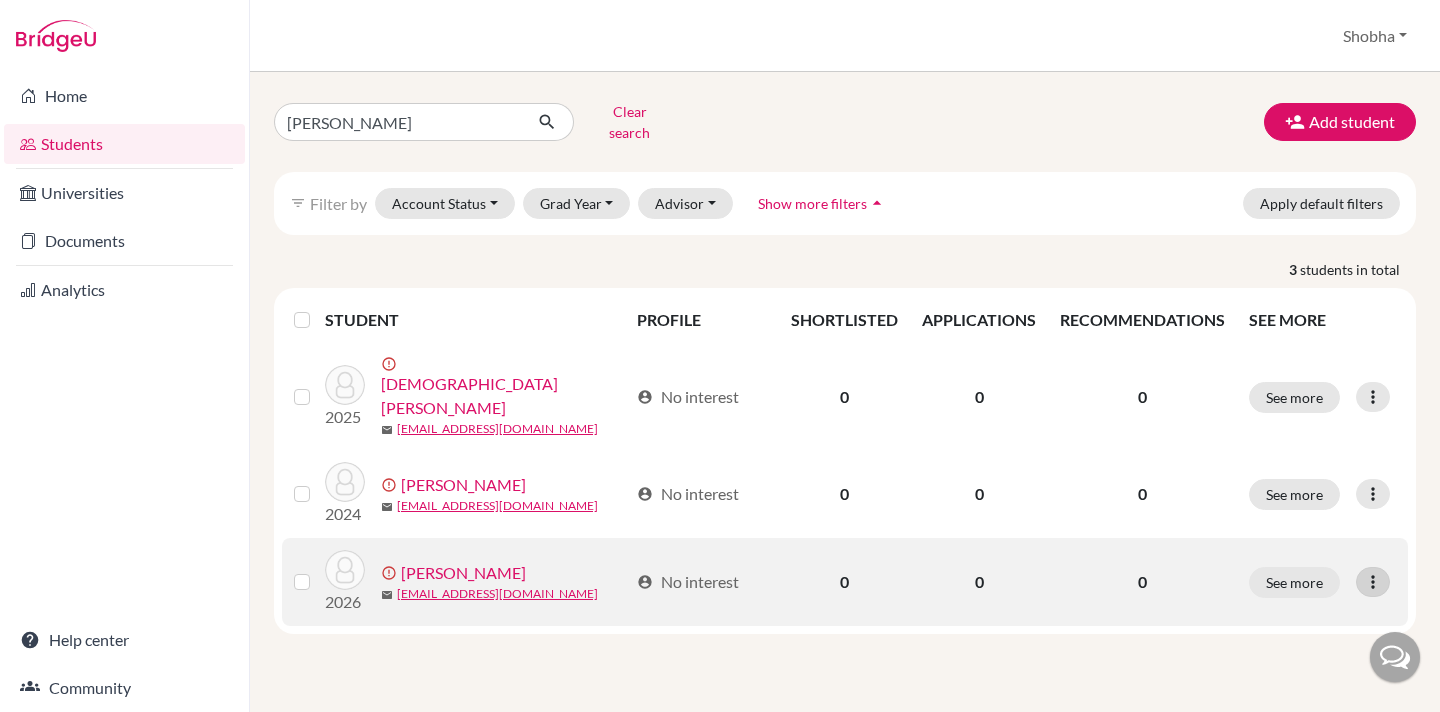 click at bounding box center (1373, 582) 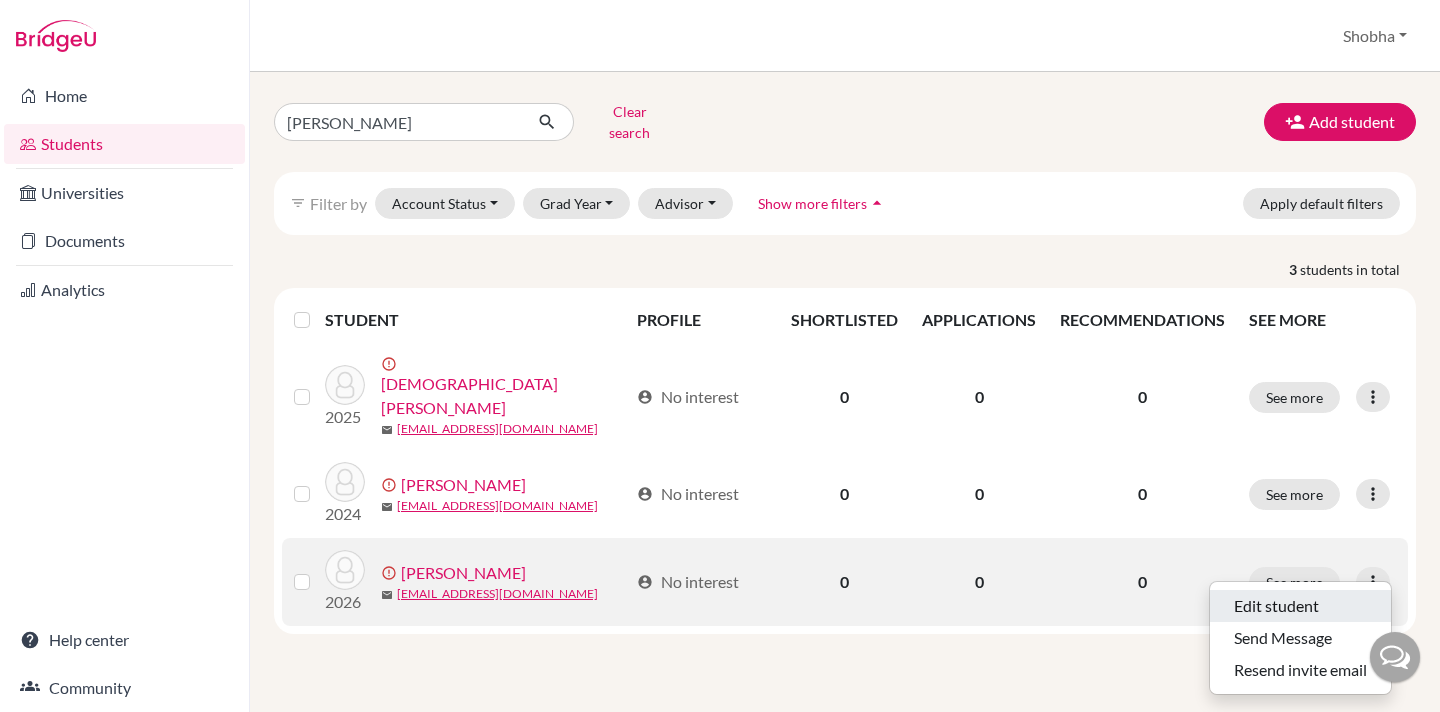 click on "Edit student" at bounding box center (1300, 606) 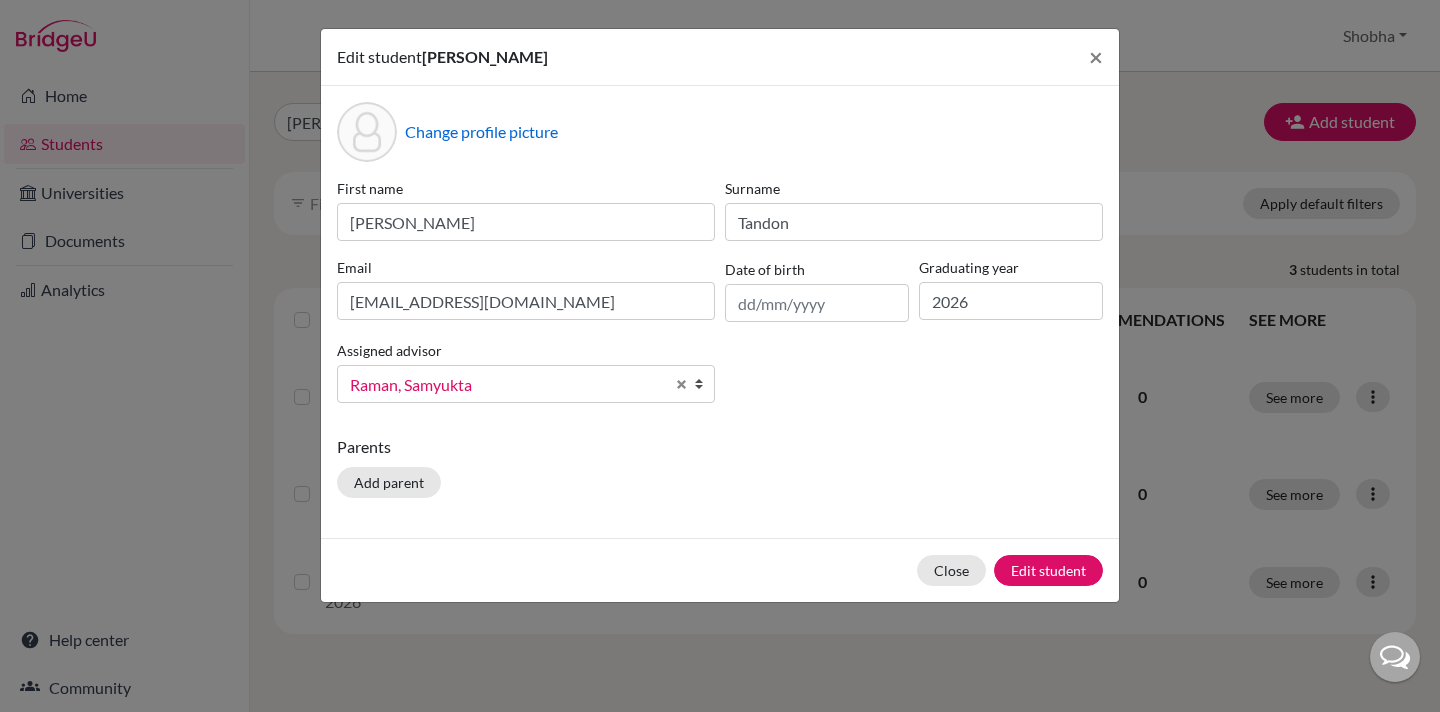 click at bounding box center [704, 384] 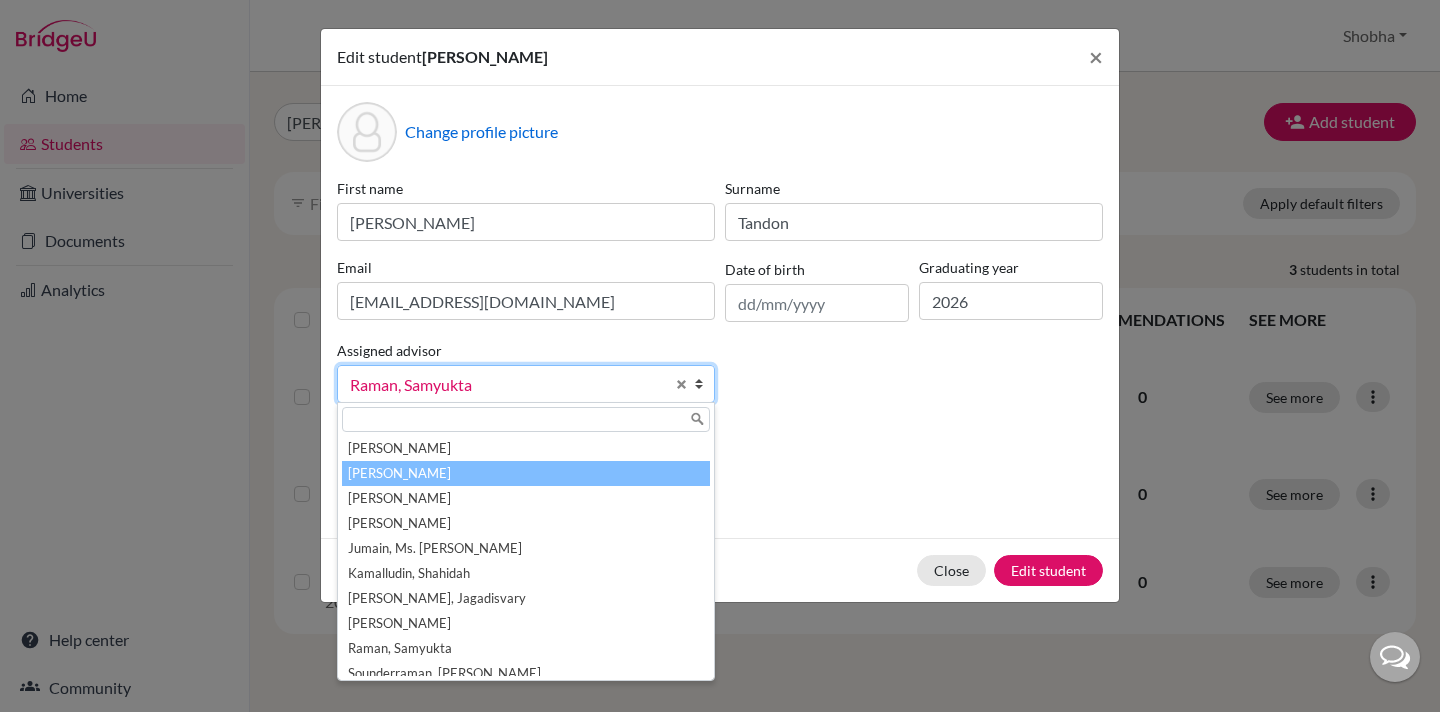 click on "[PERSON_NAME]" at bounding box center (526, 473) 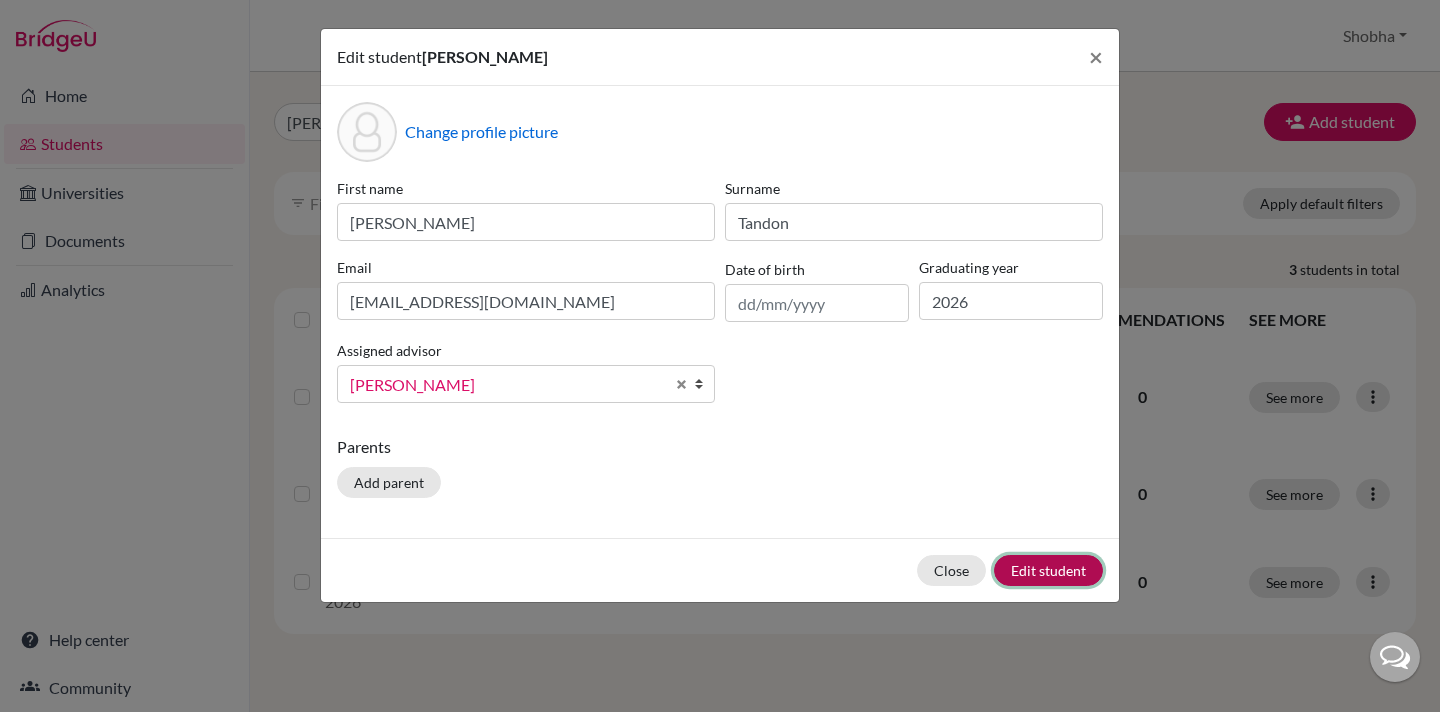 click on "Edit student" at bounding box center (1048, 570) 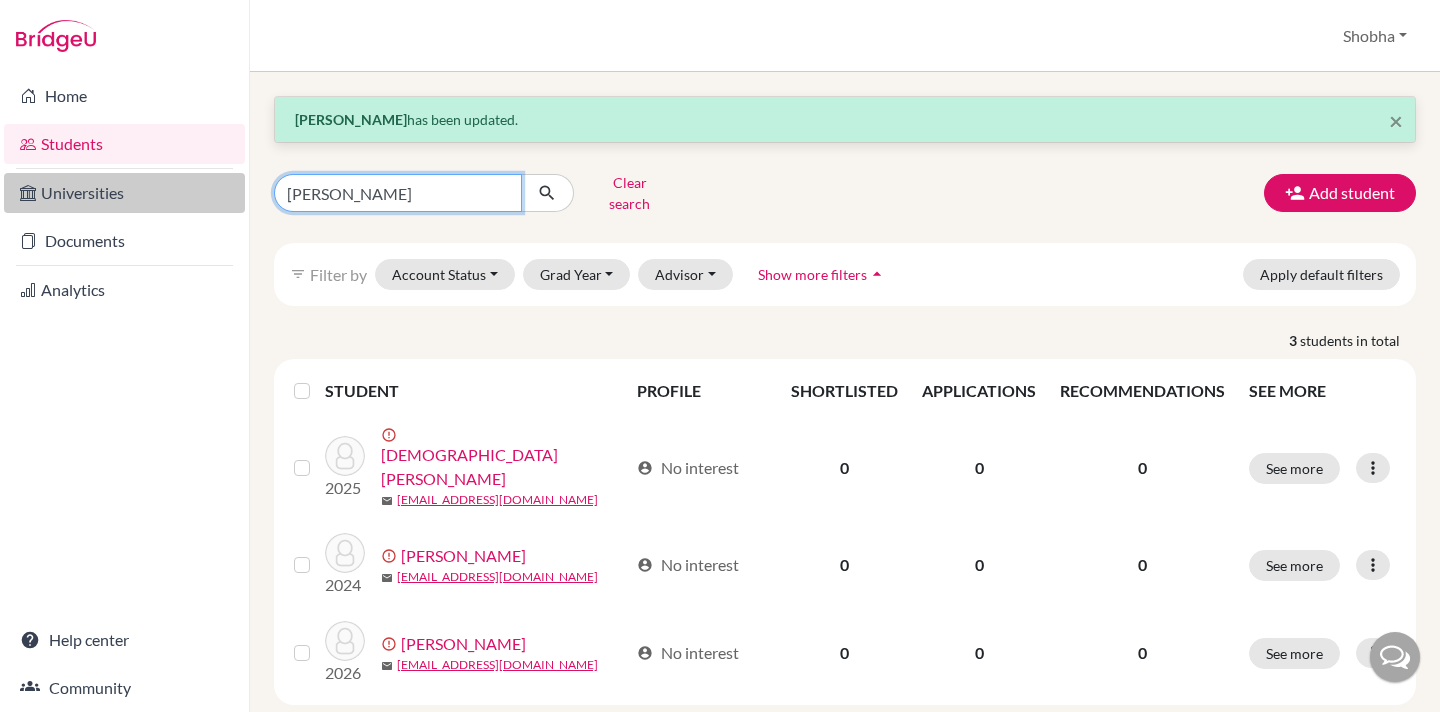 drag, startPoint x: 386, startPoint y: 194, endPoint x: 236, endPoint y: 194, distance: 150 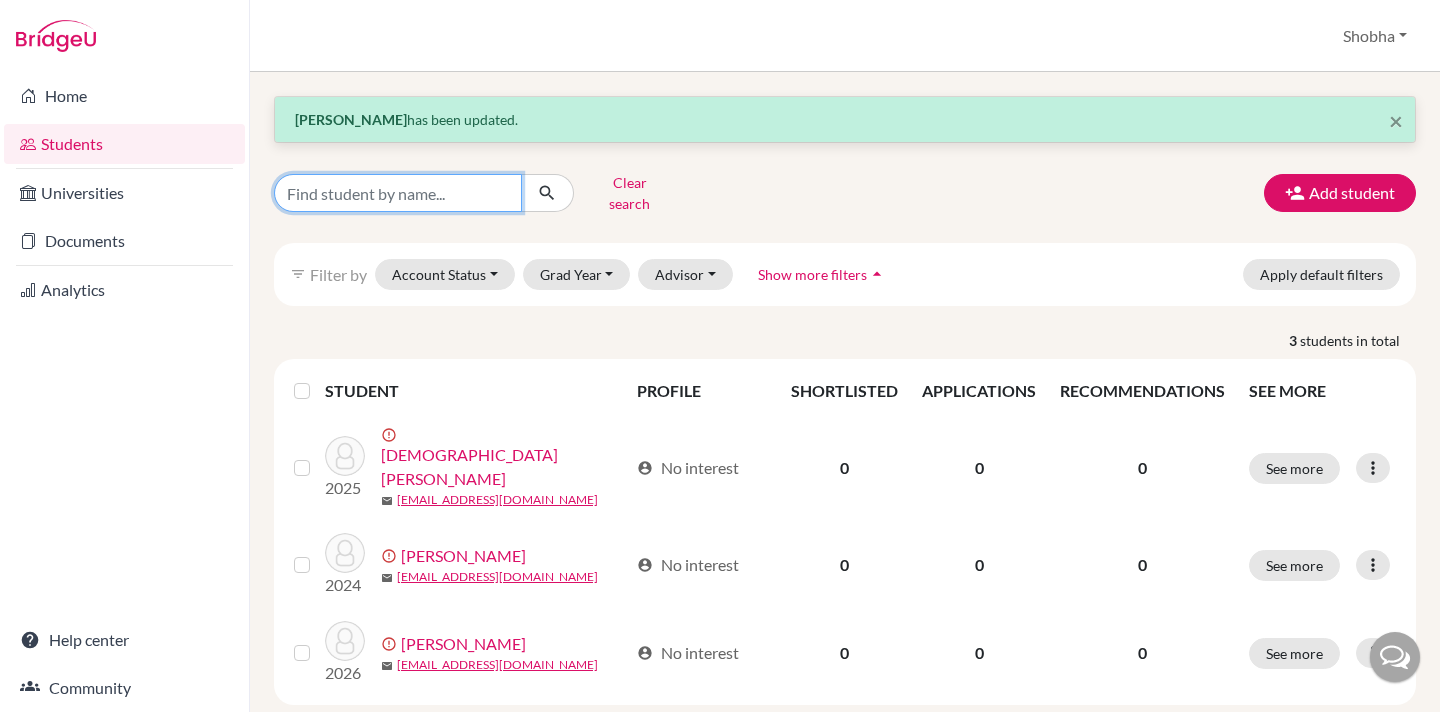 scroll, scrollTop: 9, scrollLeft: 0, axis: vertical 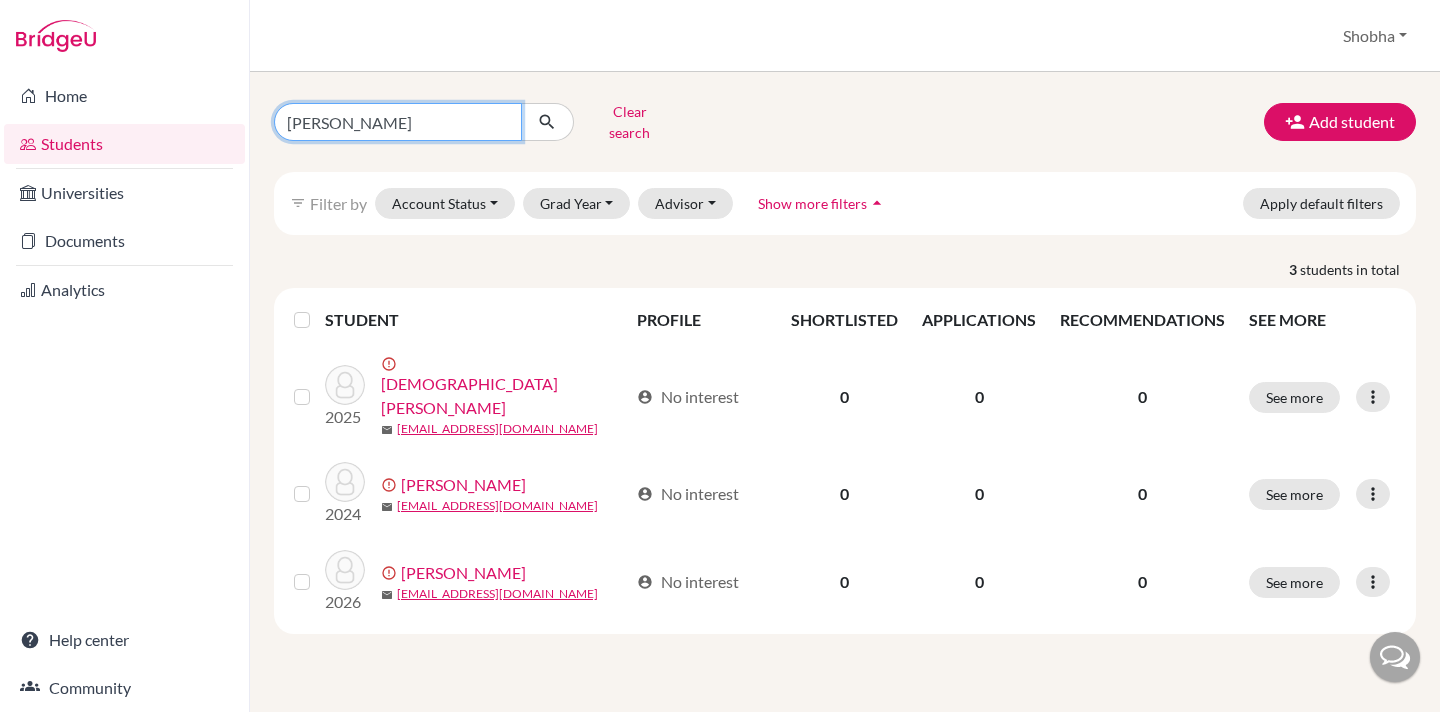 drag, startPoint x: 340, startPoint y: 115, endPoint x: 279, endPoint y: 115, distance: 61 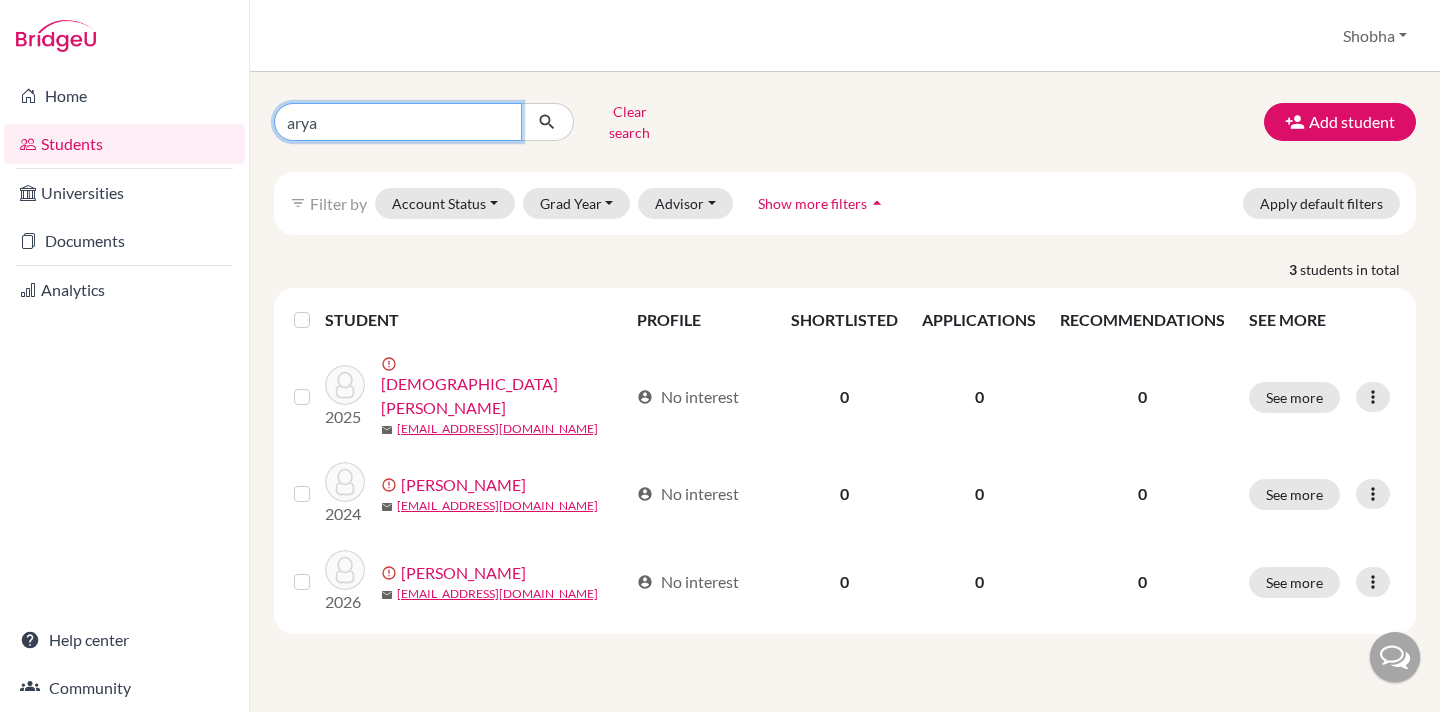 type on "aryam" 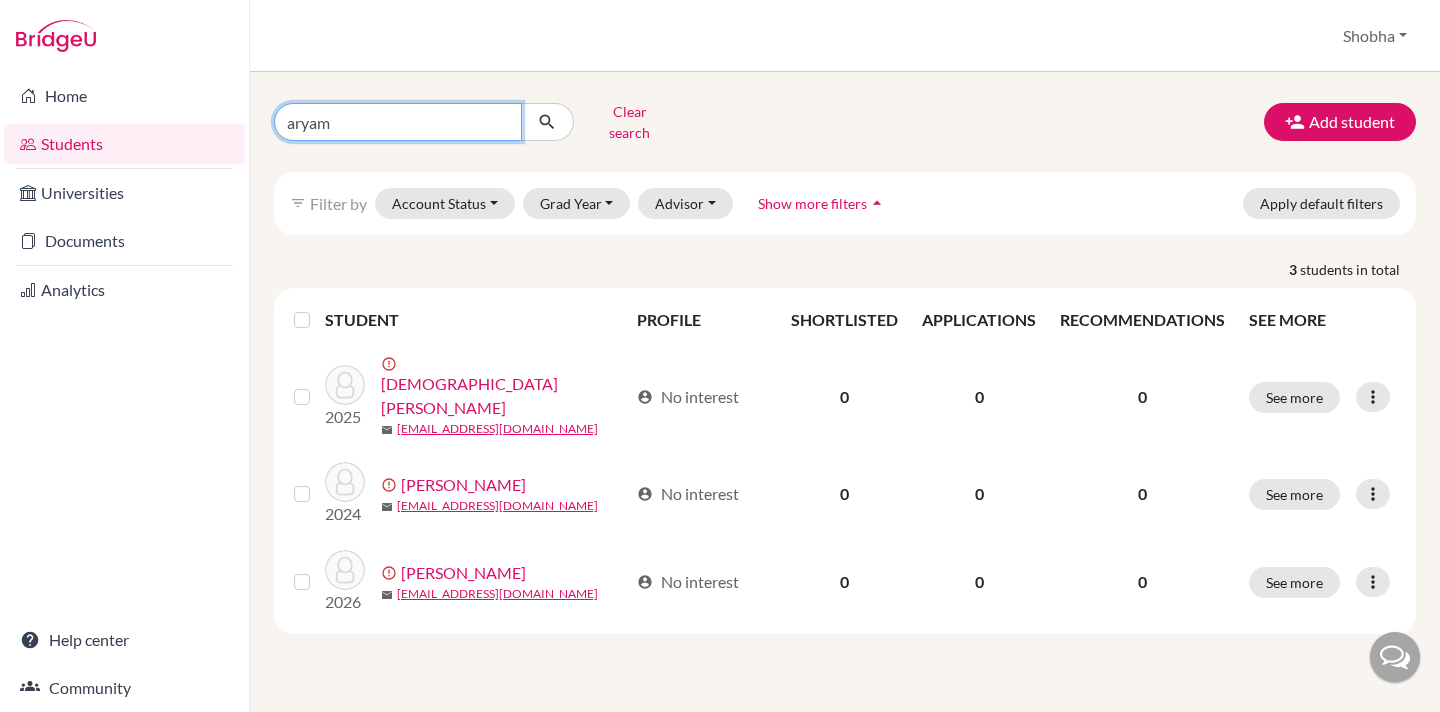 click at bounding box center [547, 122] 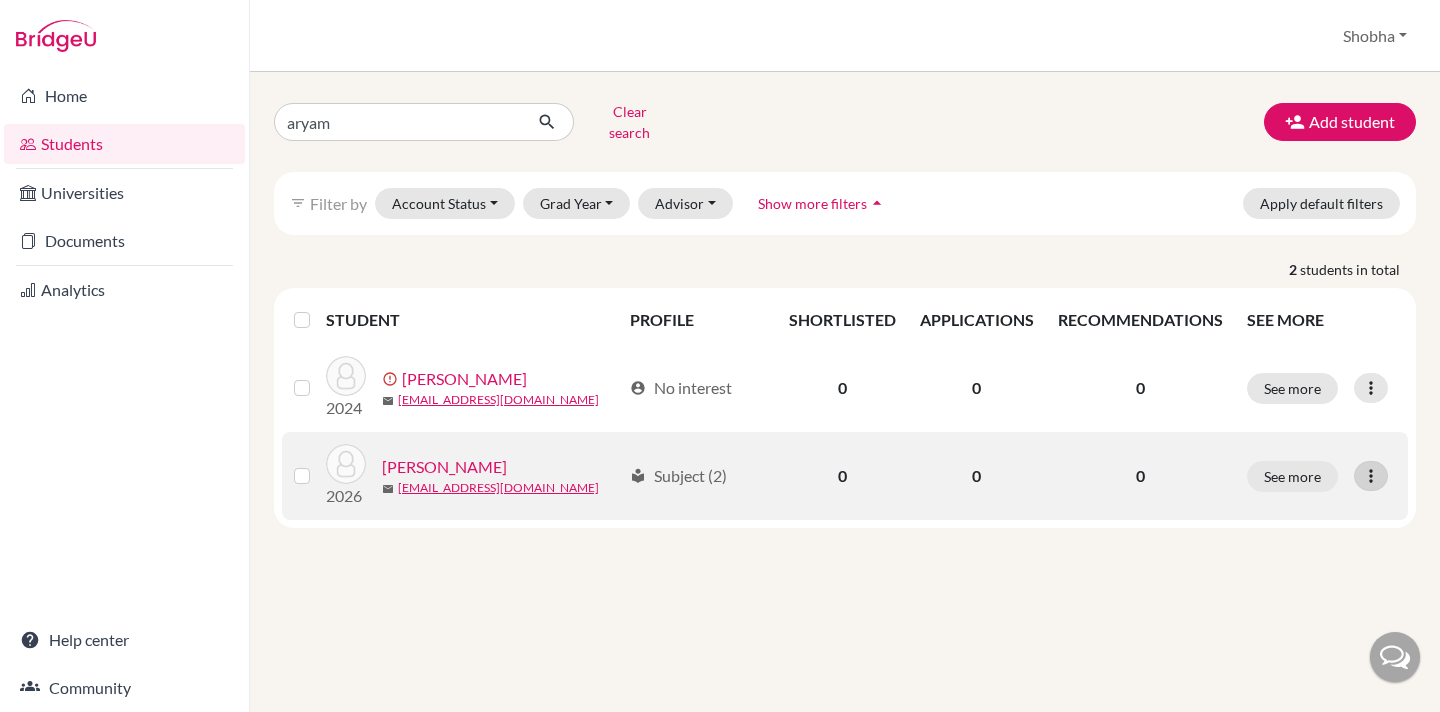 click at bounding box center [1371, 476] 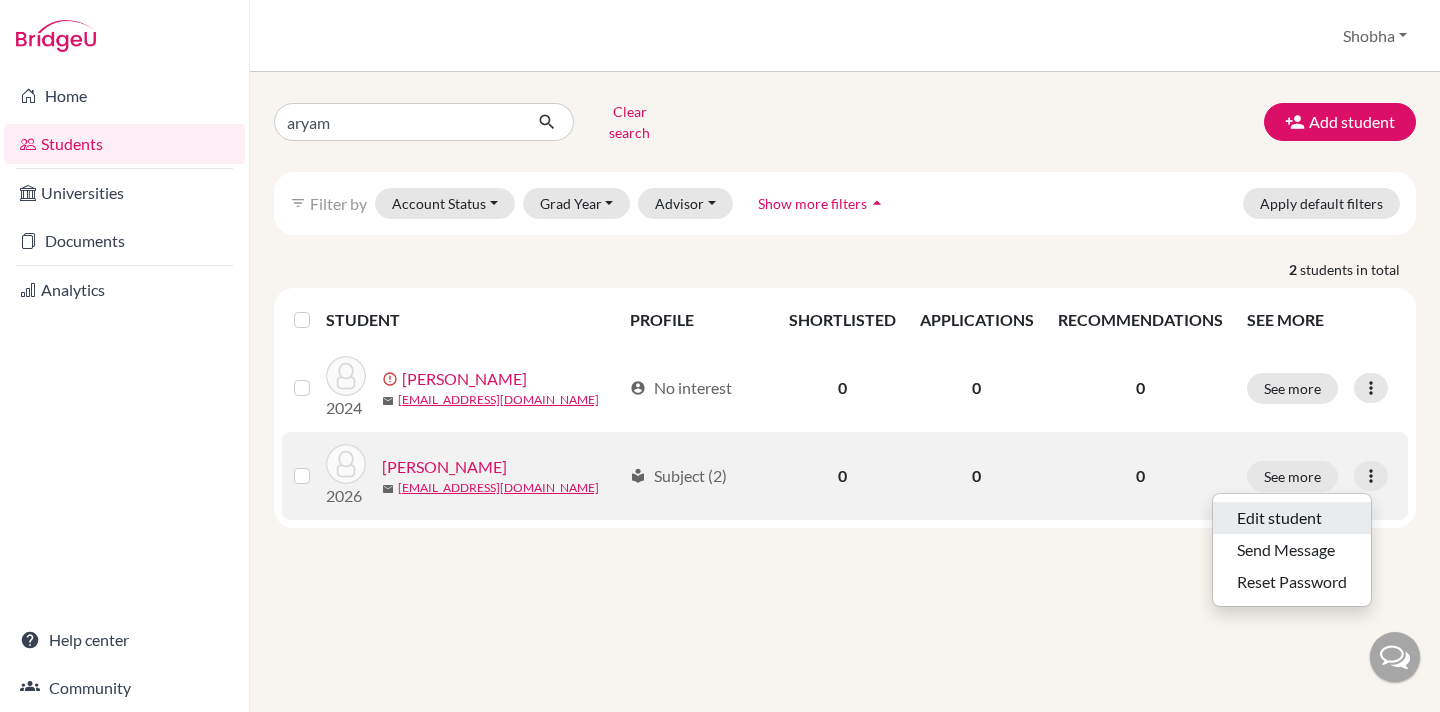 click on "Edit student" at bounding box center (1292, 518) 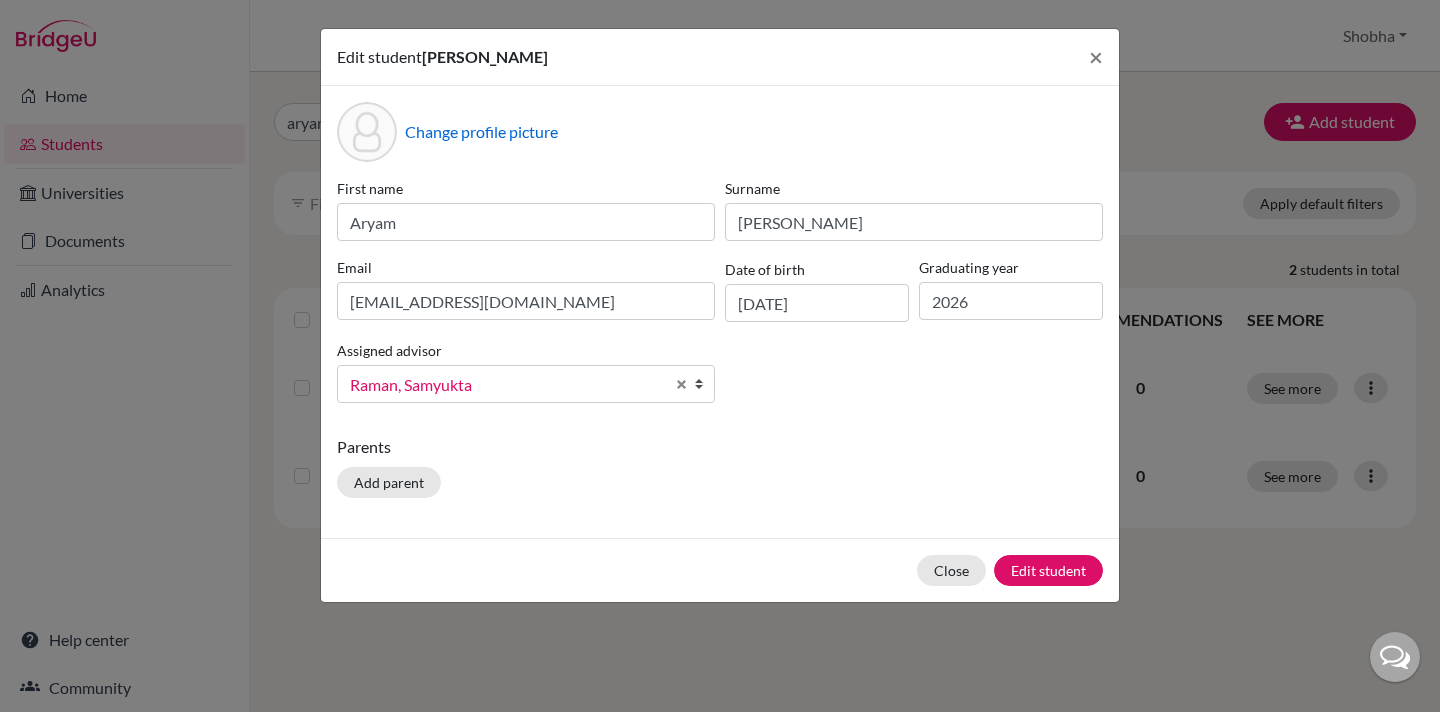 click at bounding box center (704, 384) 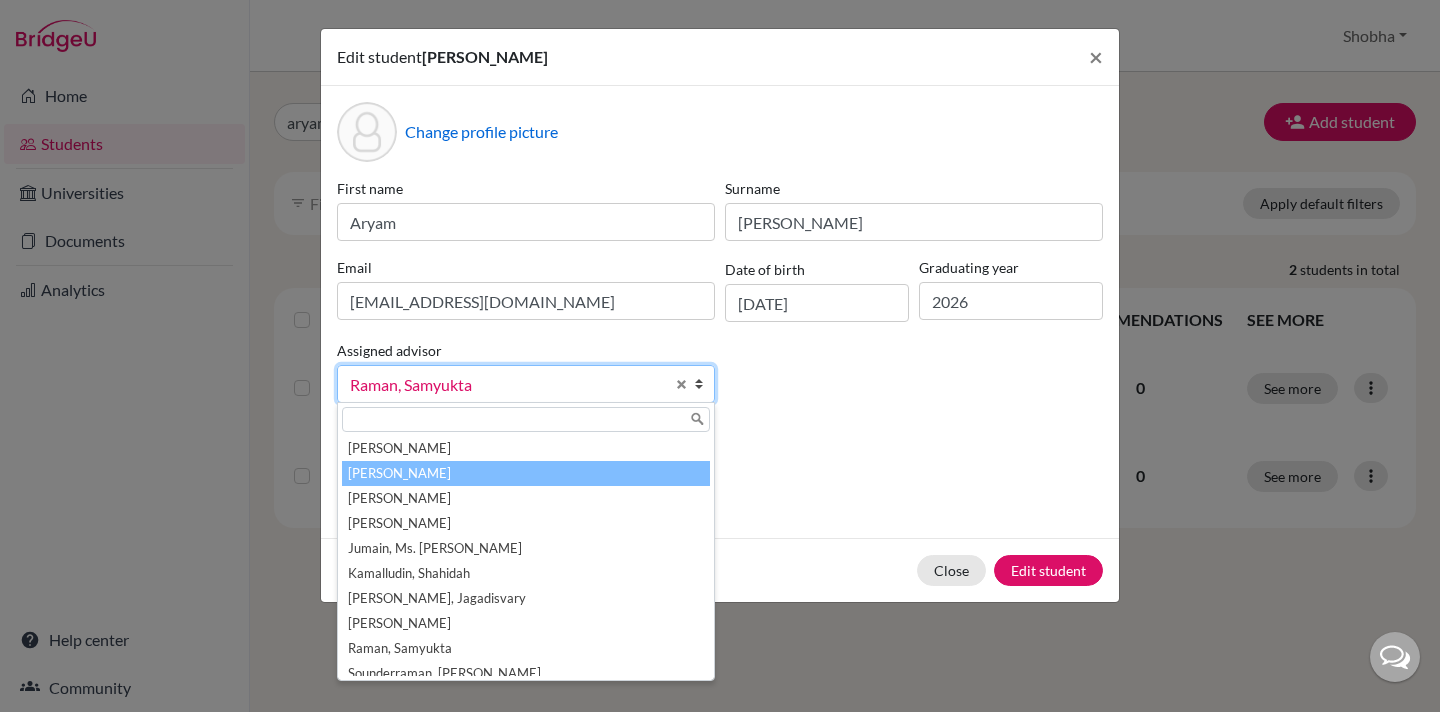 click on "[PERSON_NAME]" at bounding box center [526, 473] 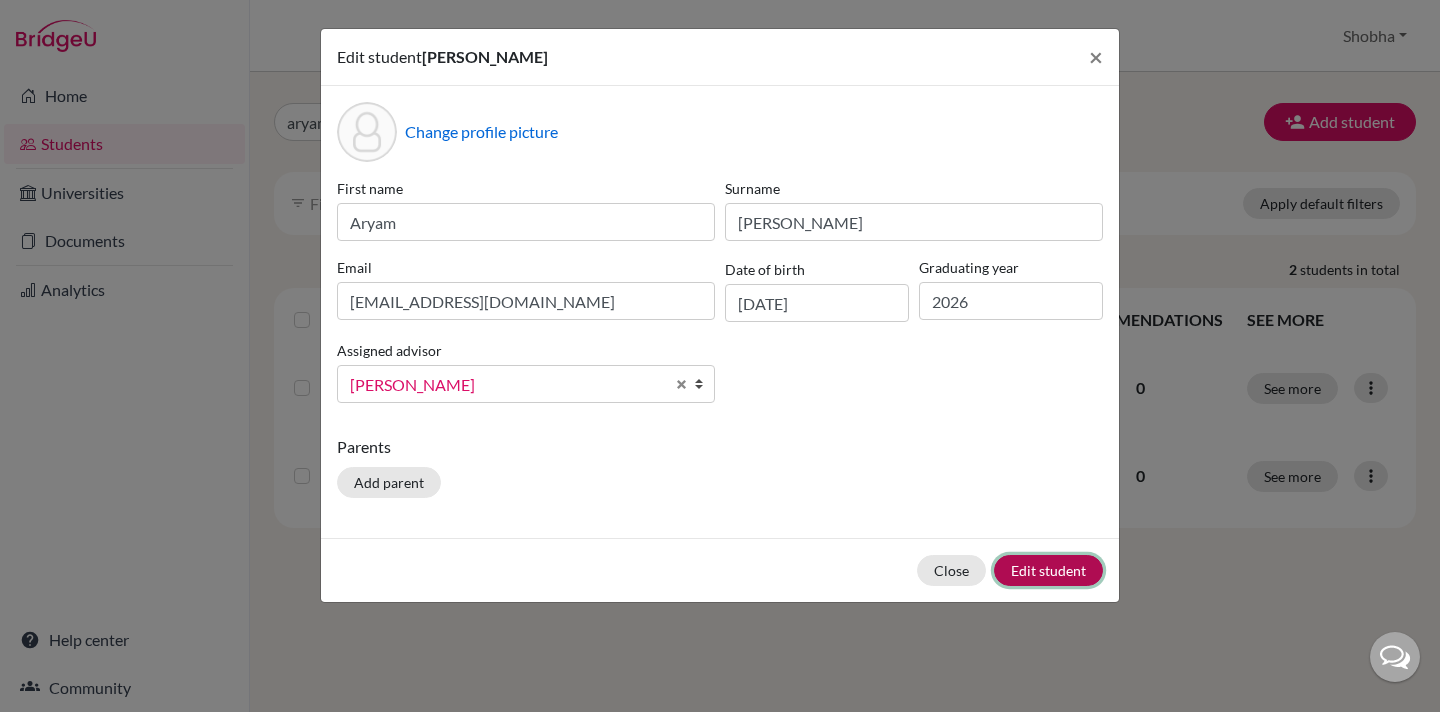 click on "Edit student" at bounding box center [1048, 570] 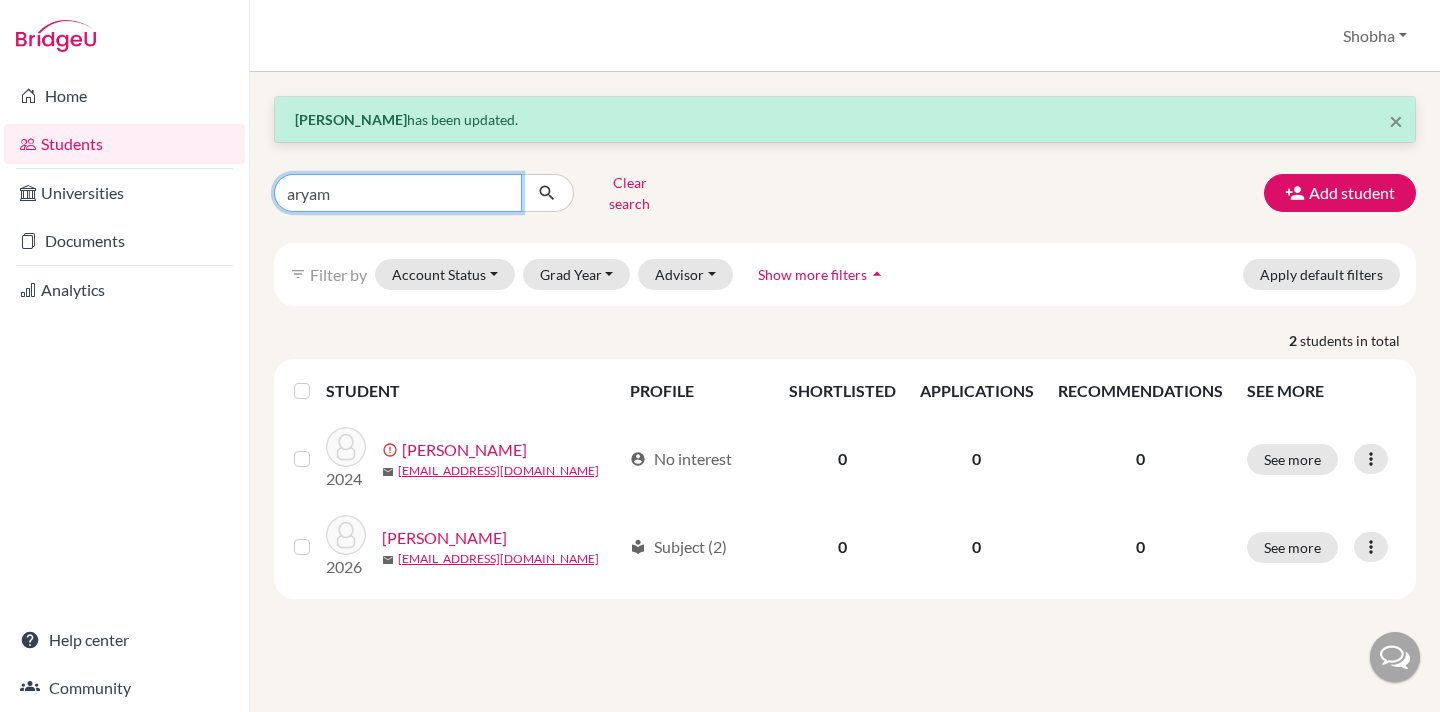 click on "aryam" at bounding box center [398, 193] 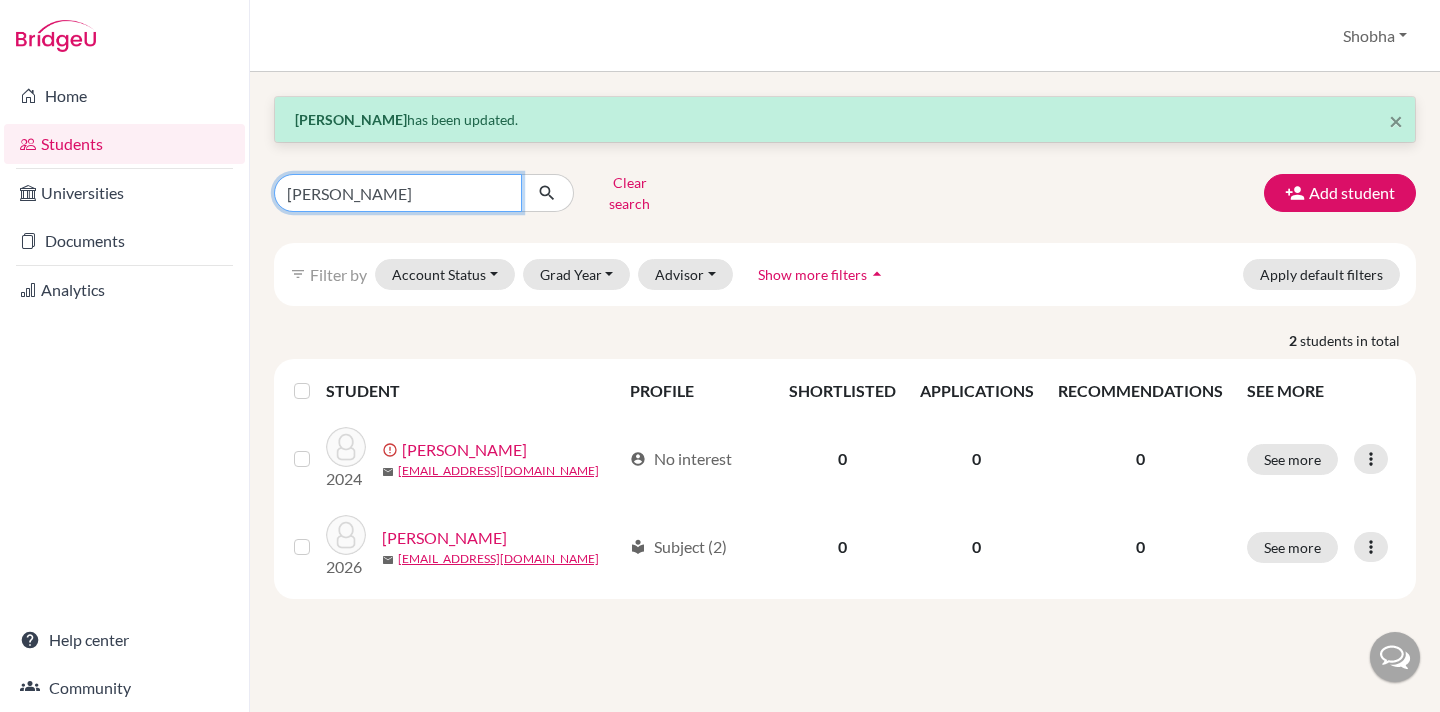 type on "[PERSON_NAME]" 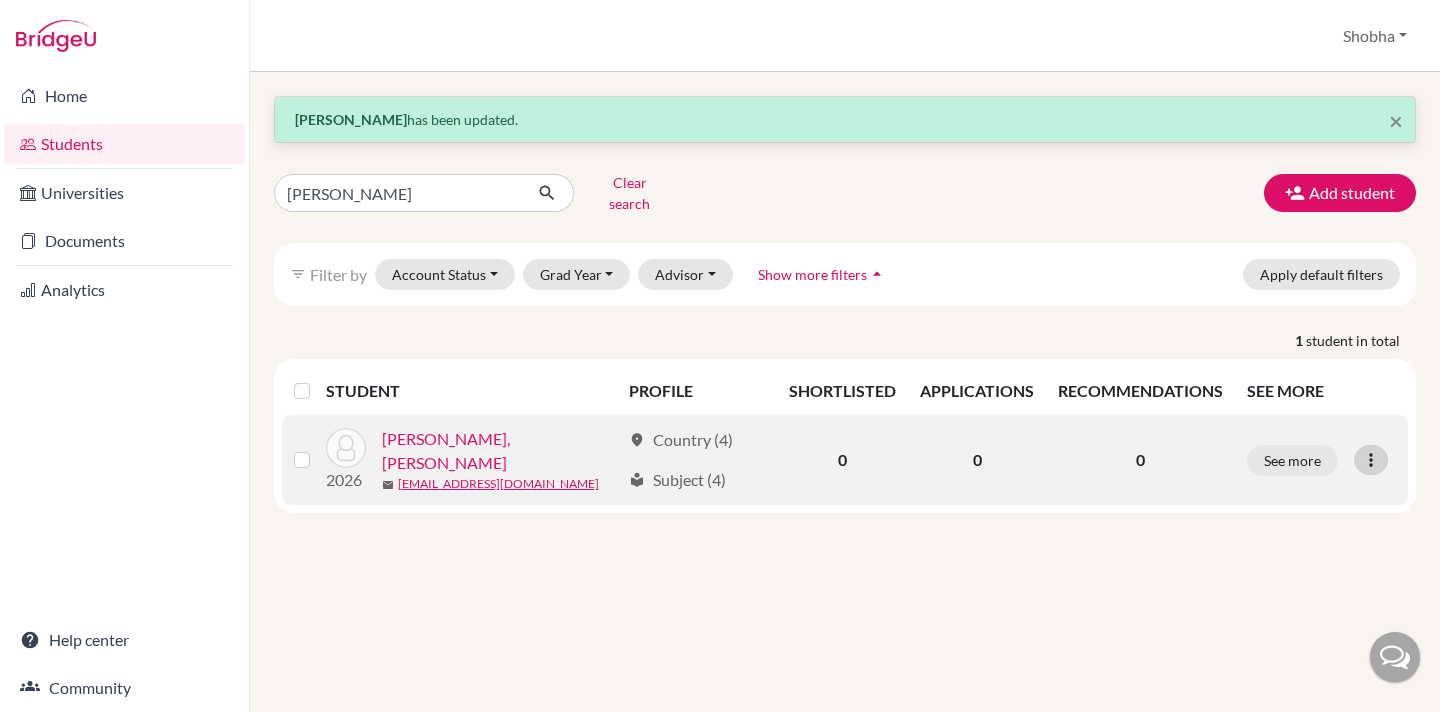 click at bounding box center [1371, 460] 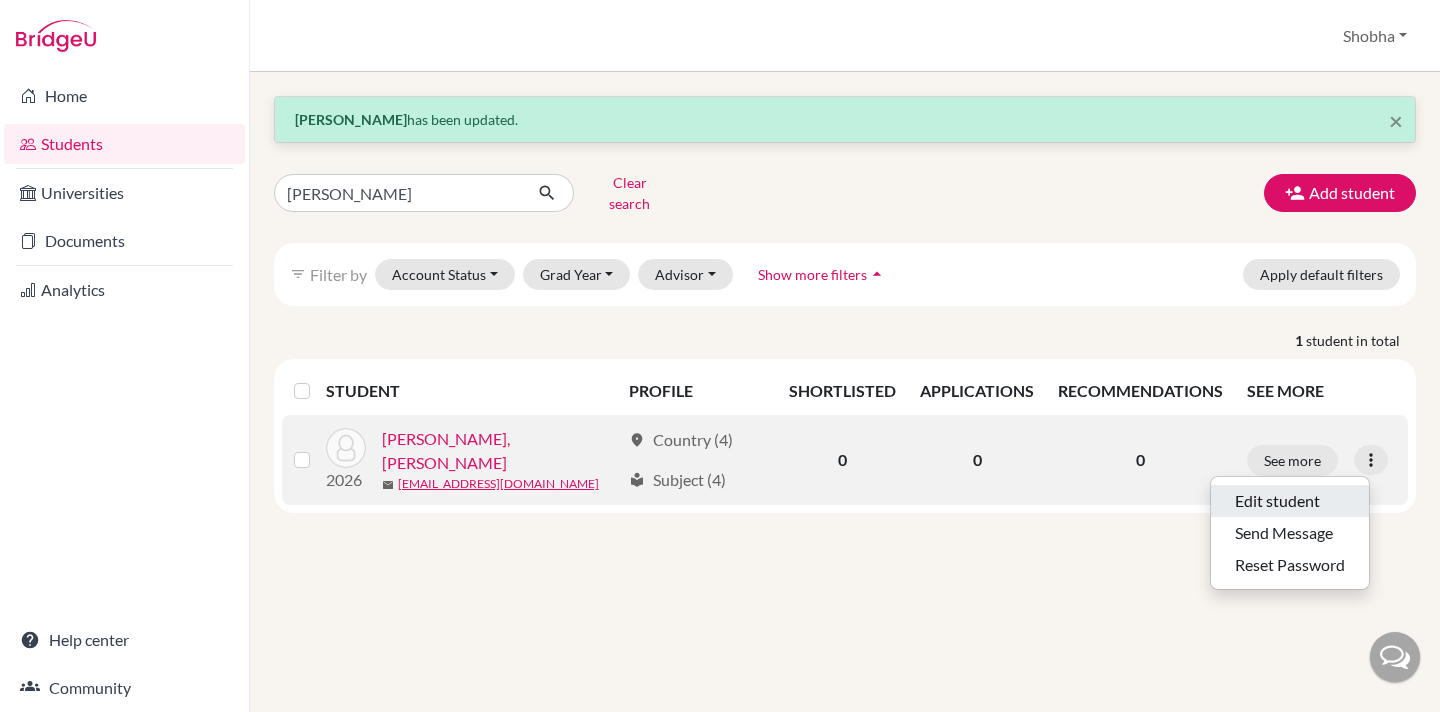 click on "Edit student" at bounding box center [1290, 501] 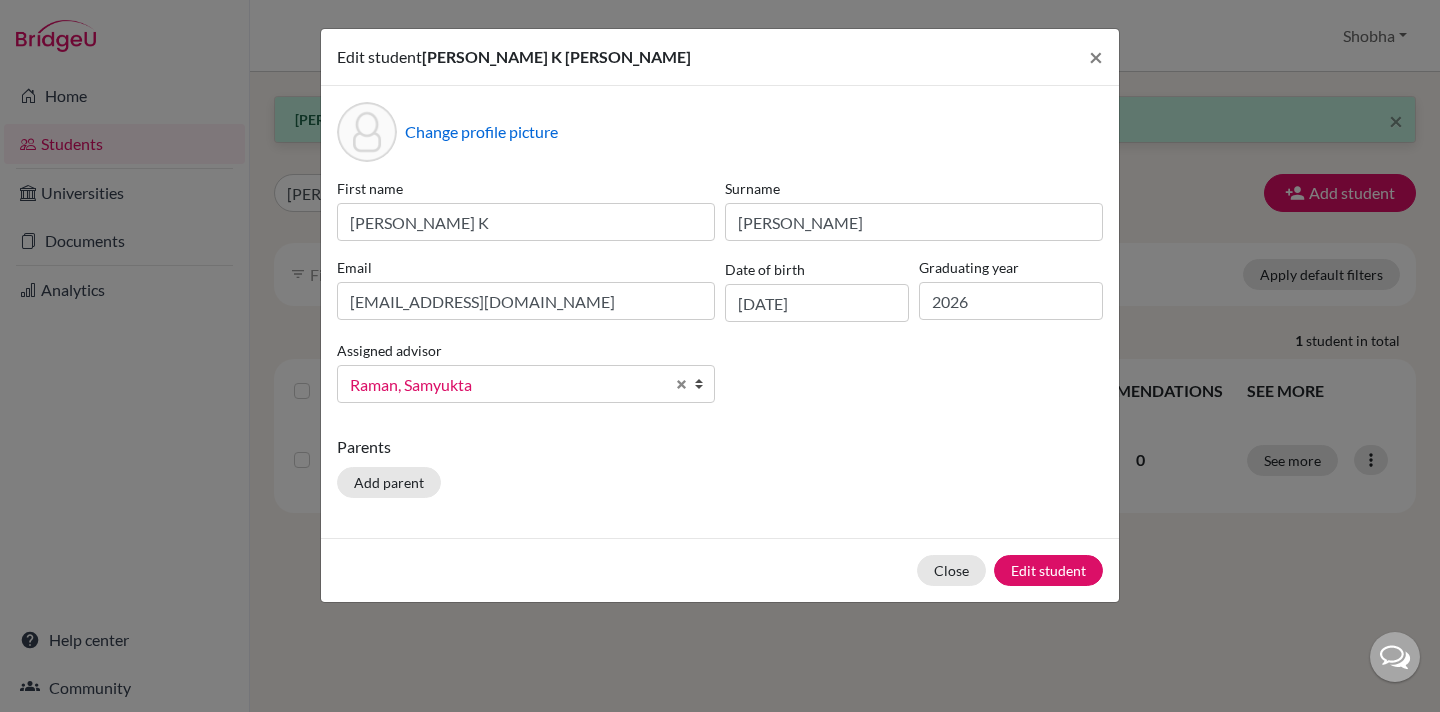 click at bounding box center [704, 384] 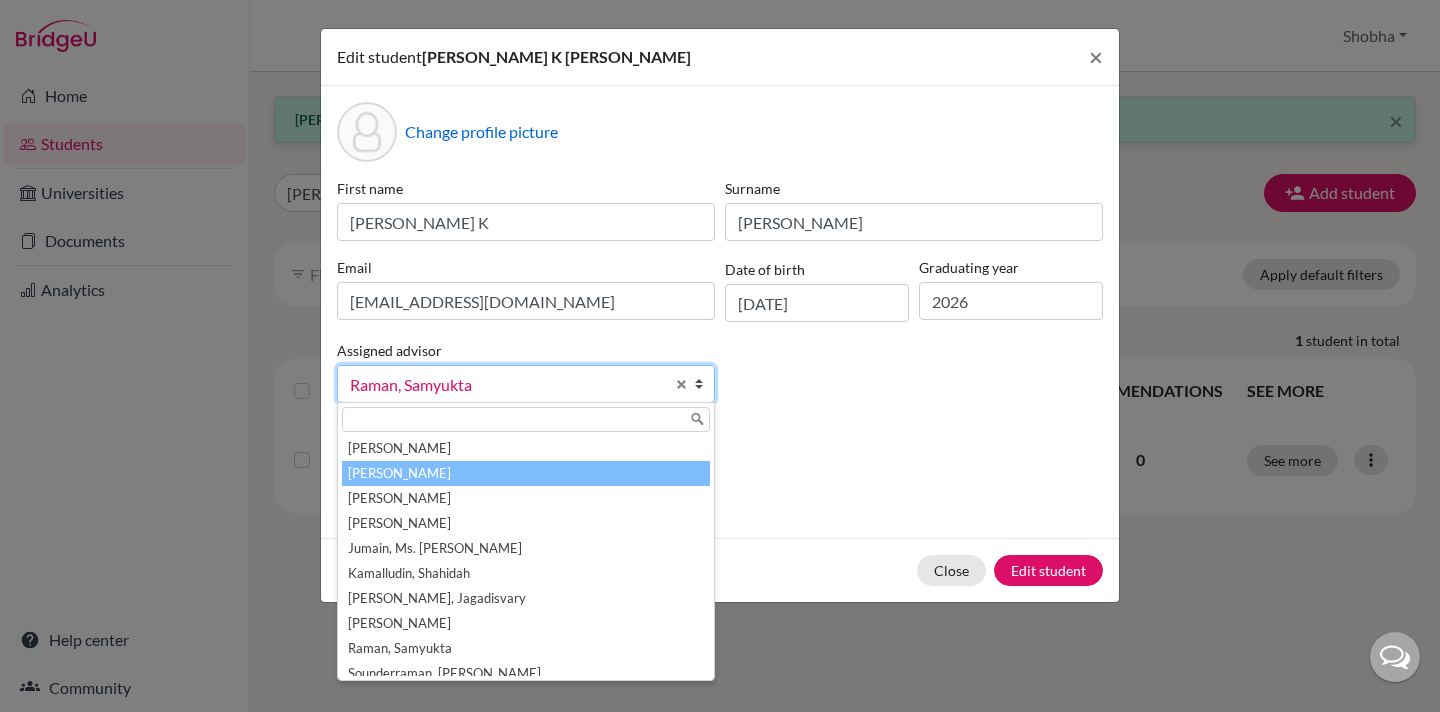 click on "[PERSON_NAME]" at bounding box center (526, 473) 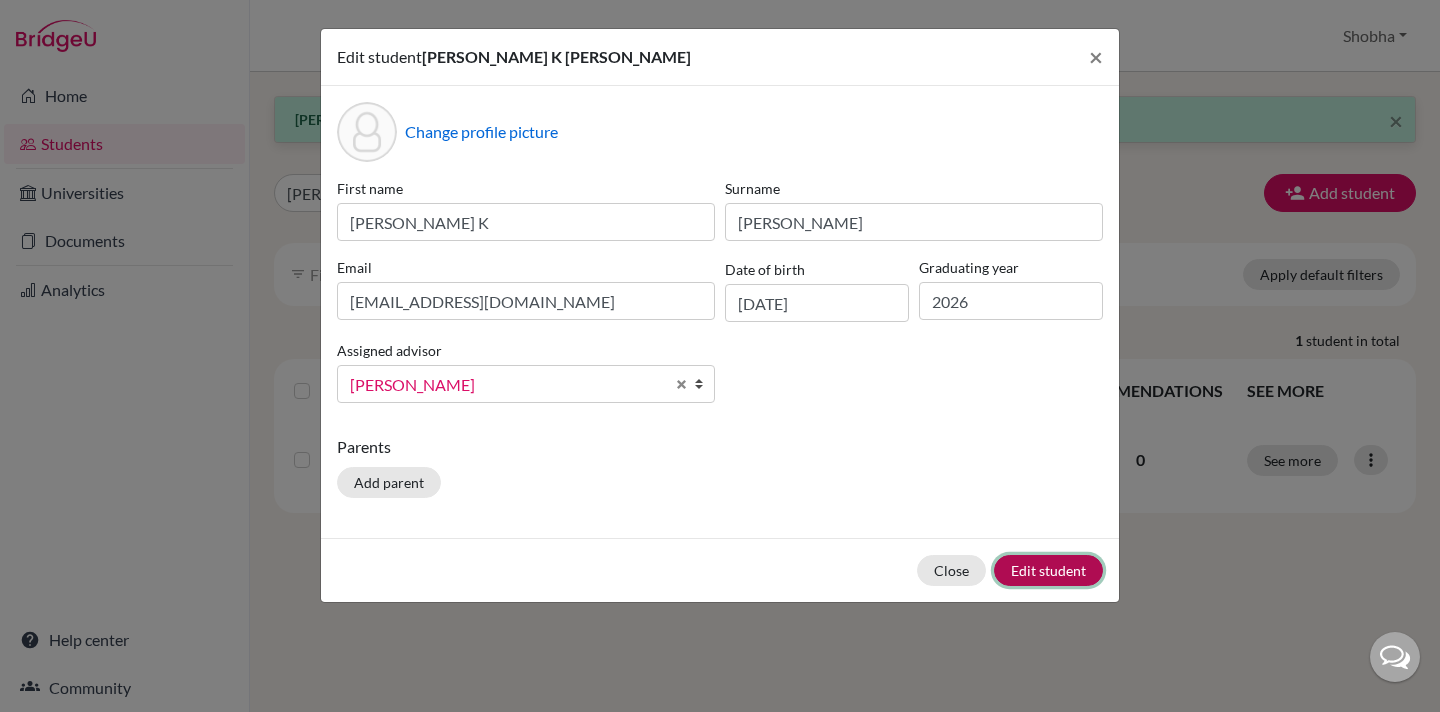 click on "Edit student" at bounding box center [1048, 570] 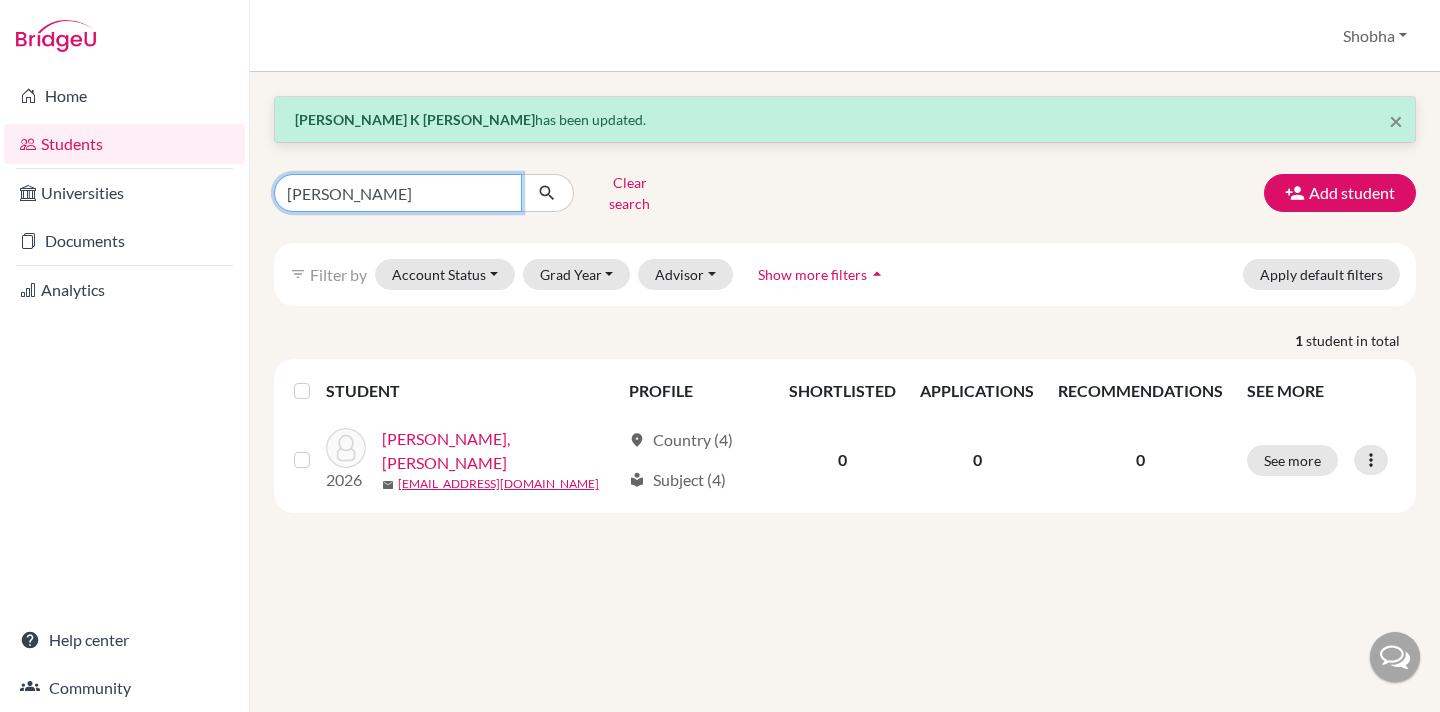 drag, startPoint x: 374, startPoint y: 192, endPoint x: 278, endPoint y: 191, distance: 96.00521 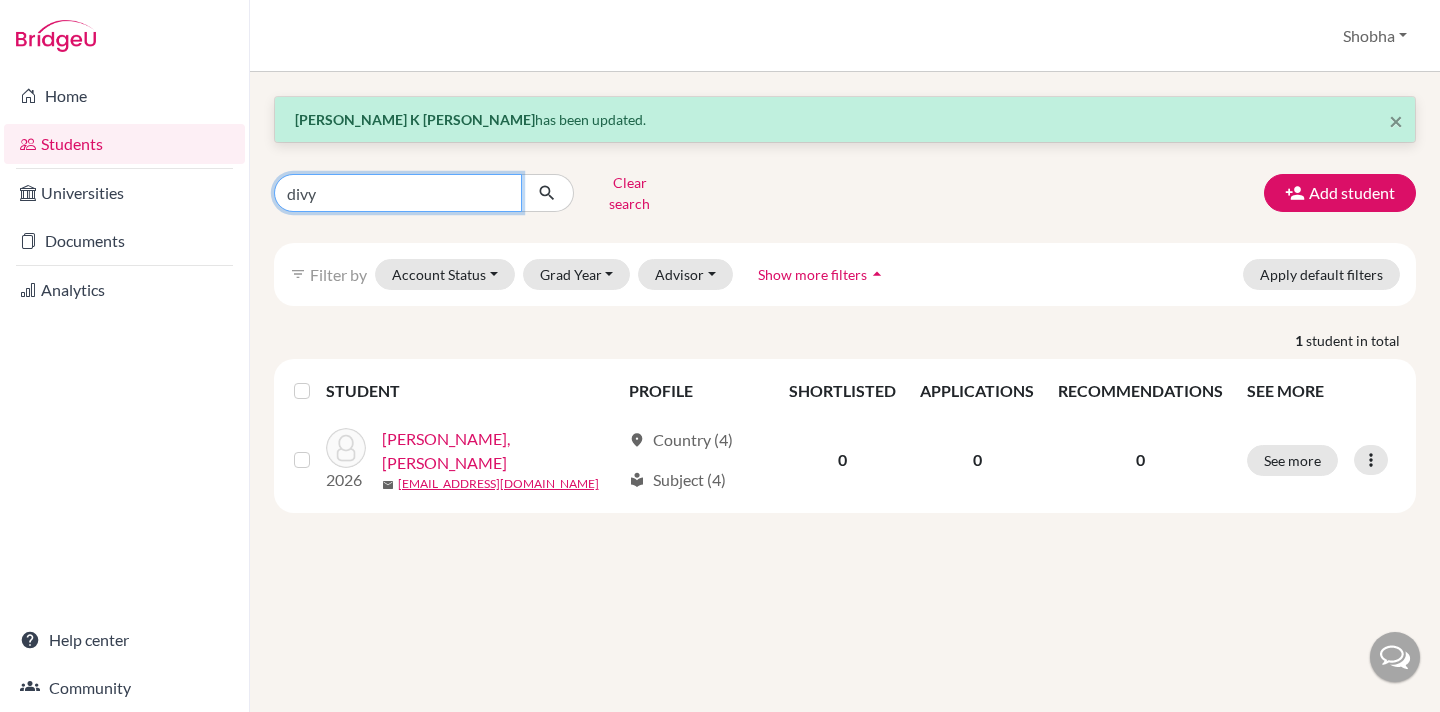 type on "divya" 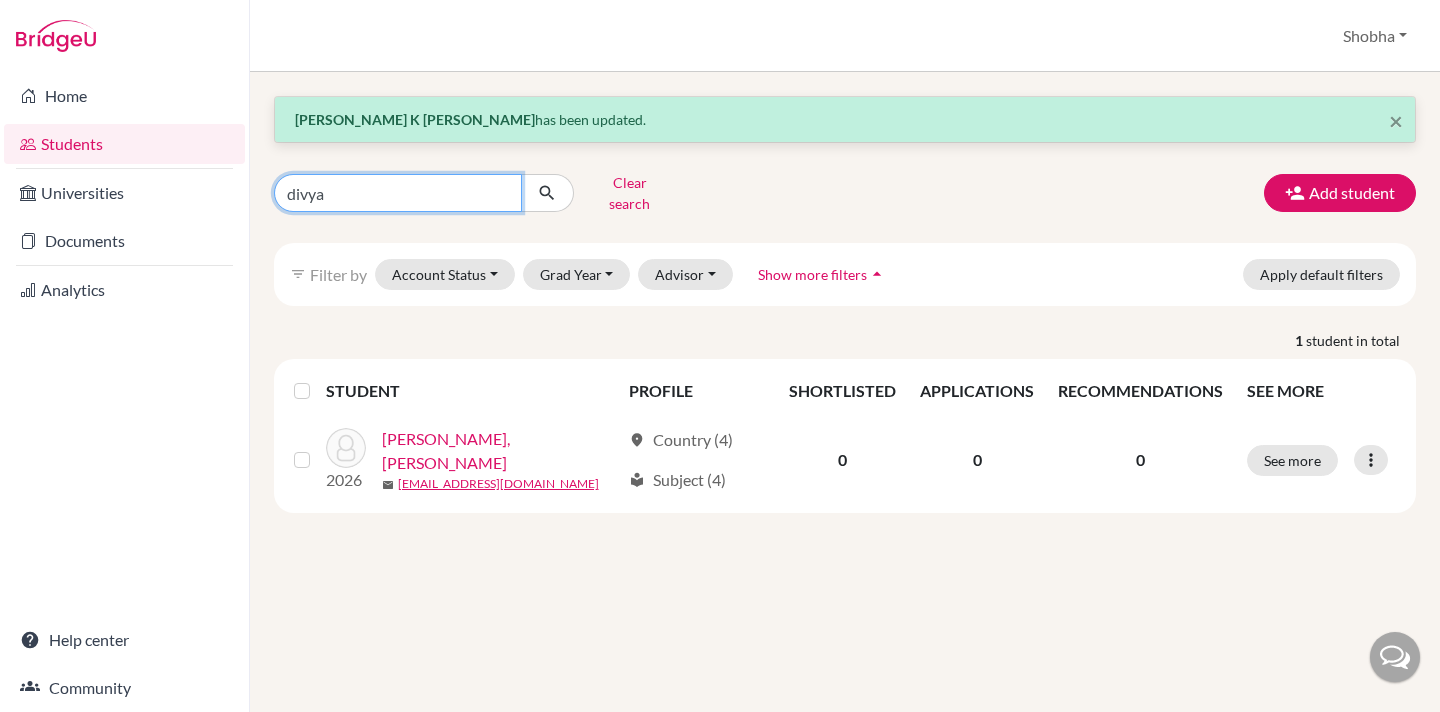 click at bounding box center (547, 193) 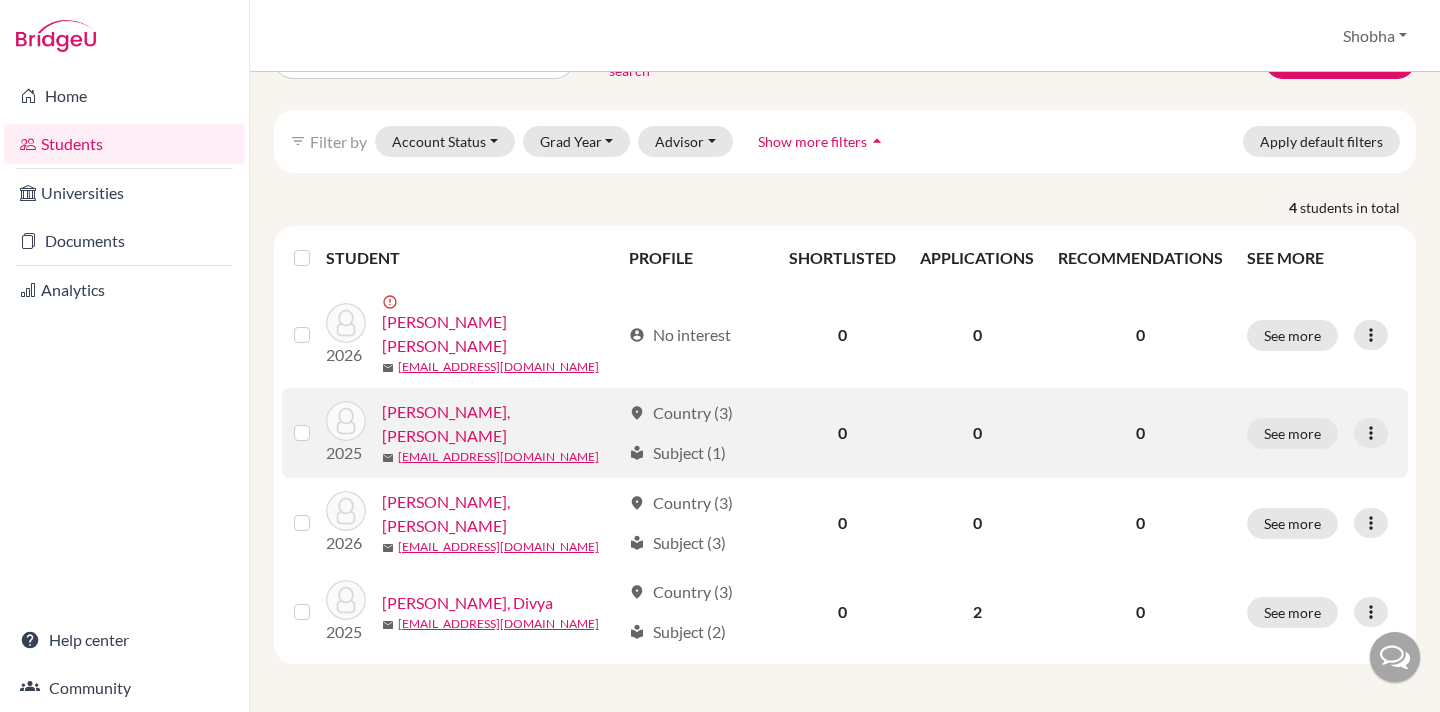 scroll, scrollTop: 139, scrollLeft: 0, axis: vertical 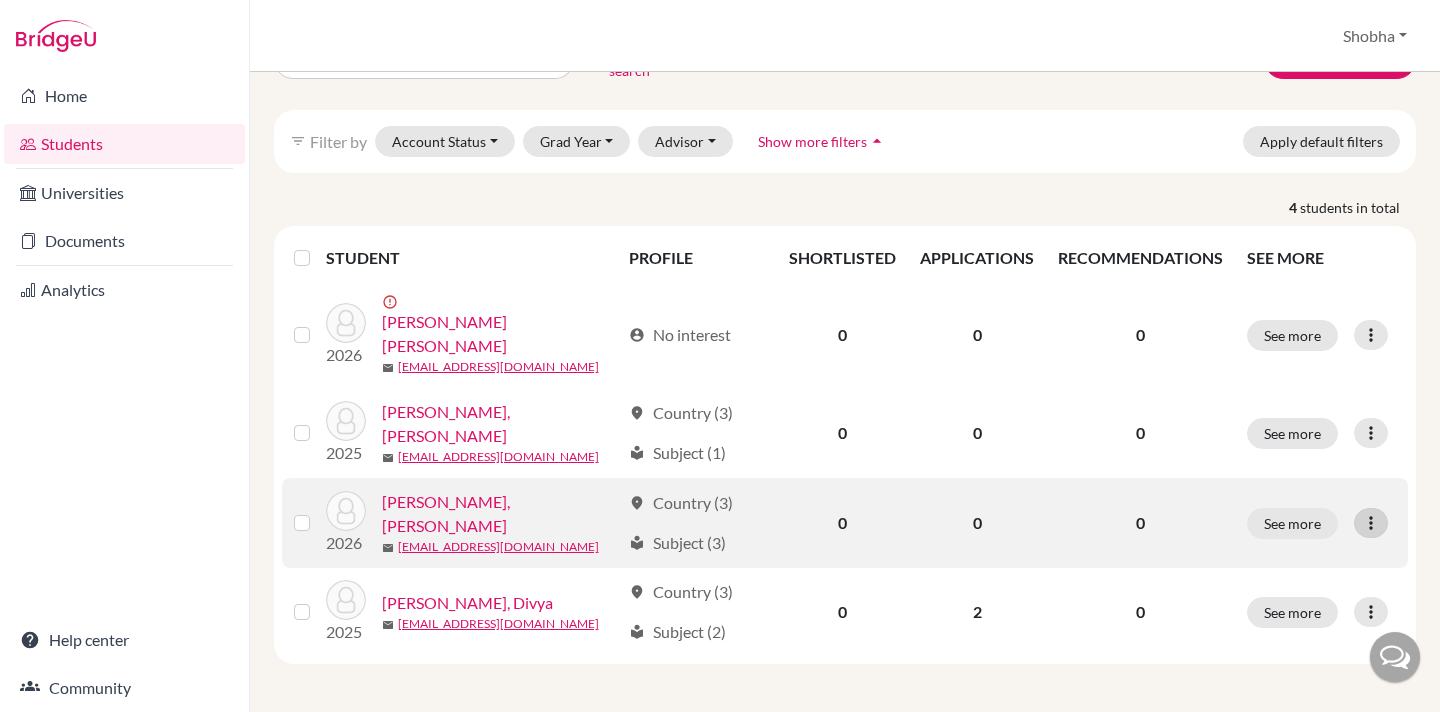 click at bounding box center [1371, 523] 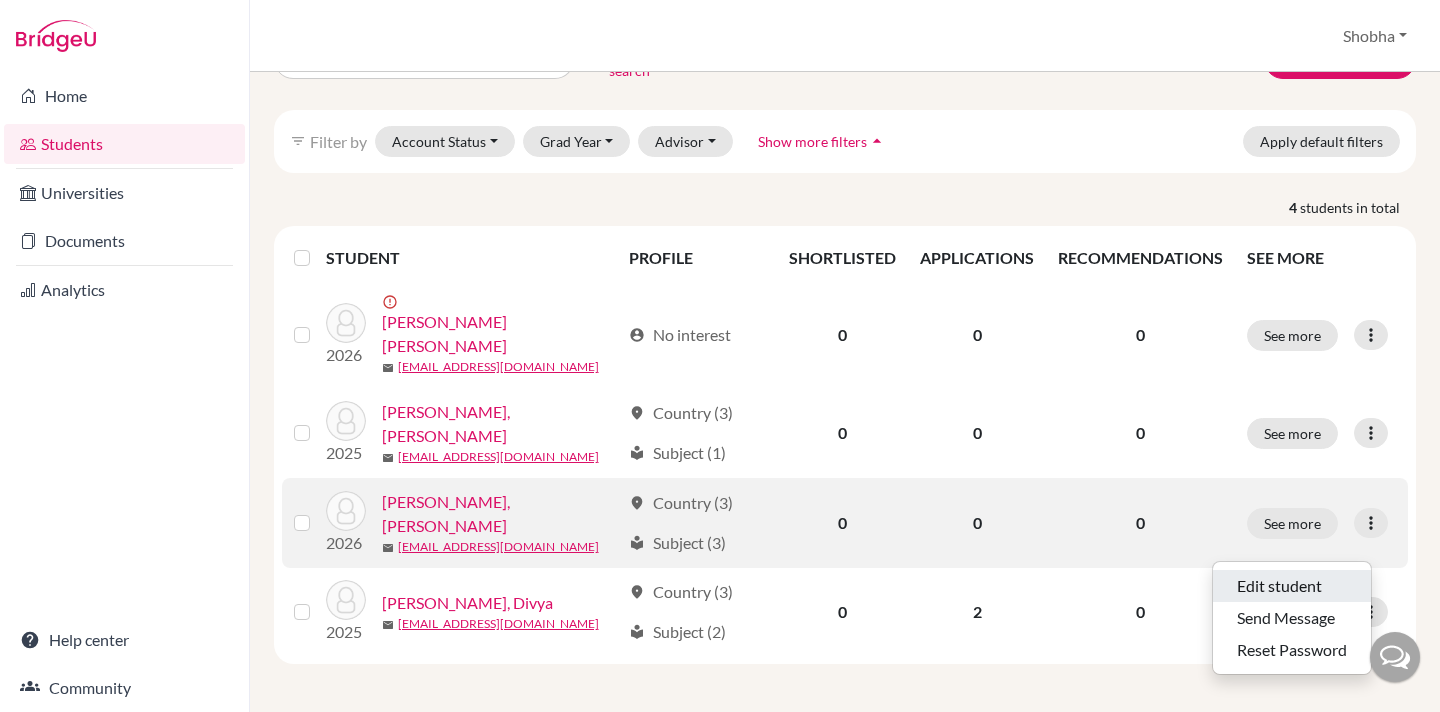 click on "Edit student" at bounding box center (1292, 586) 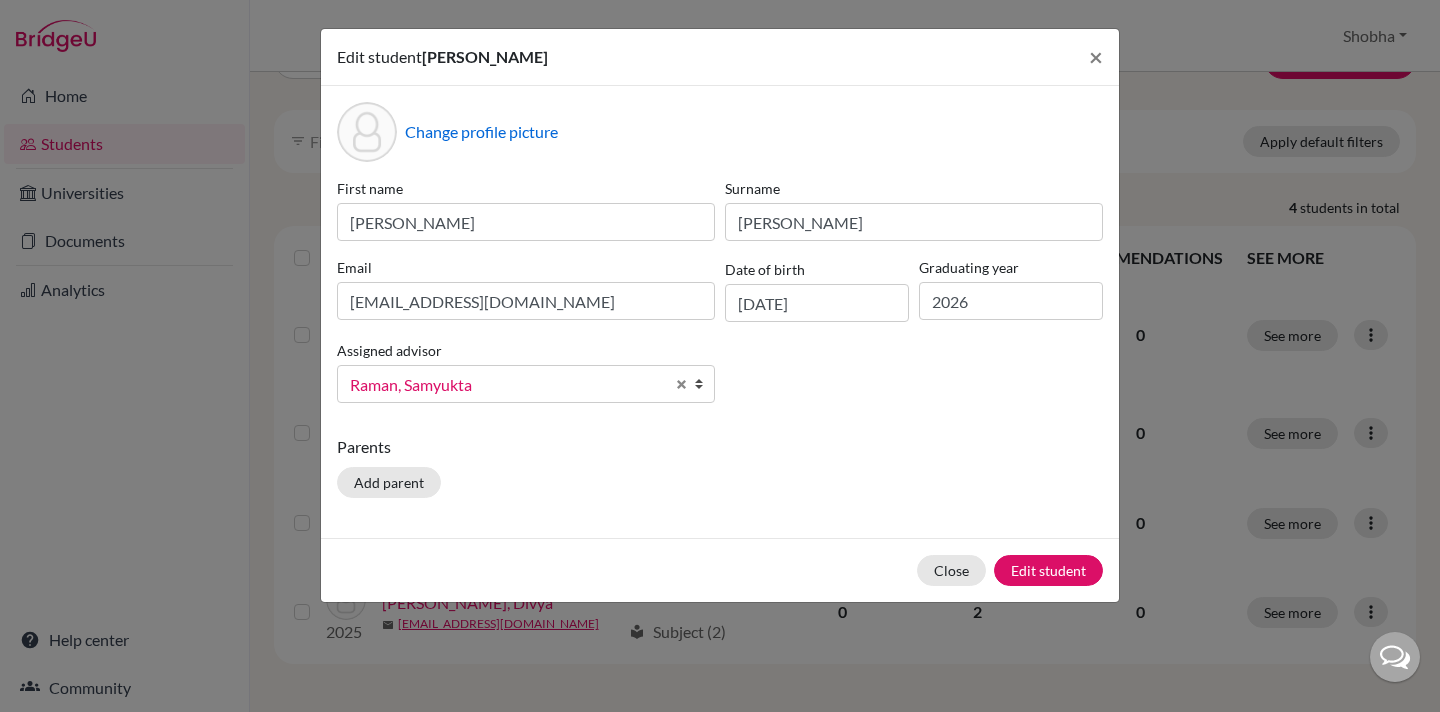 click at bounding box center [704, 384] 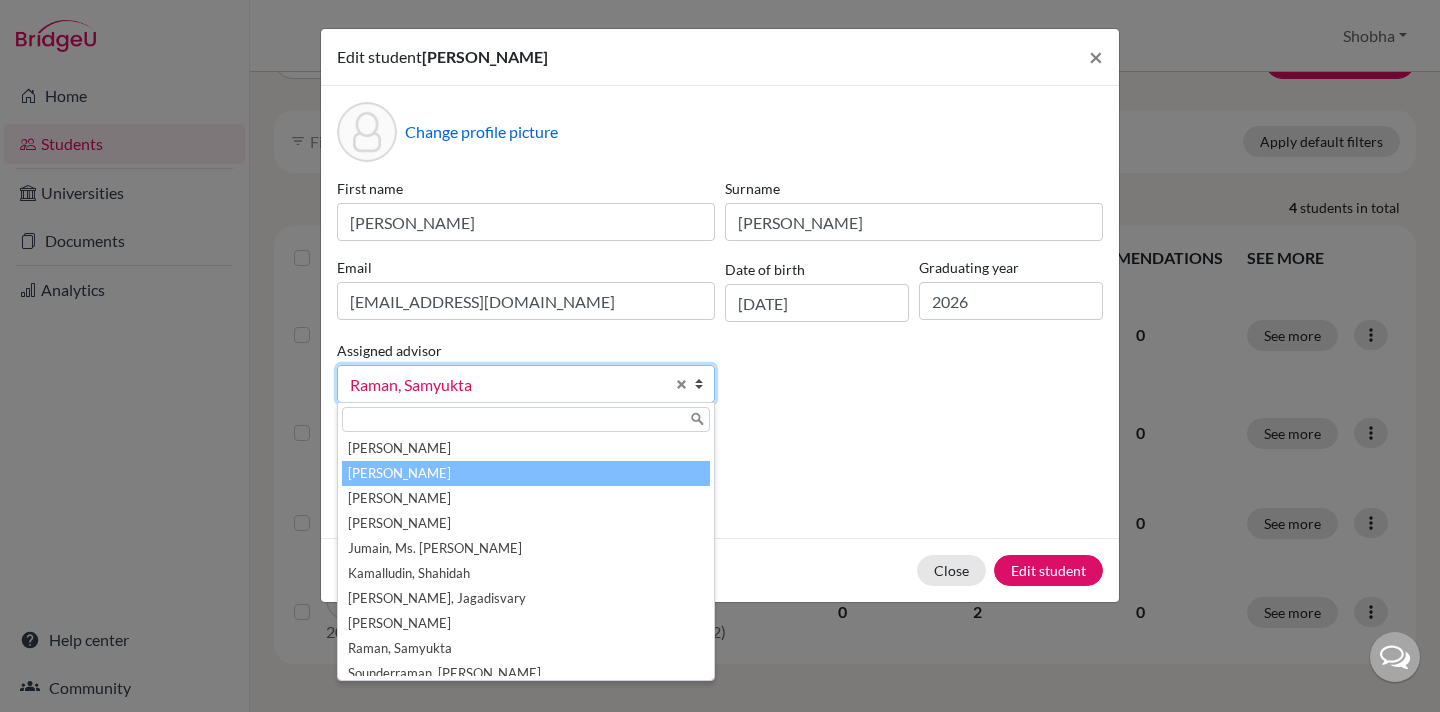 click on "[PERSON_NAME]" at bounding box center [526, 473] 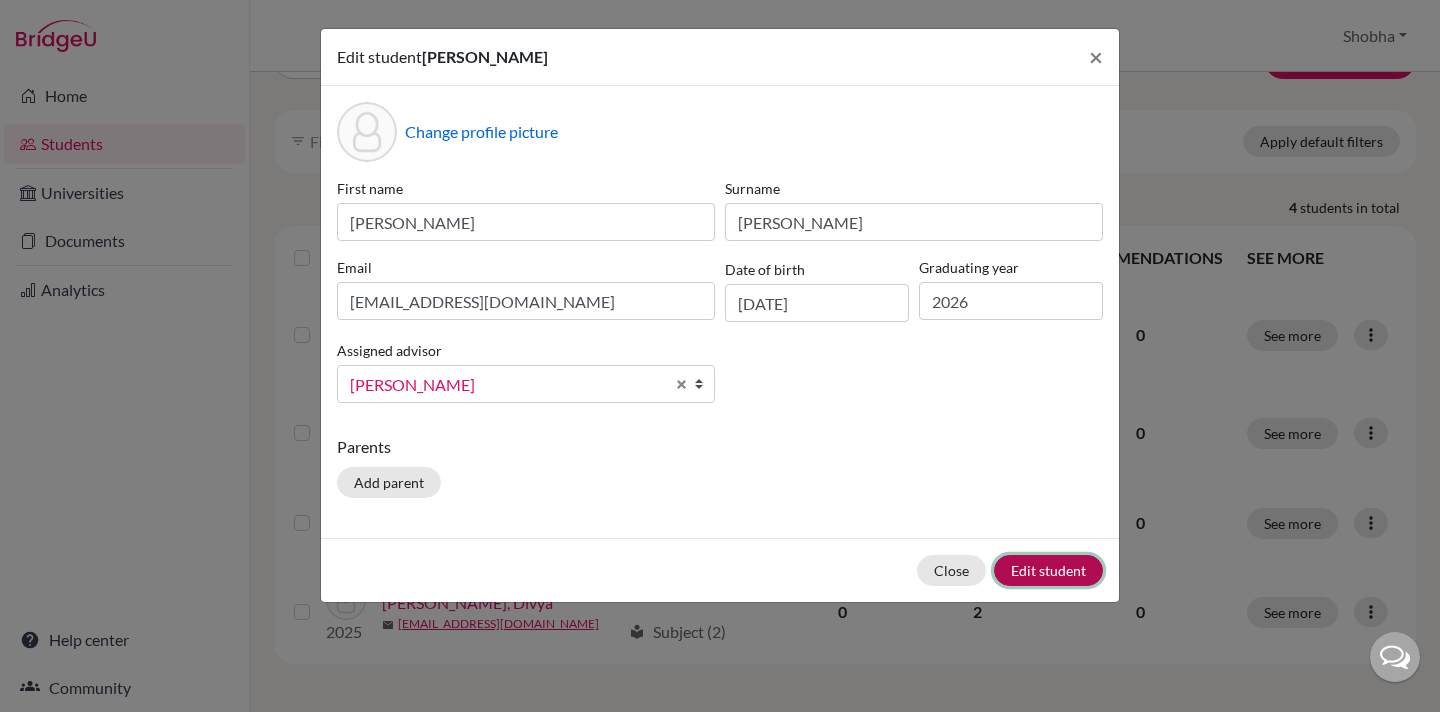 click on "Edit student" at bounding box center [1048, 570] 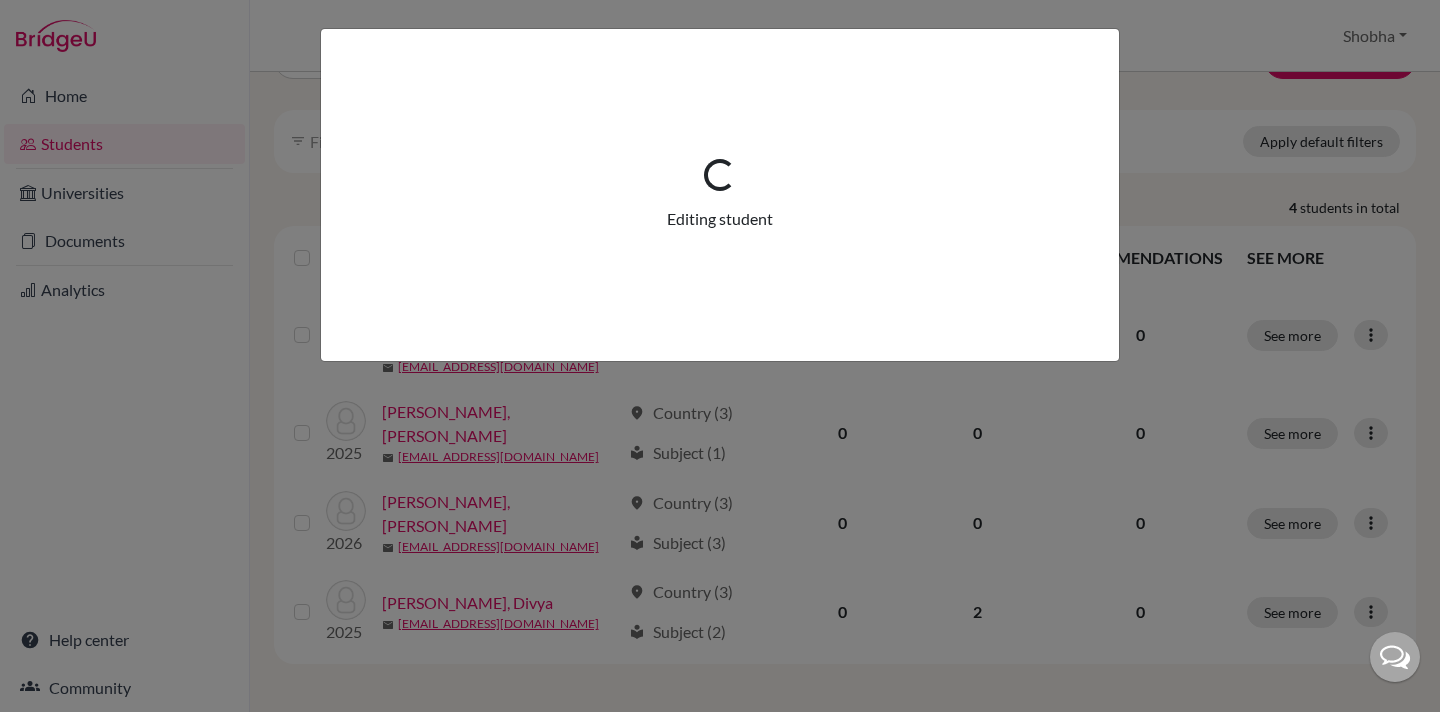 scroll, scrollTop: 0, scrollLeft: 0, axis: both 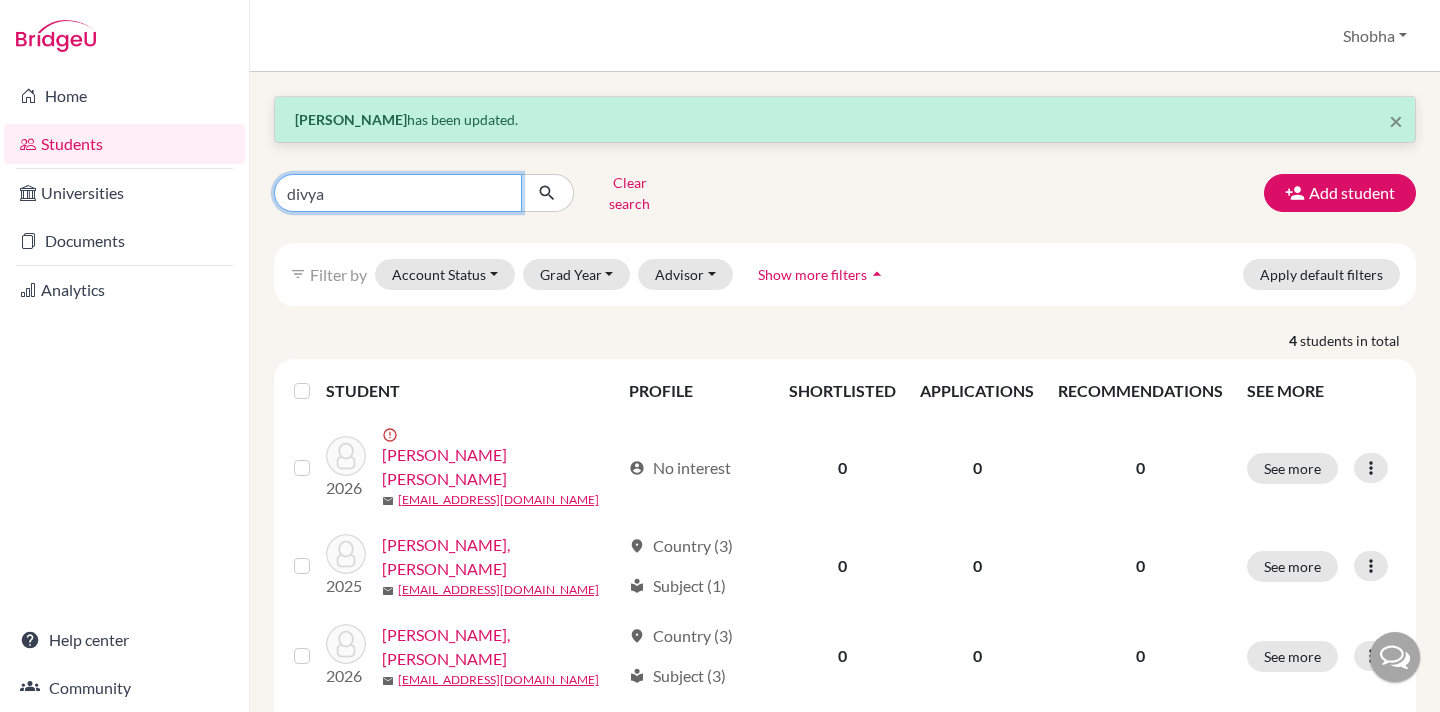 drag, startPoint x: 341, startPoint y: 195, endPoint x: 282, endPoint y: 195, distance: 59 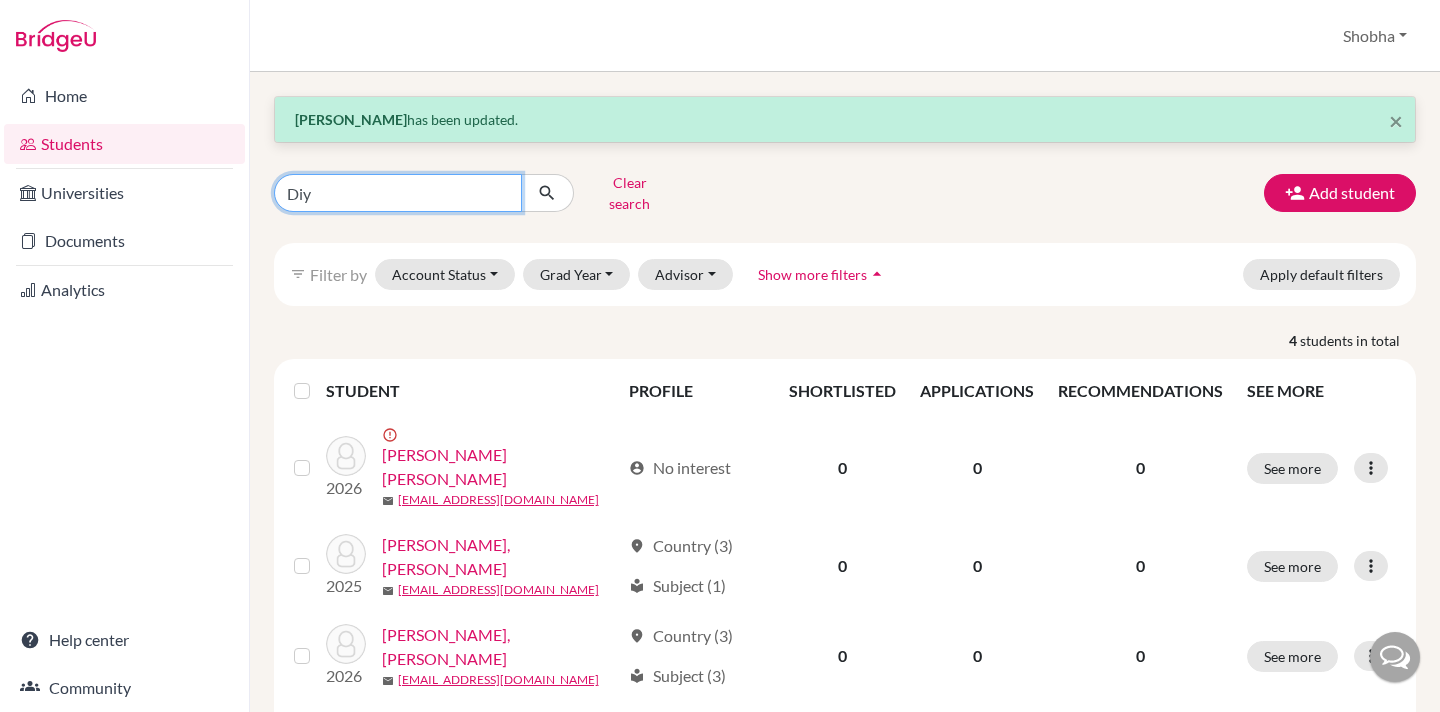 type on "Diya" 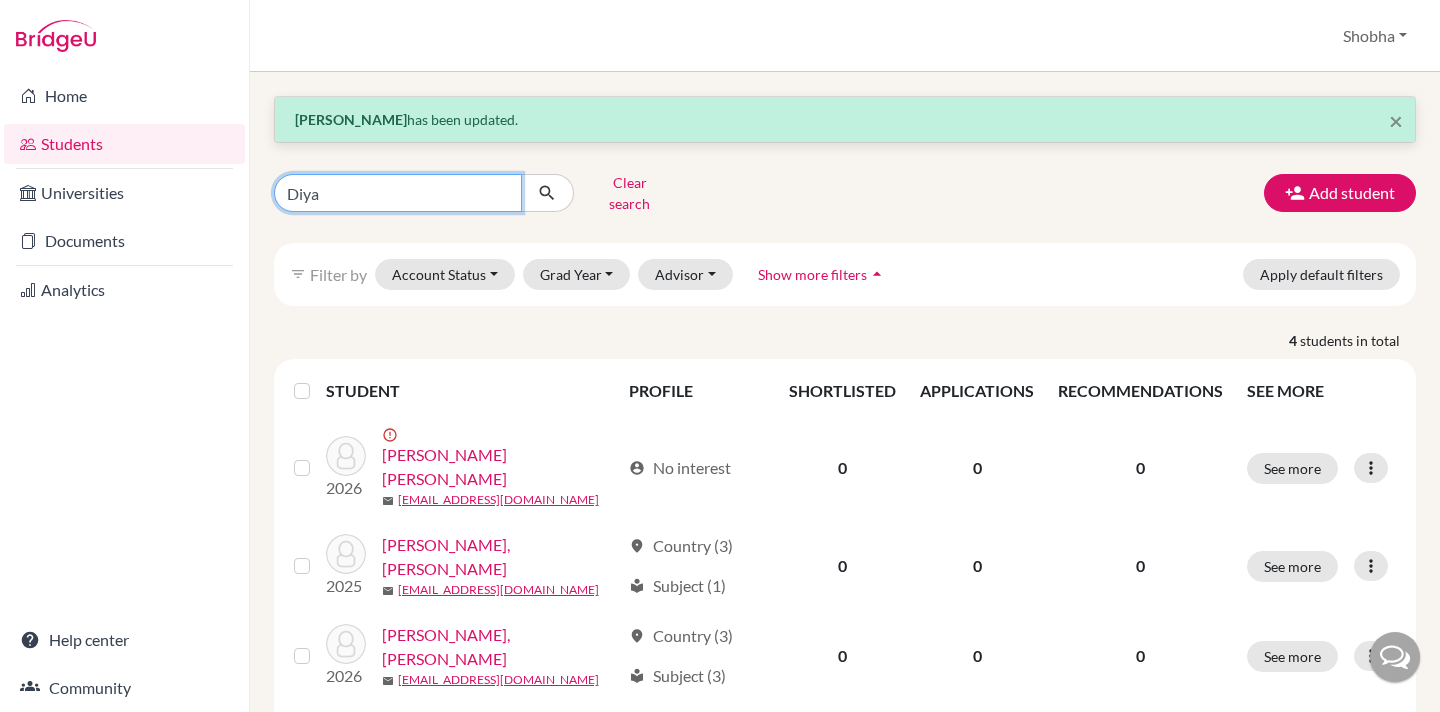 click at bounding box center (547, 193) 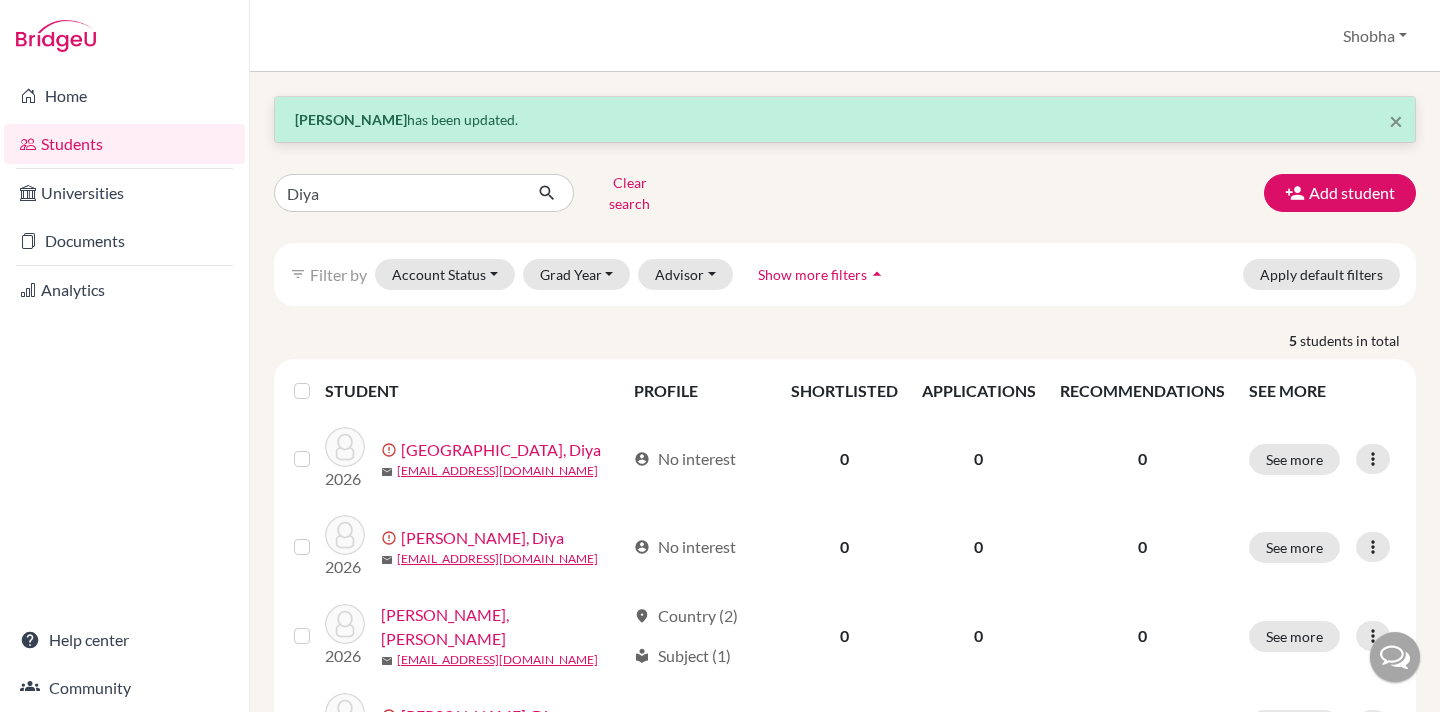 scroll, scrollTop: 185, scrollLeft: 0, axis: vertical 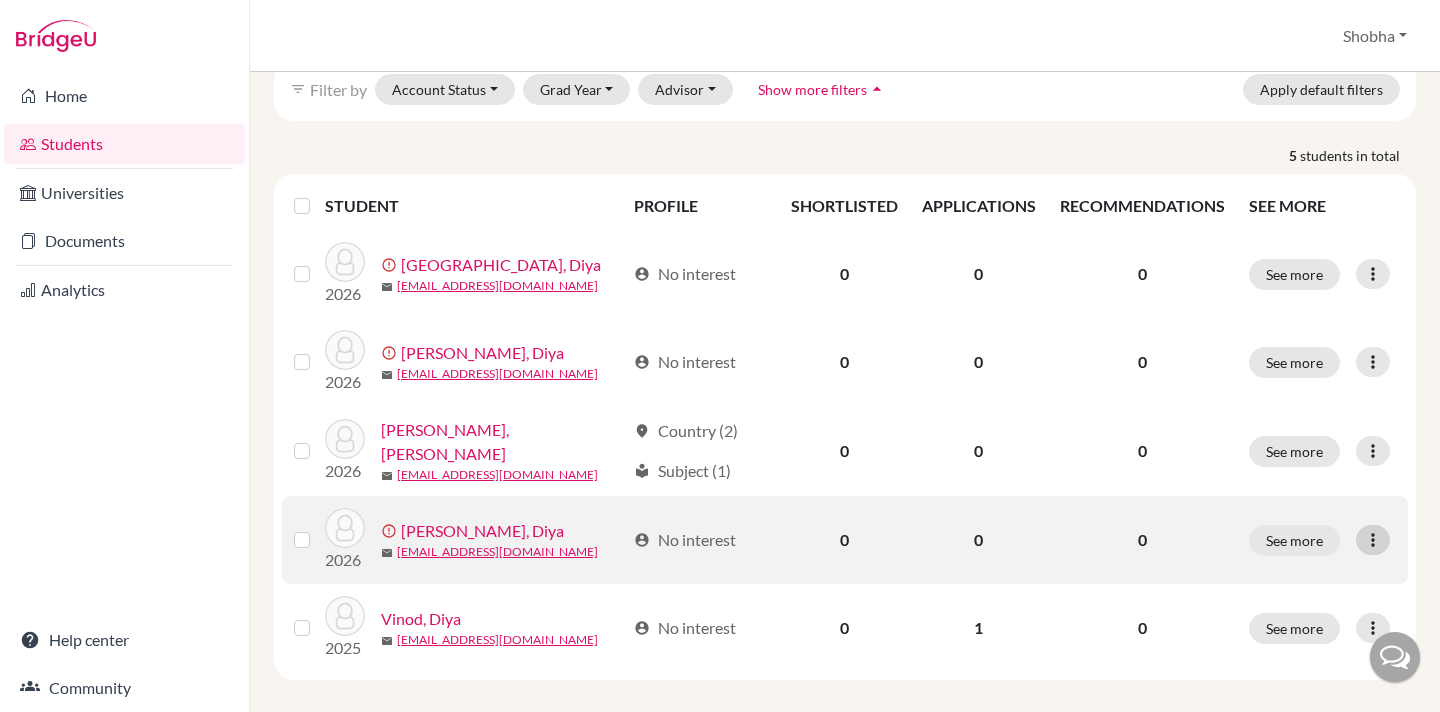 click at bounding box center [1373, 540] 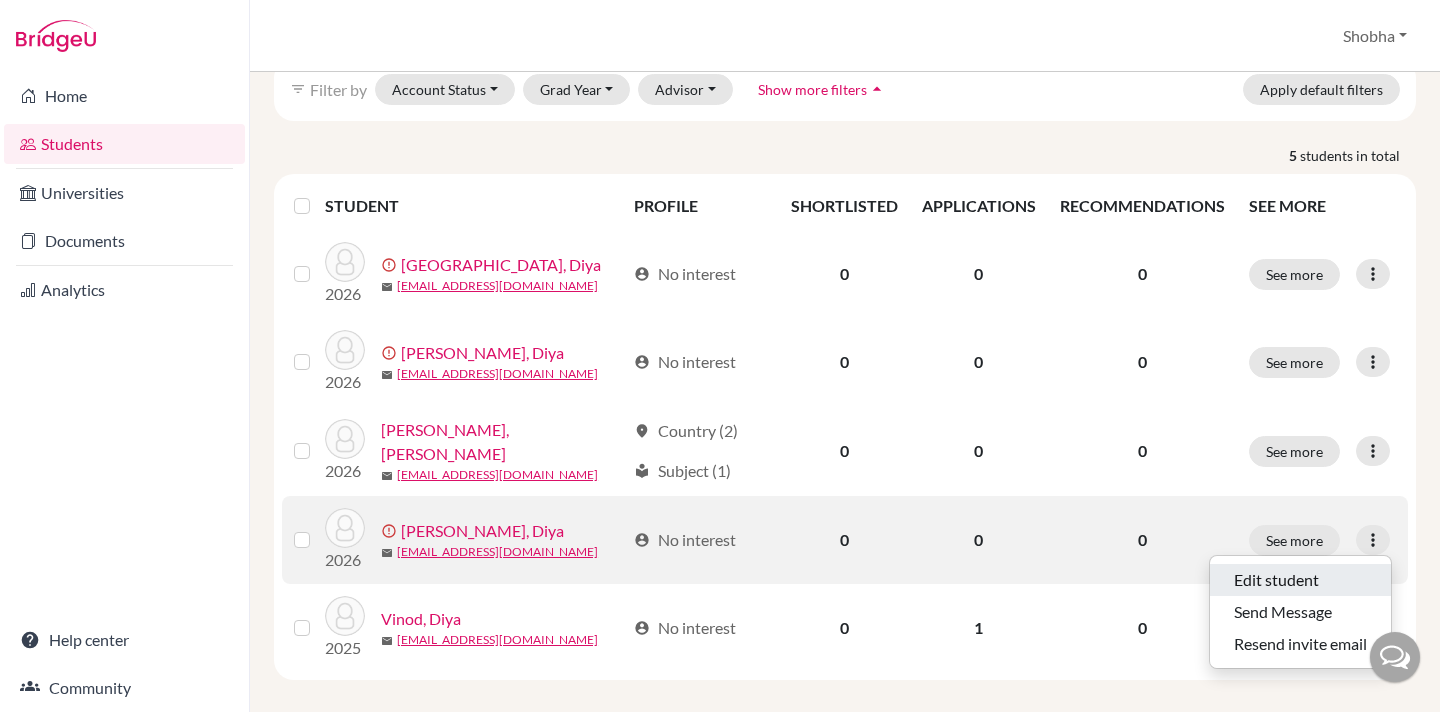 click on "Edit student" at bounding box center [1300, 580] 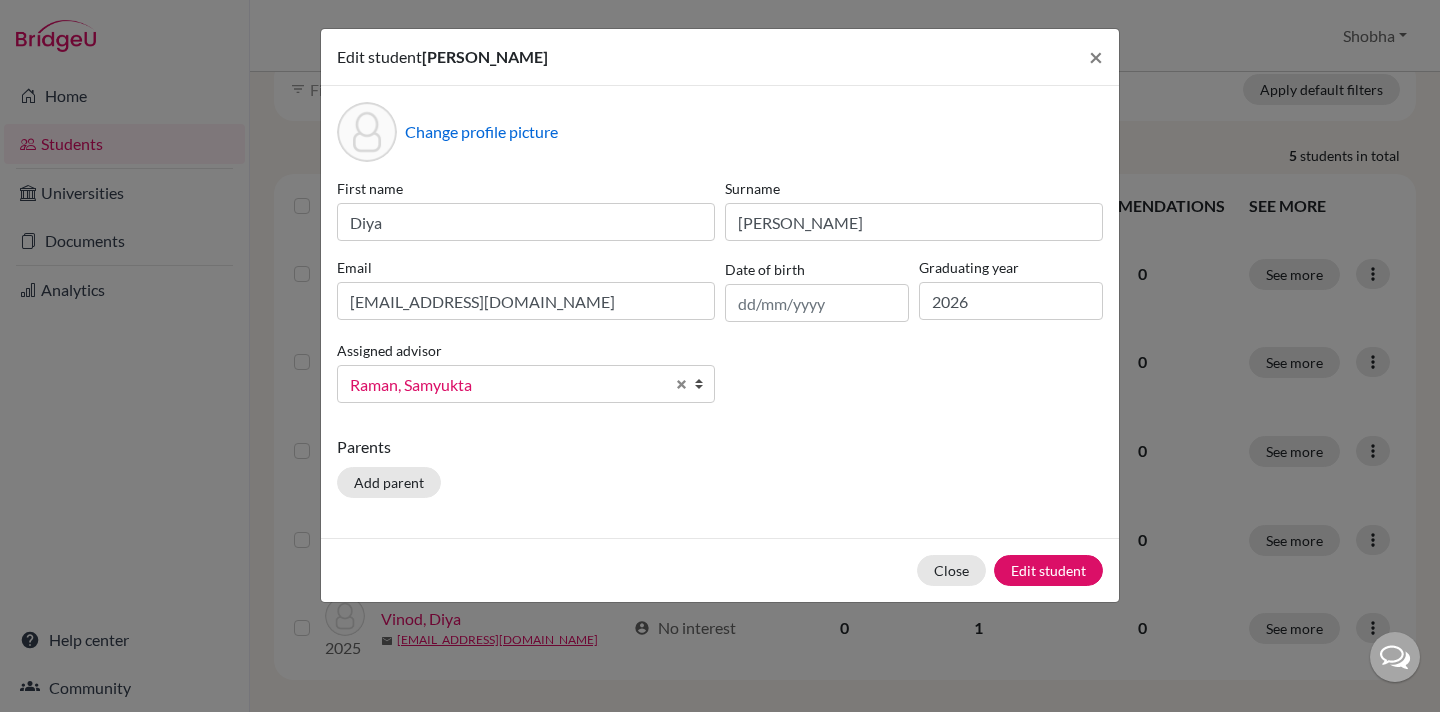 click at bounding box center (704, 384) 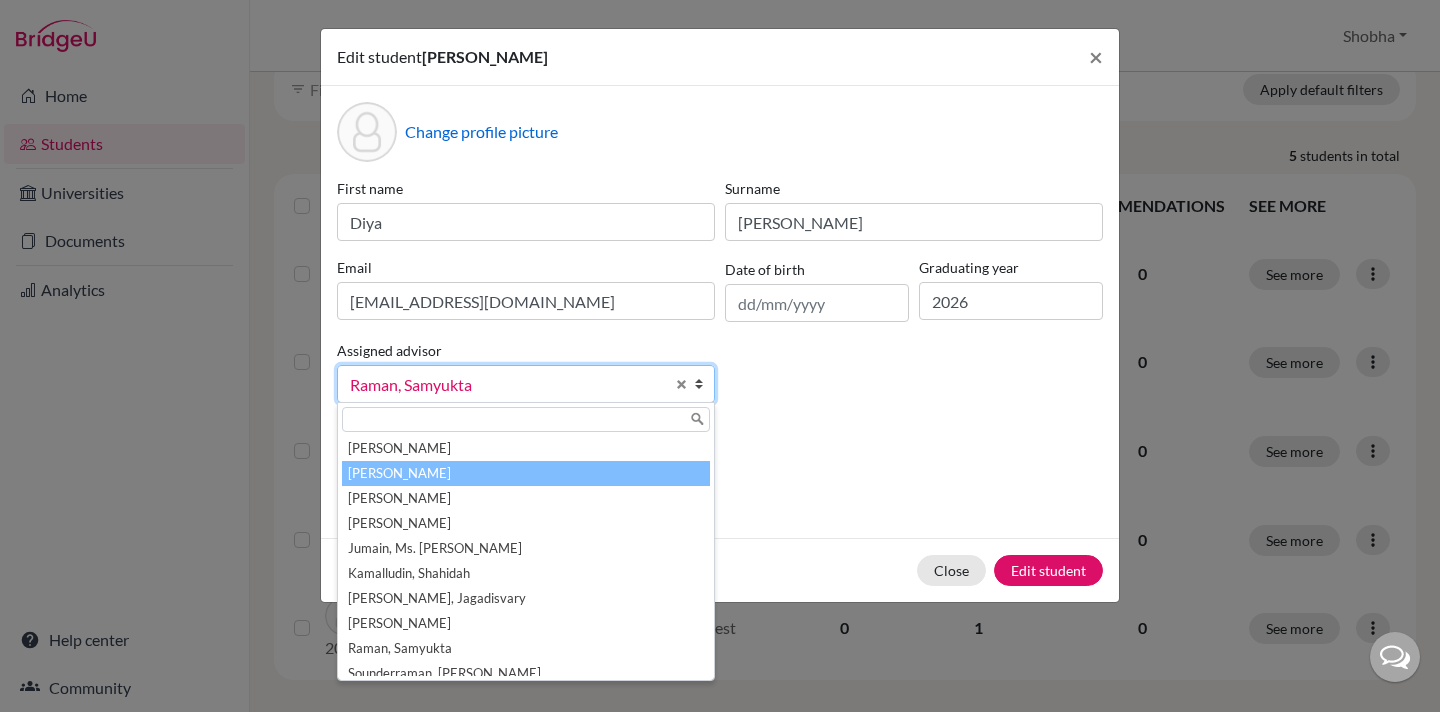 click on "[PERSON_NAME]" at bounding box center (526, 473) 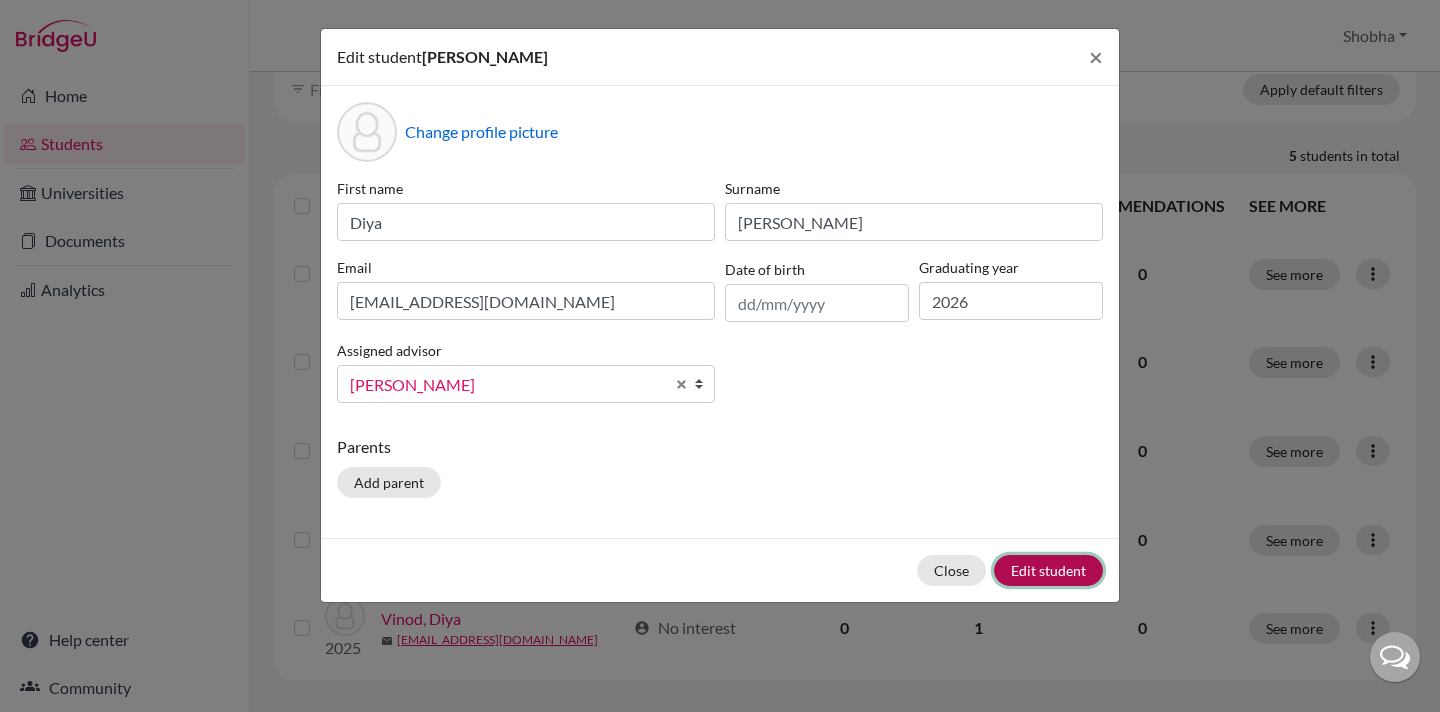 click on "Edit student" at bounding box center [1048, 570] 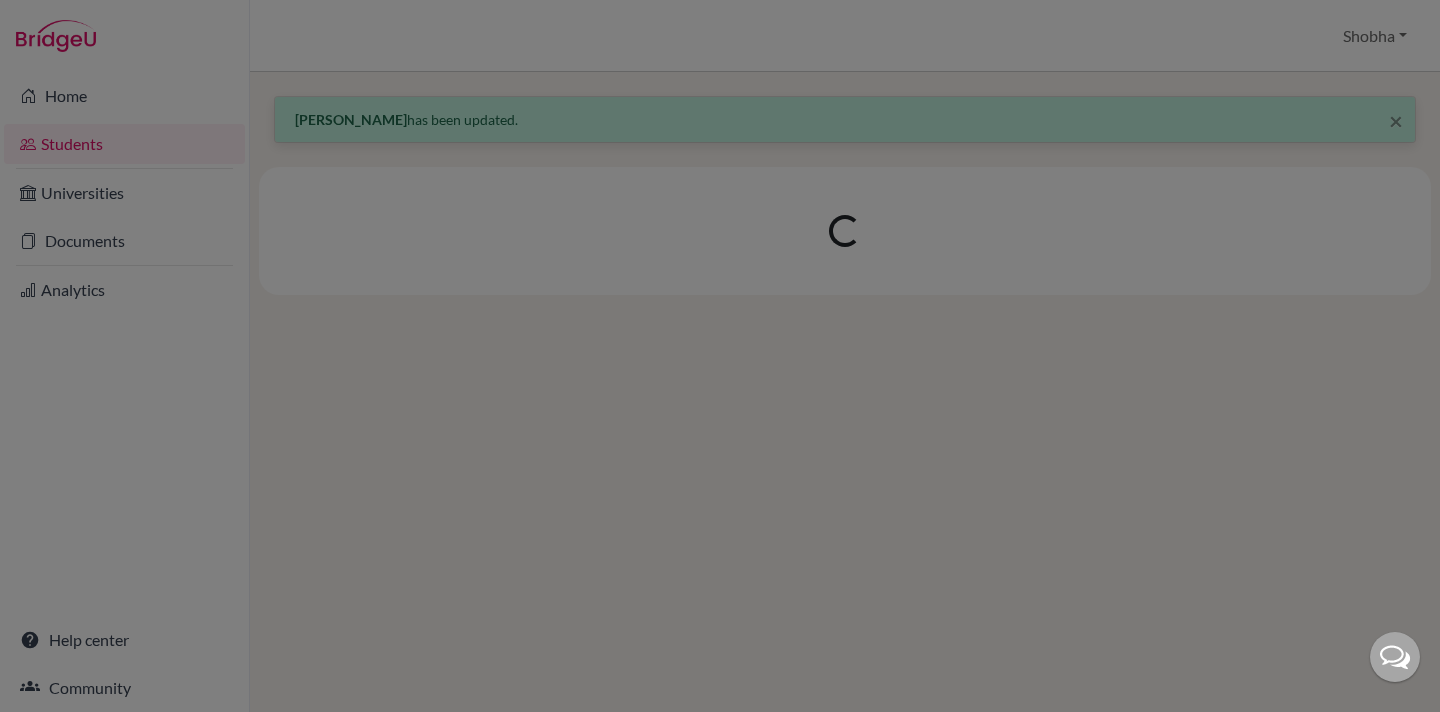 scroll, scrollTop: 0, scrollLeft: 0, axis: both 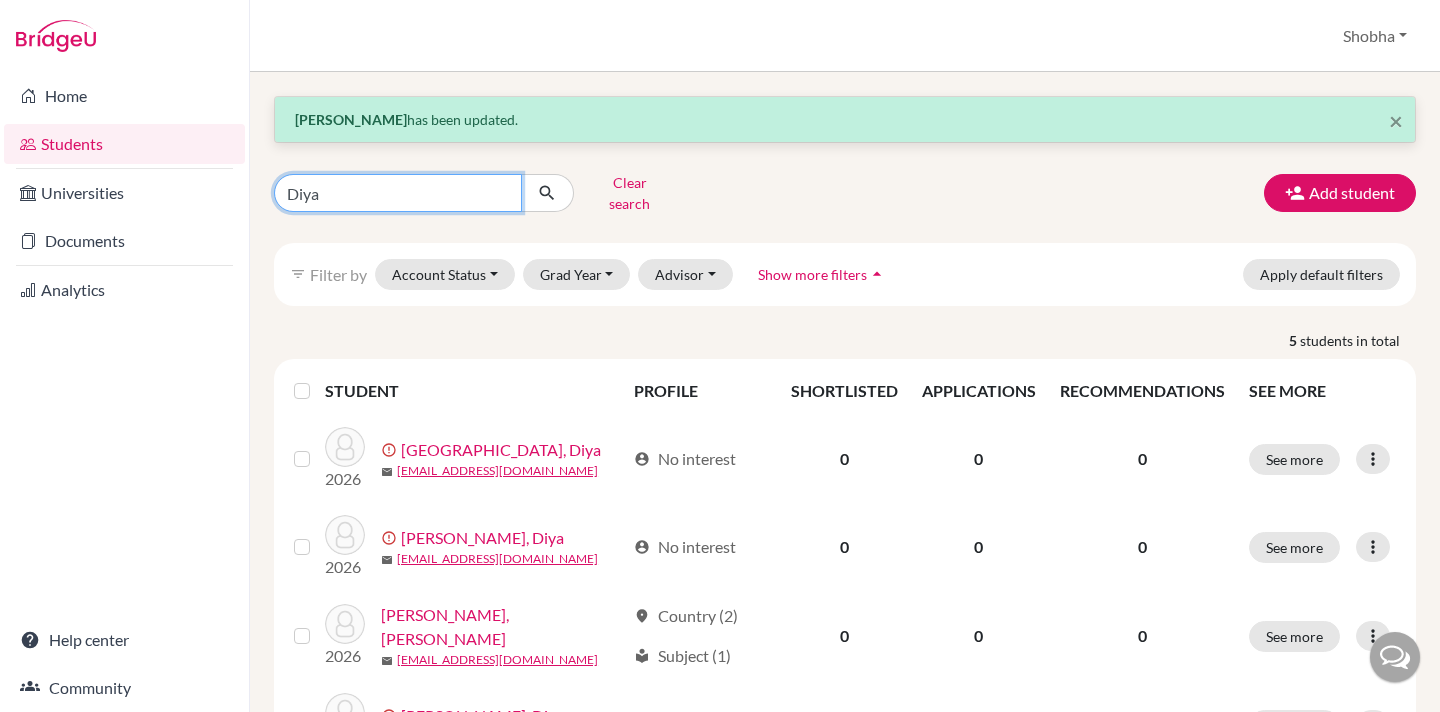click on "Diya" at bounding box center (398, 193) 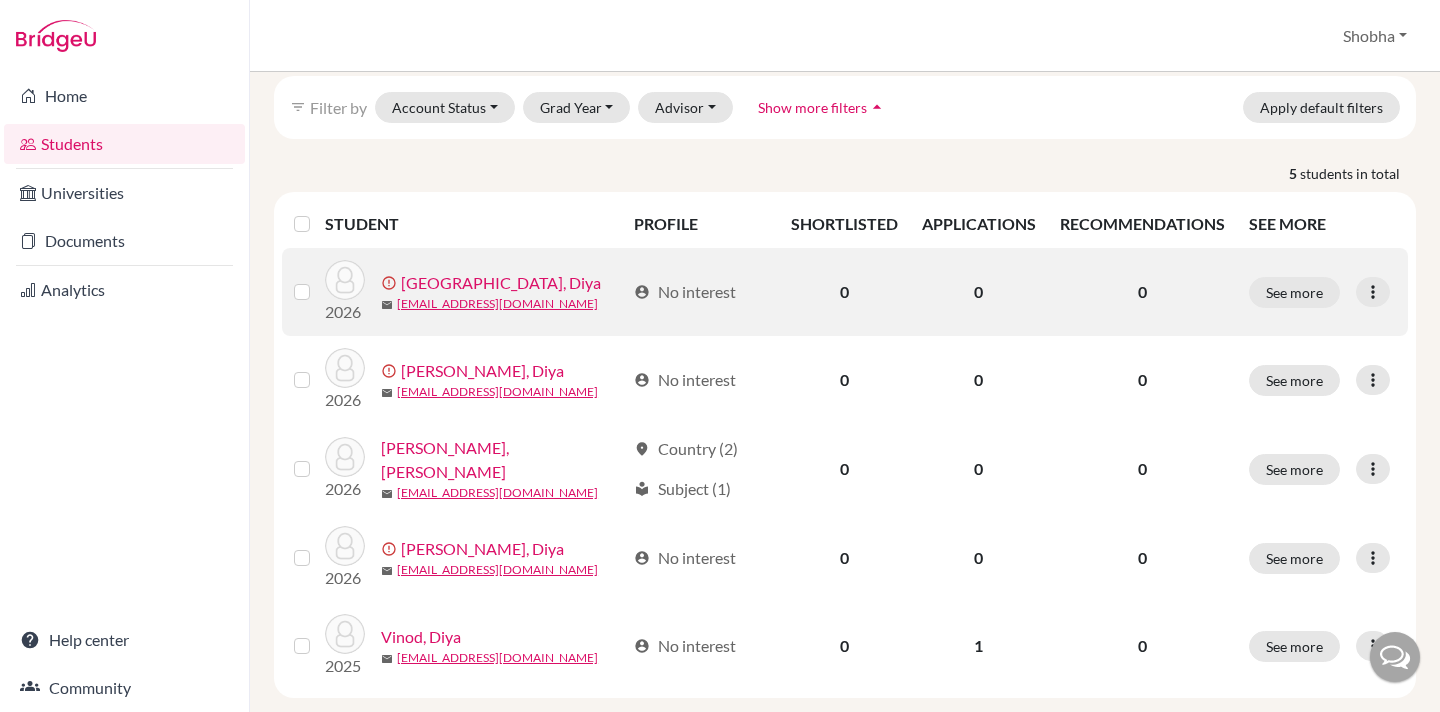 scroll, scrollTop: 0, scrollLeft: 0, axis: both 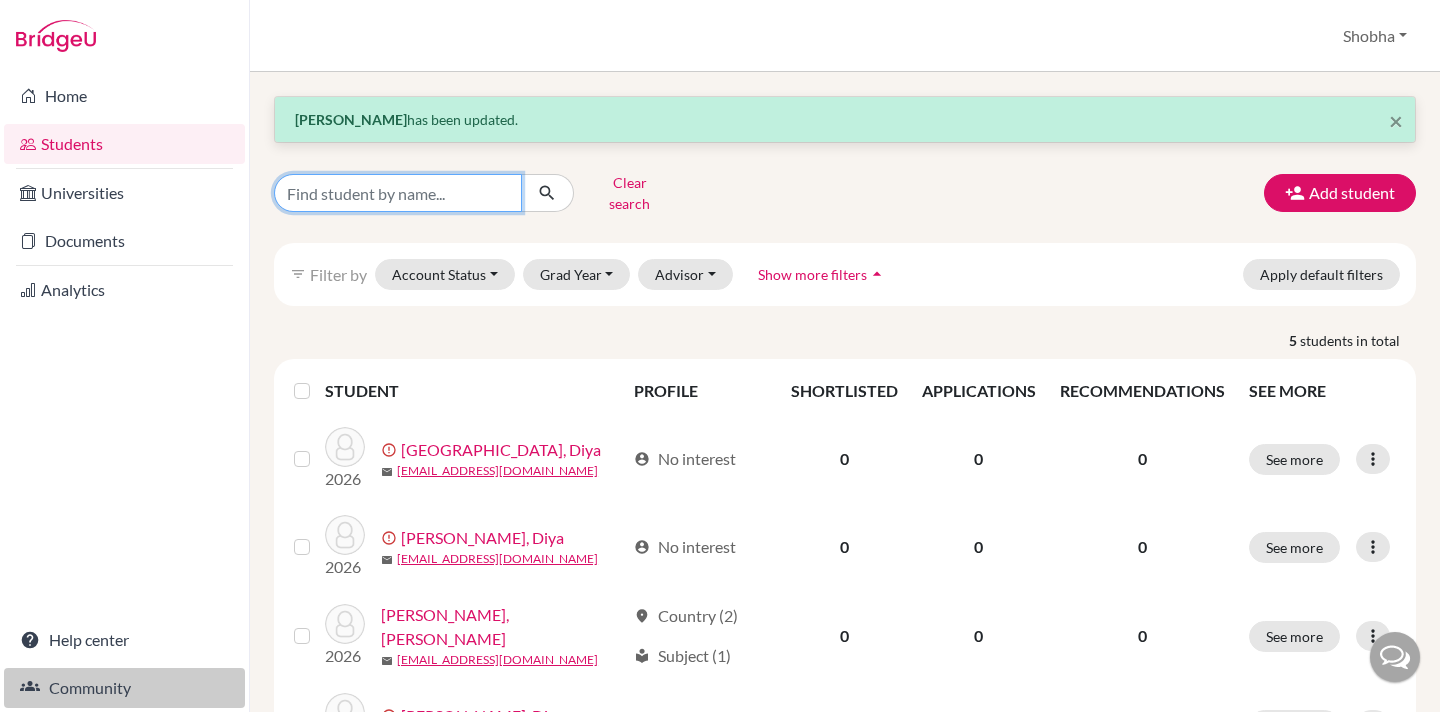 type 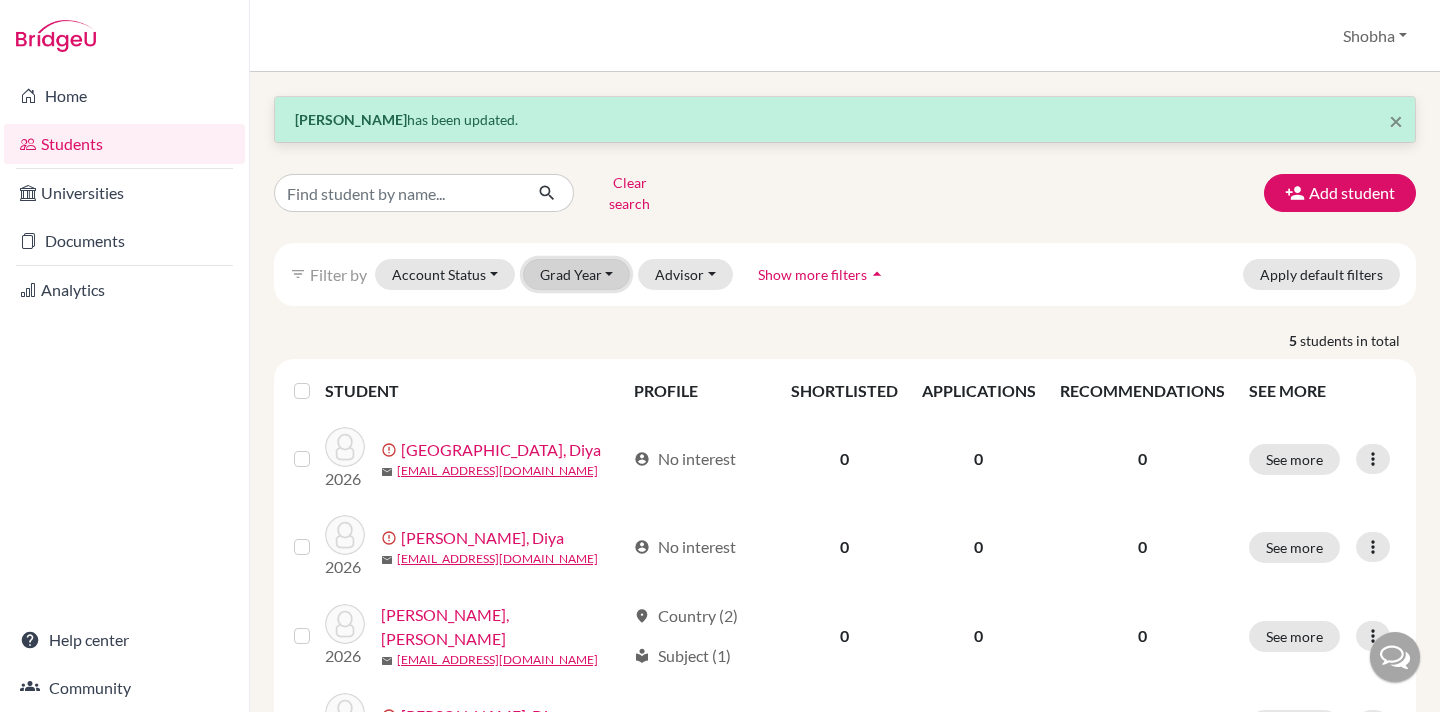 click on "Grad Year" at bounding box center (577, 274) 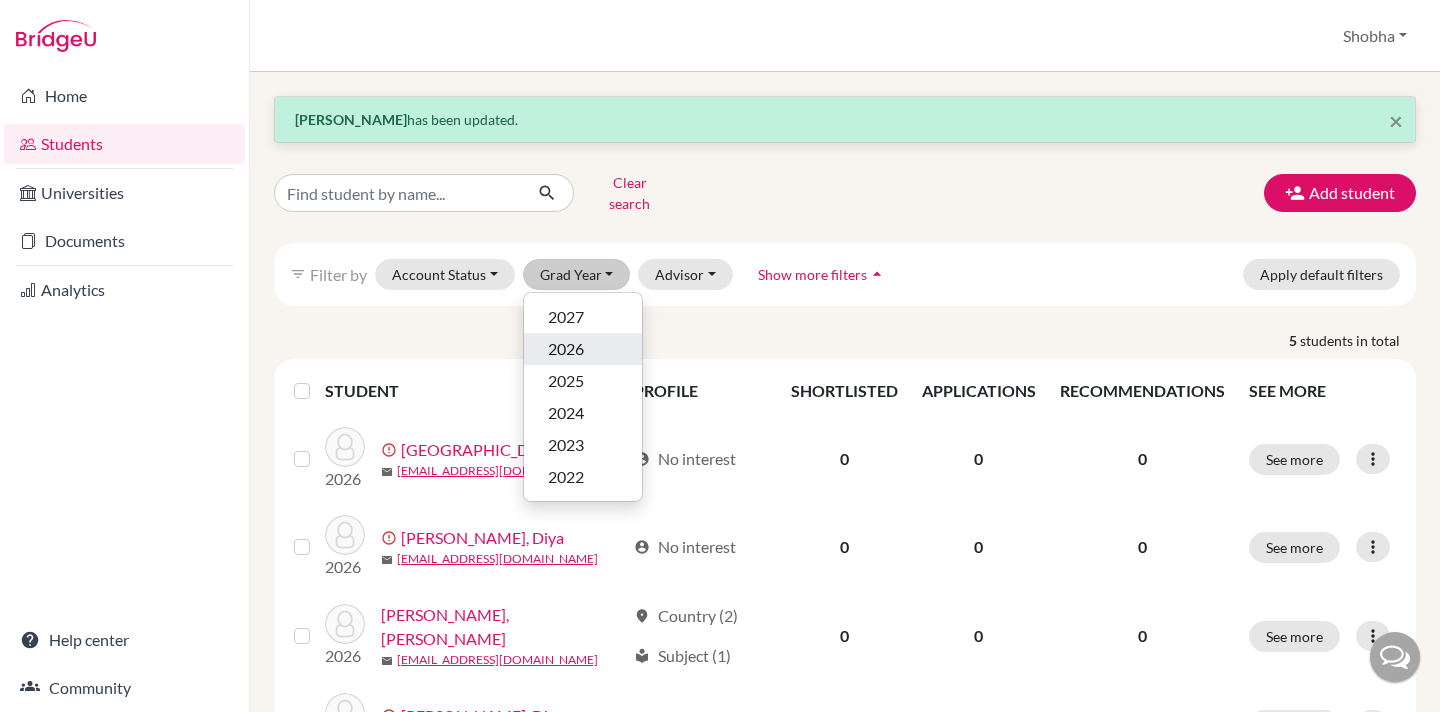 click on "2026" at bounding box center [583, 349] 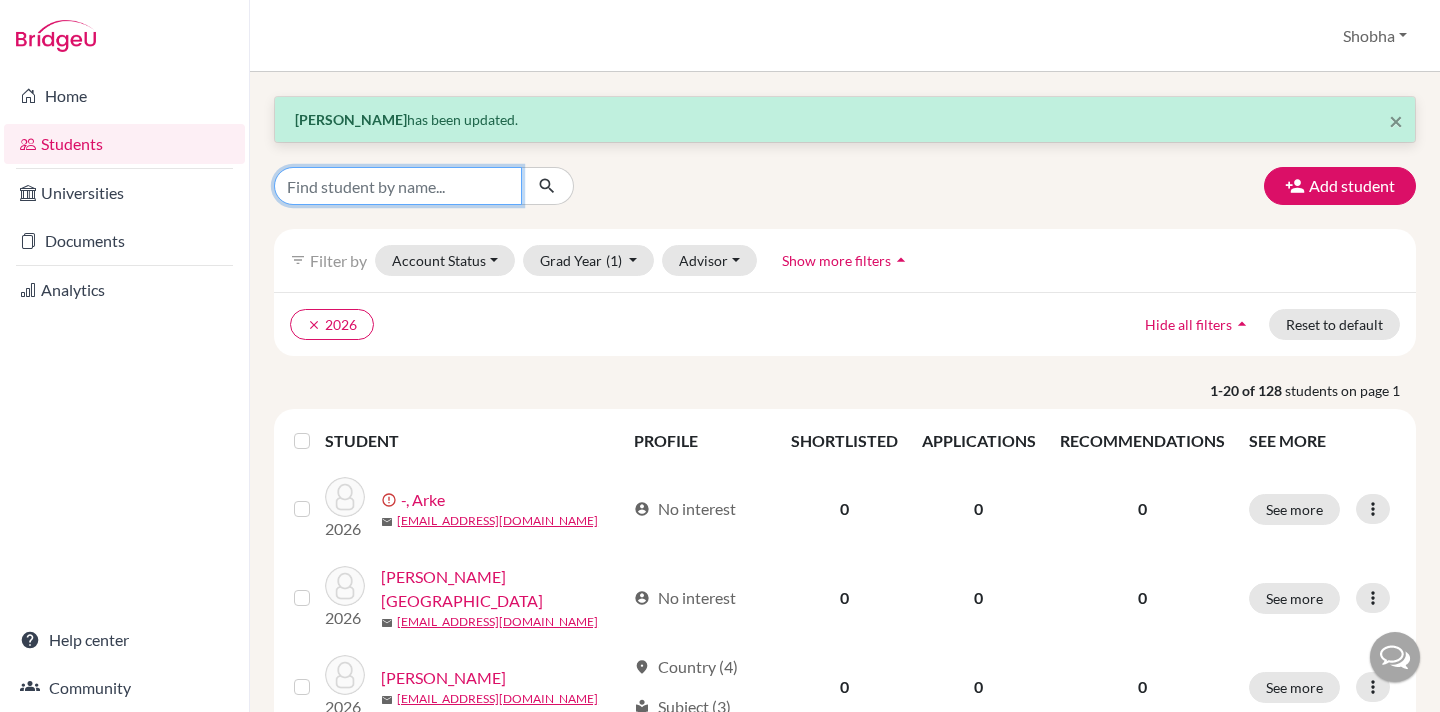 click at bounding box center (398, 186) 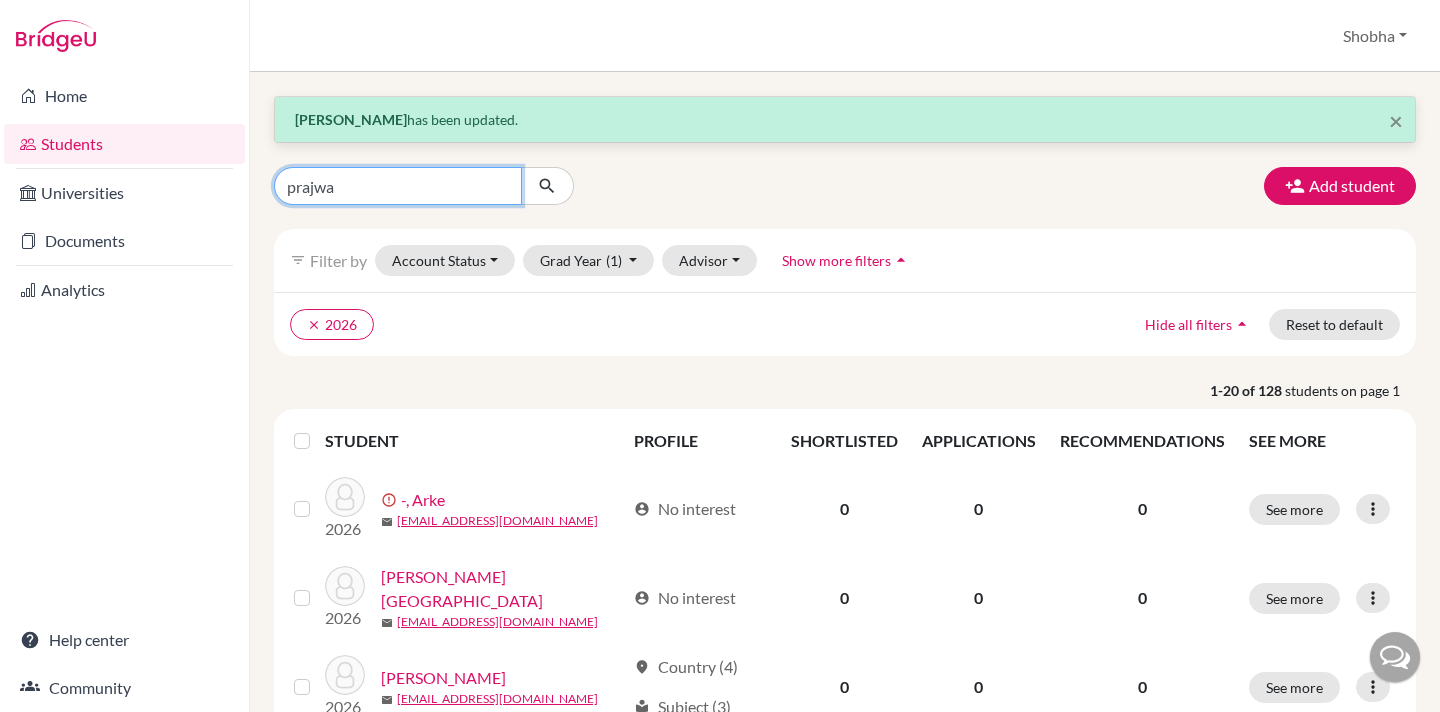 type on "[PERSON_NAME]" 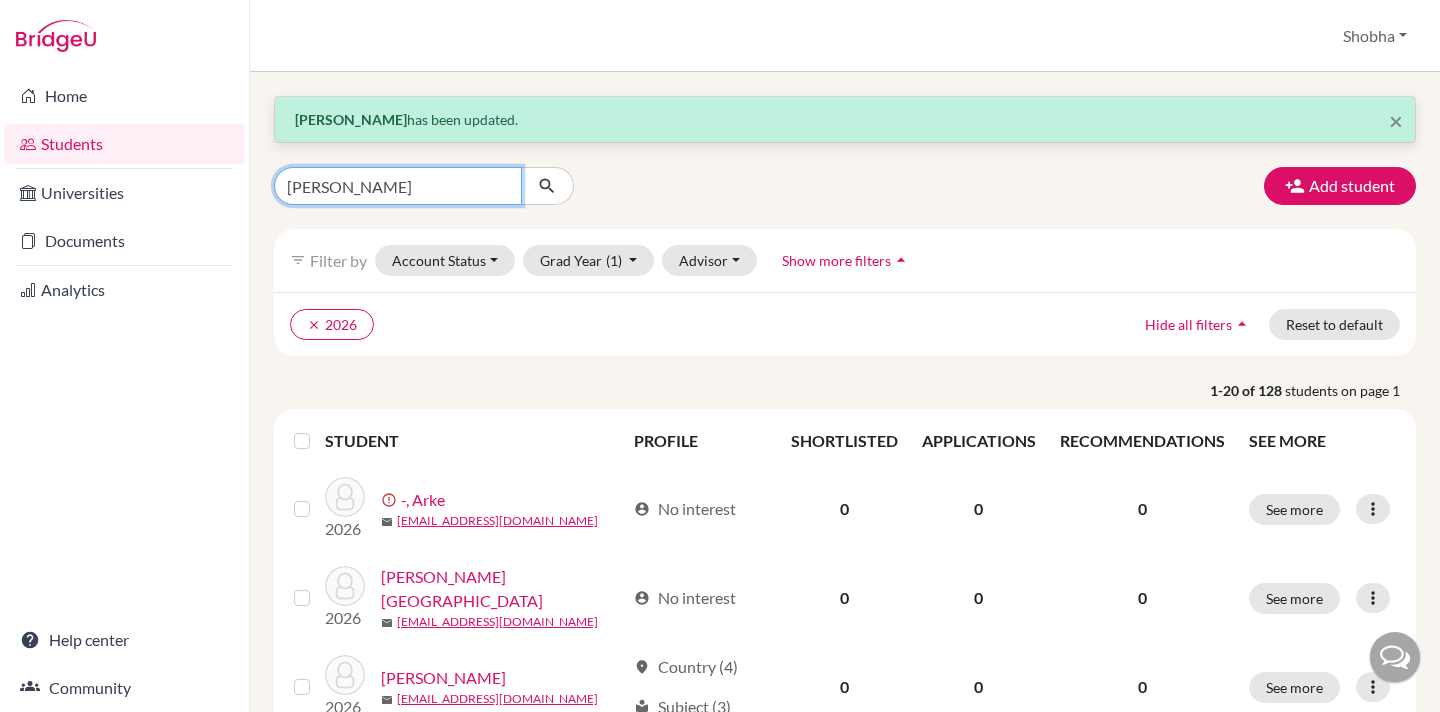 click at bounding box center [547, 186] 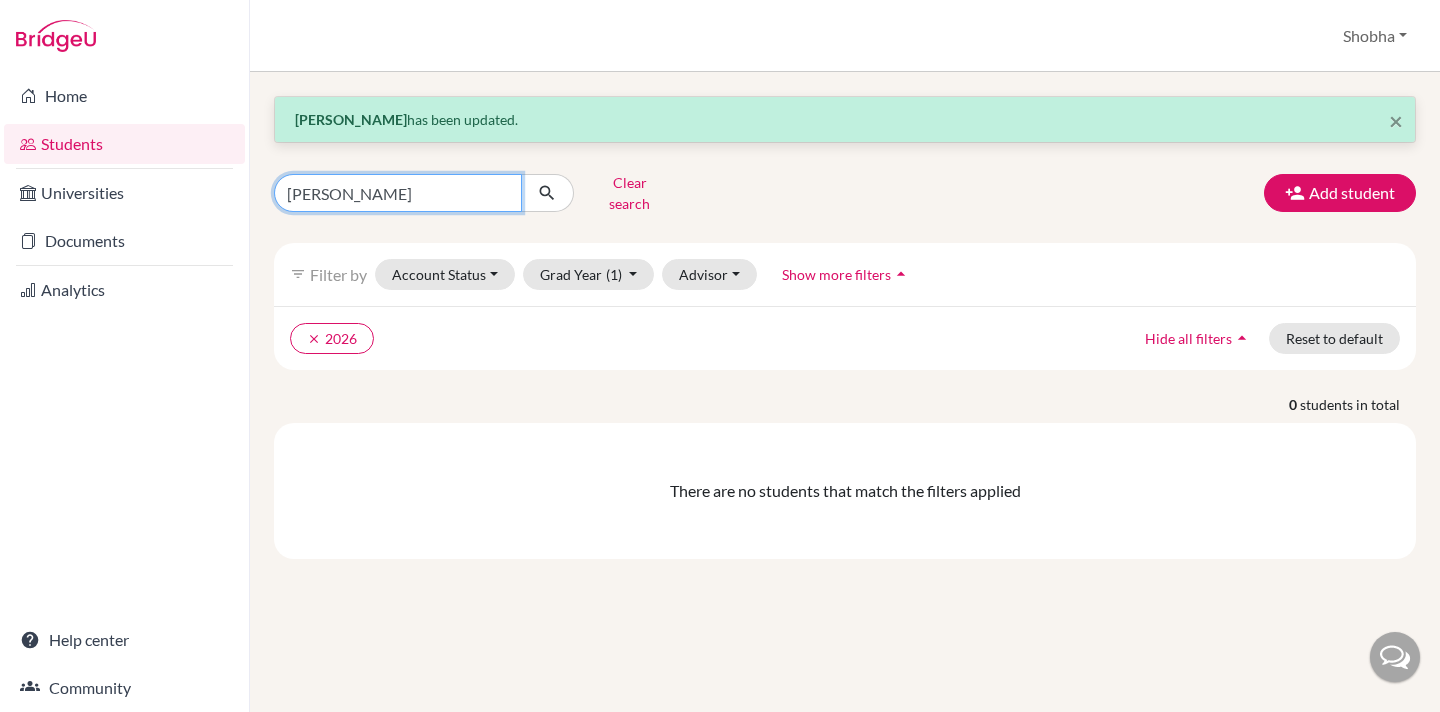 drag, startPoint x: 359, startPoint y: 189, endPoint x: 266, endPoint y: 189, distance: 93 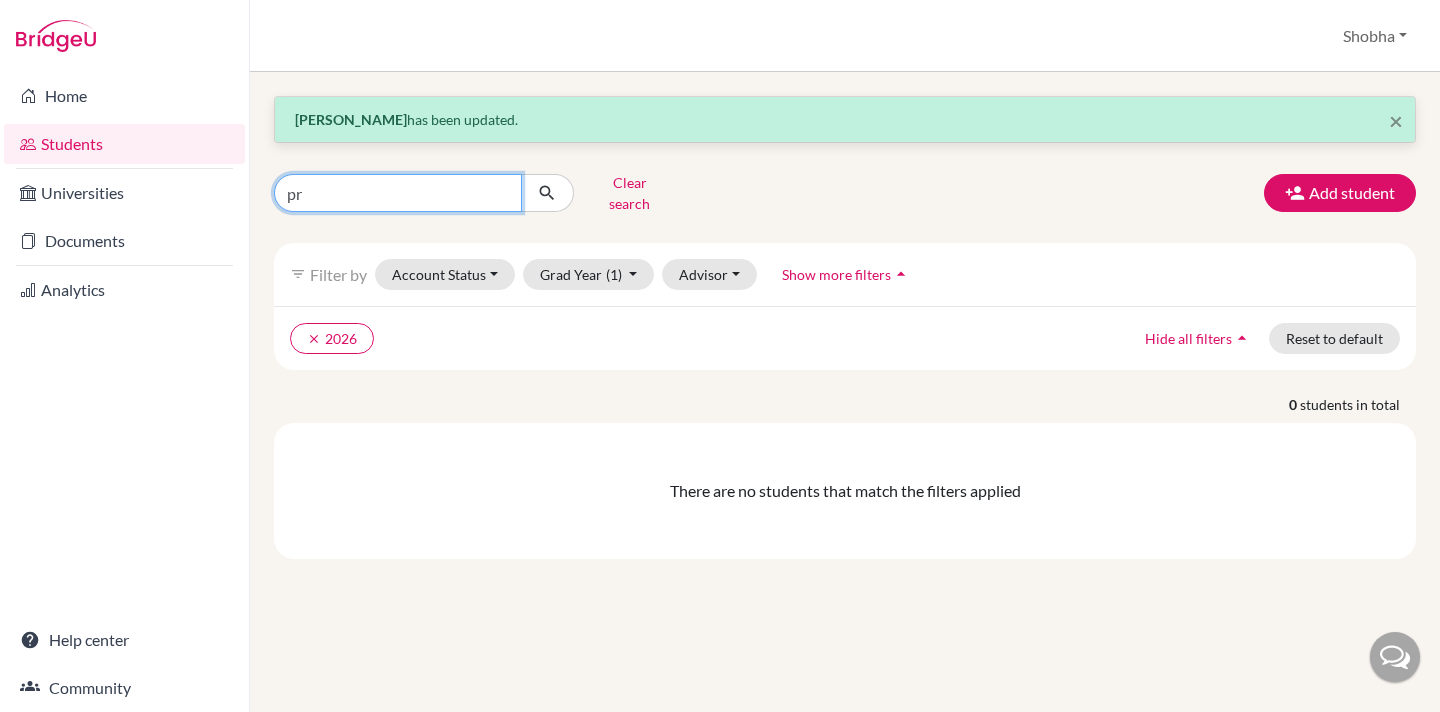 type on "pra" 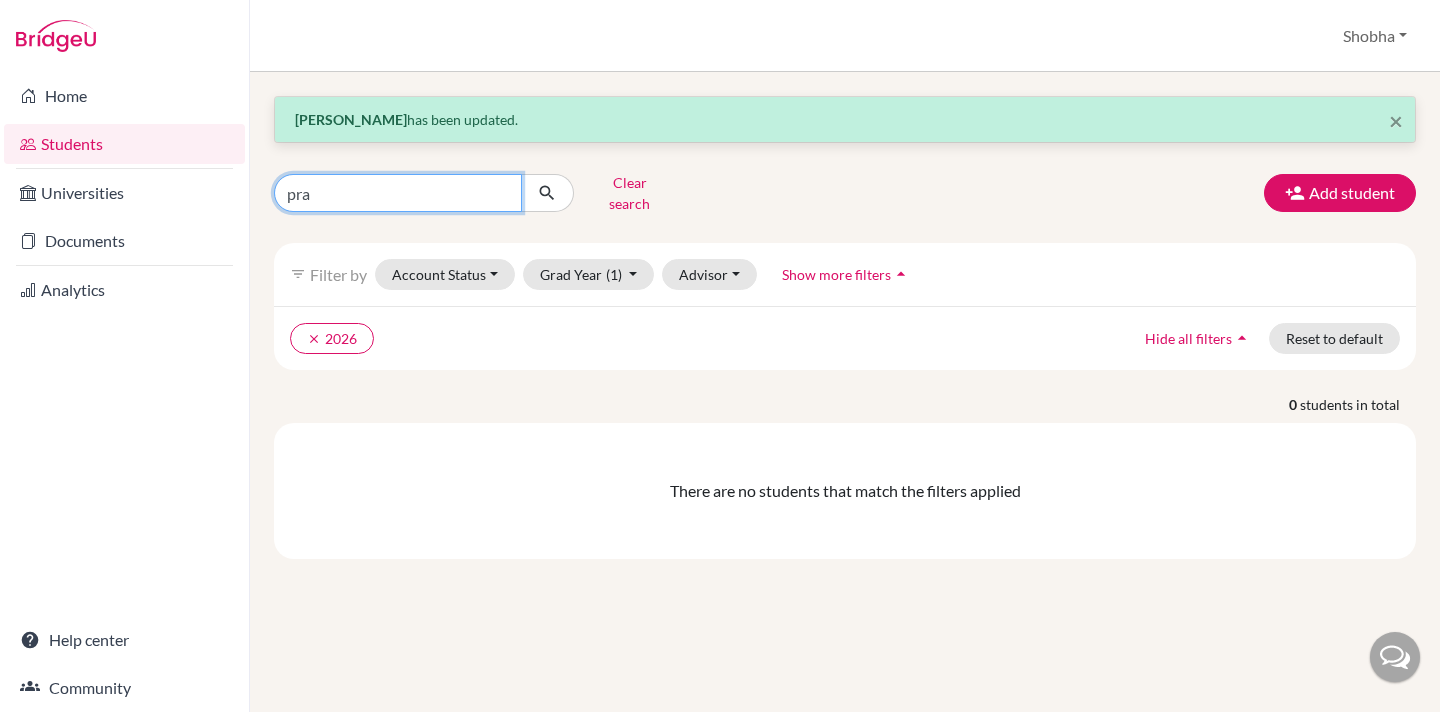 click at bounding box center [547, 193] 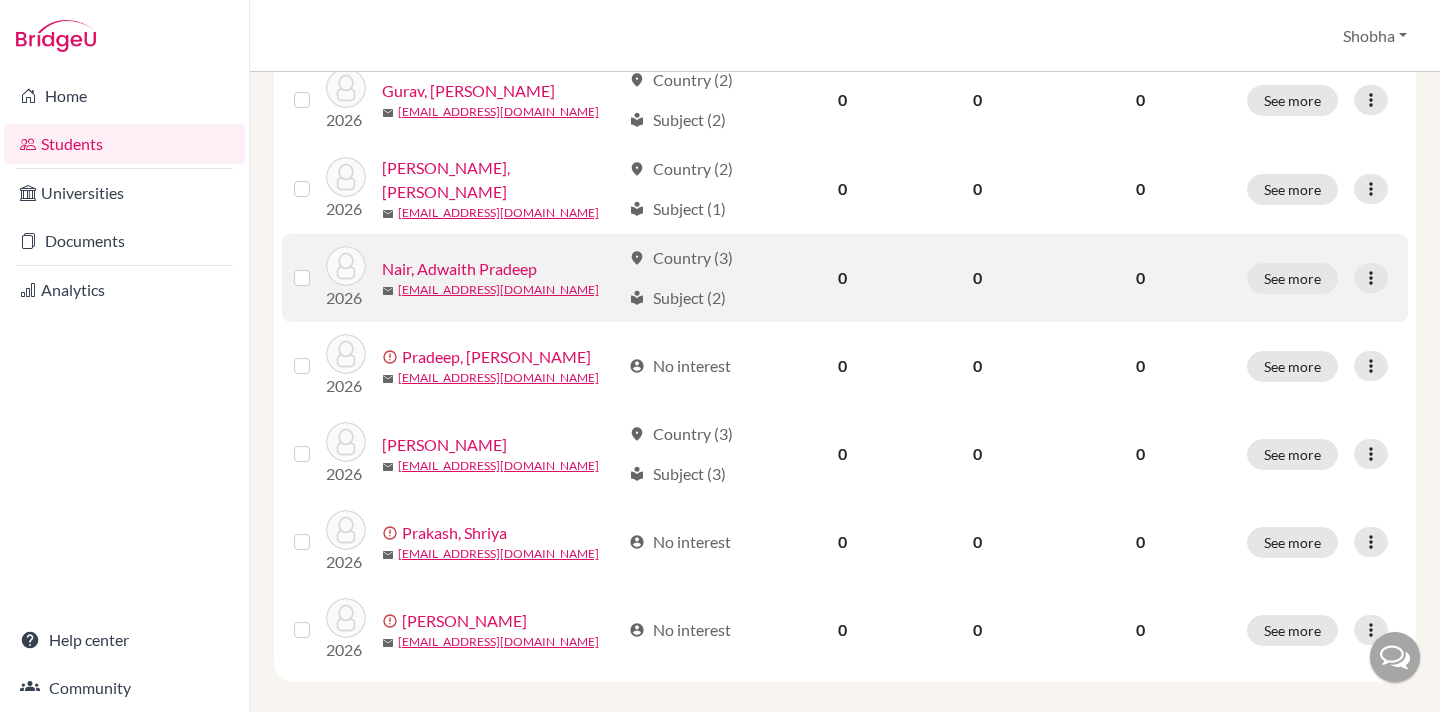 scroll, scrollTop: 0, scrollLeft: 0, axis: both 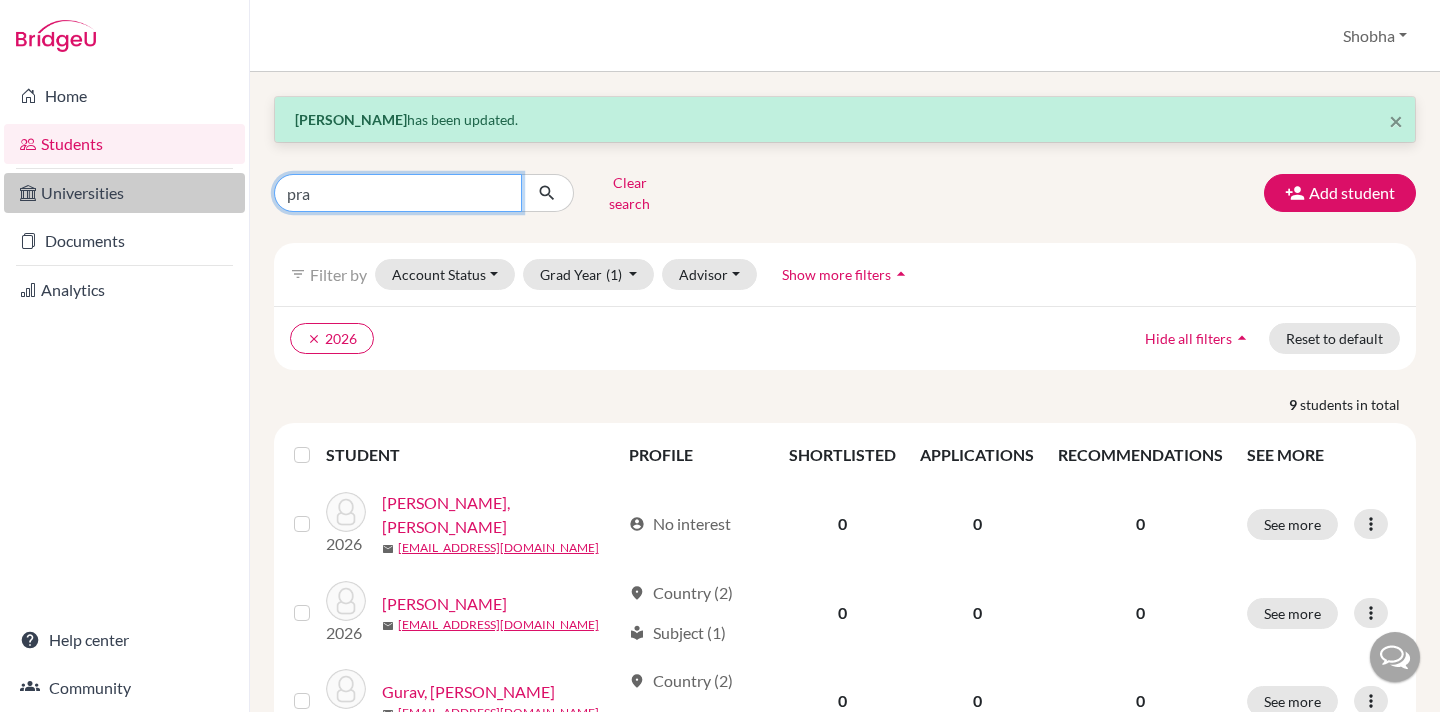 drag, startPoint x: 332, startPoint y: 188, endPoint x: 239, endPoint y: 188, distance: 93 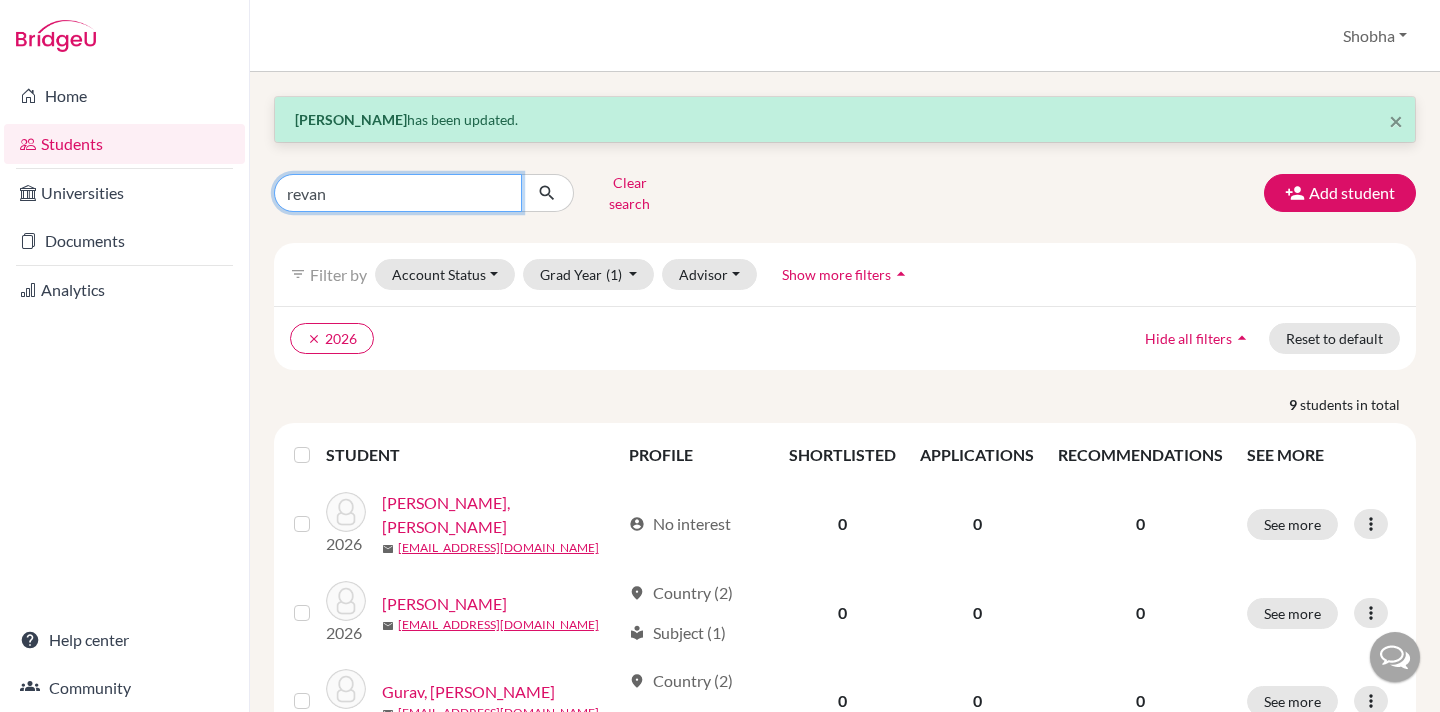 type on "revant" 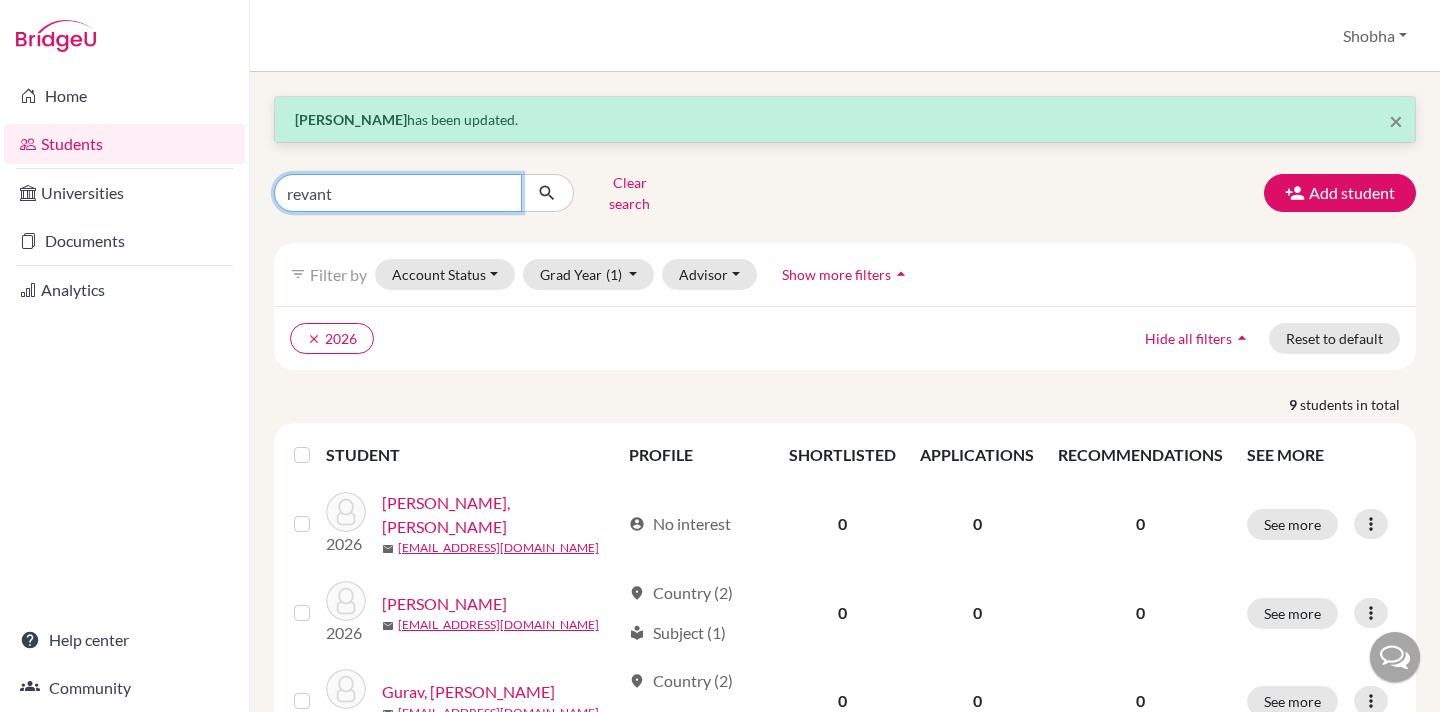 click at bounding box center [547, 193] 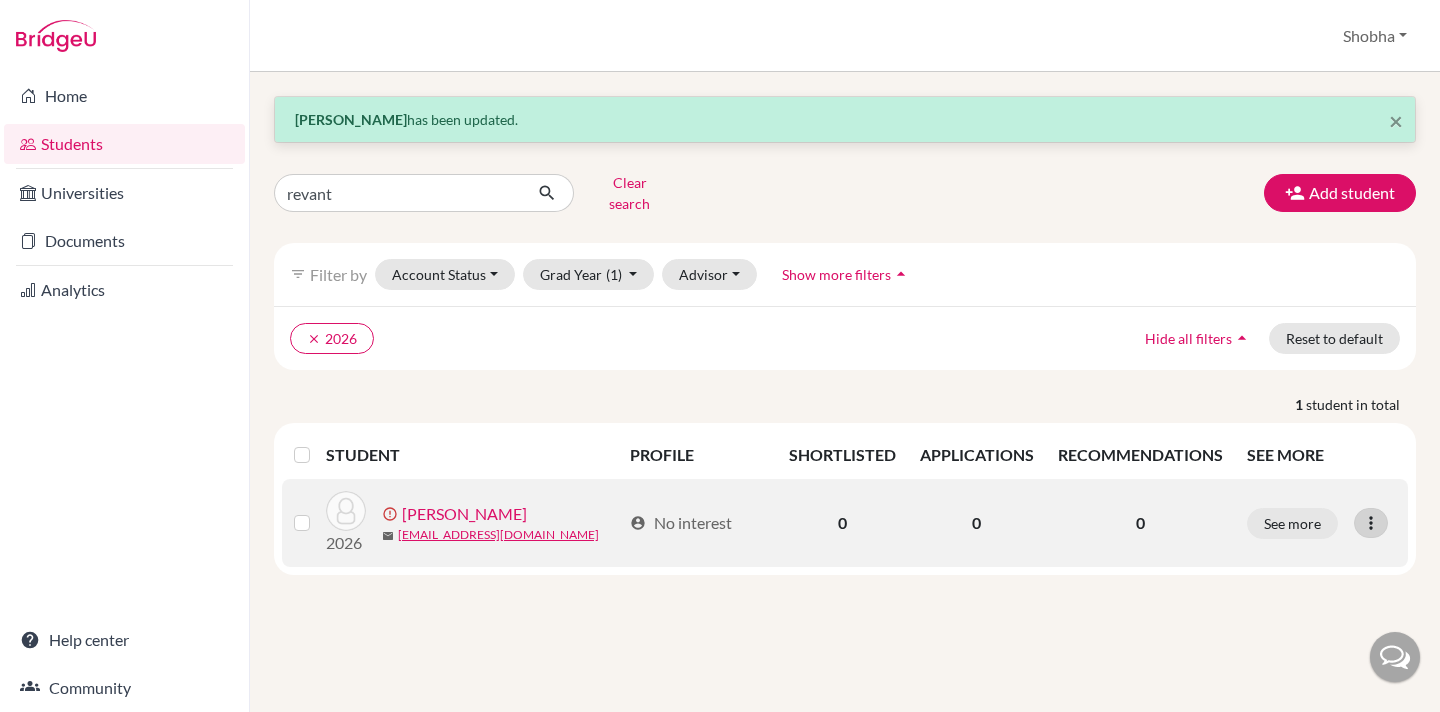 click at bounding box center [1371, 523] 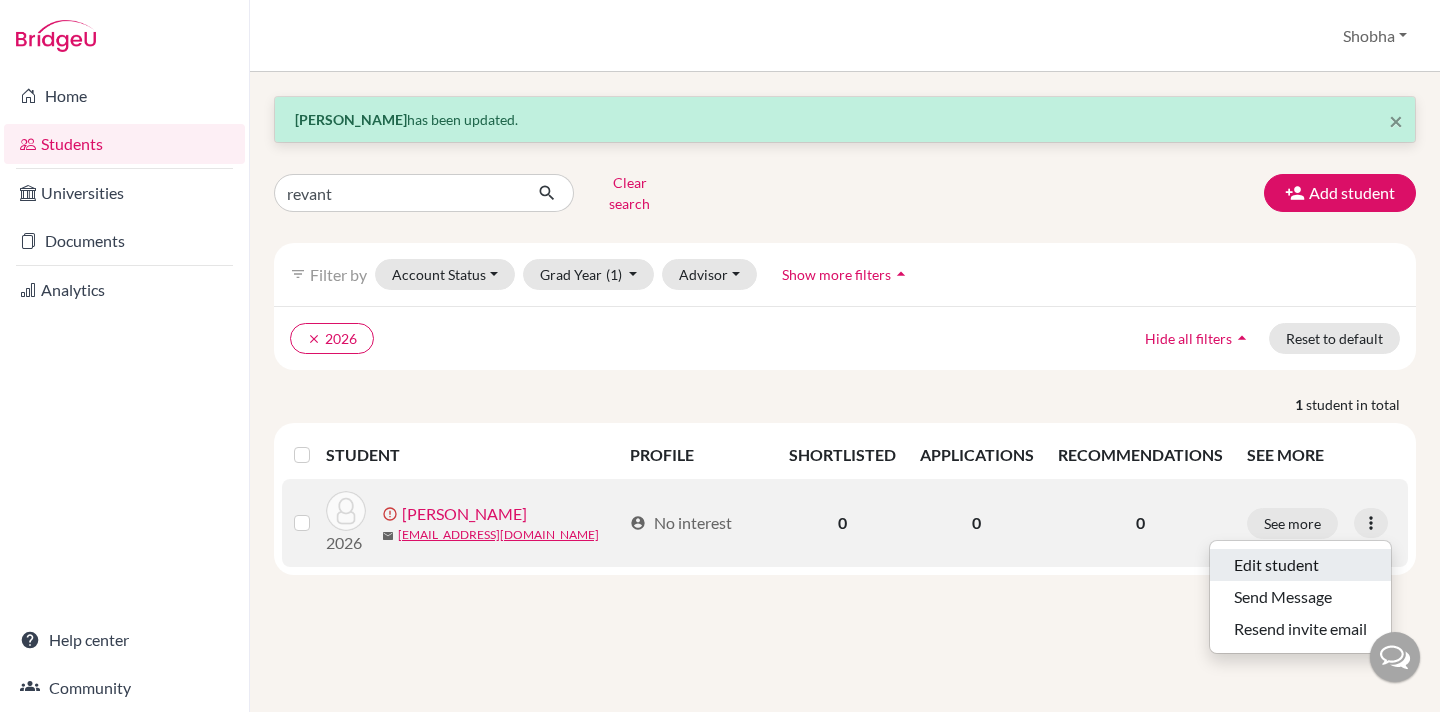 click on "Edit student" at bounding box center [1300, 565] 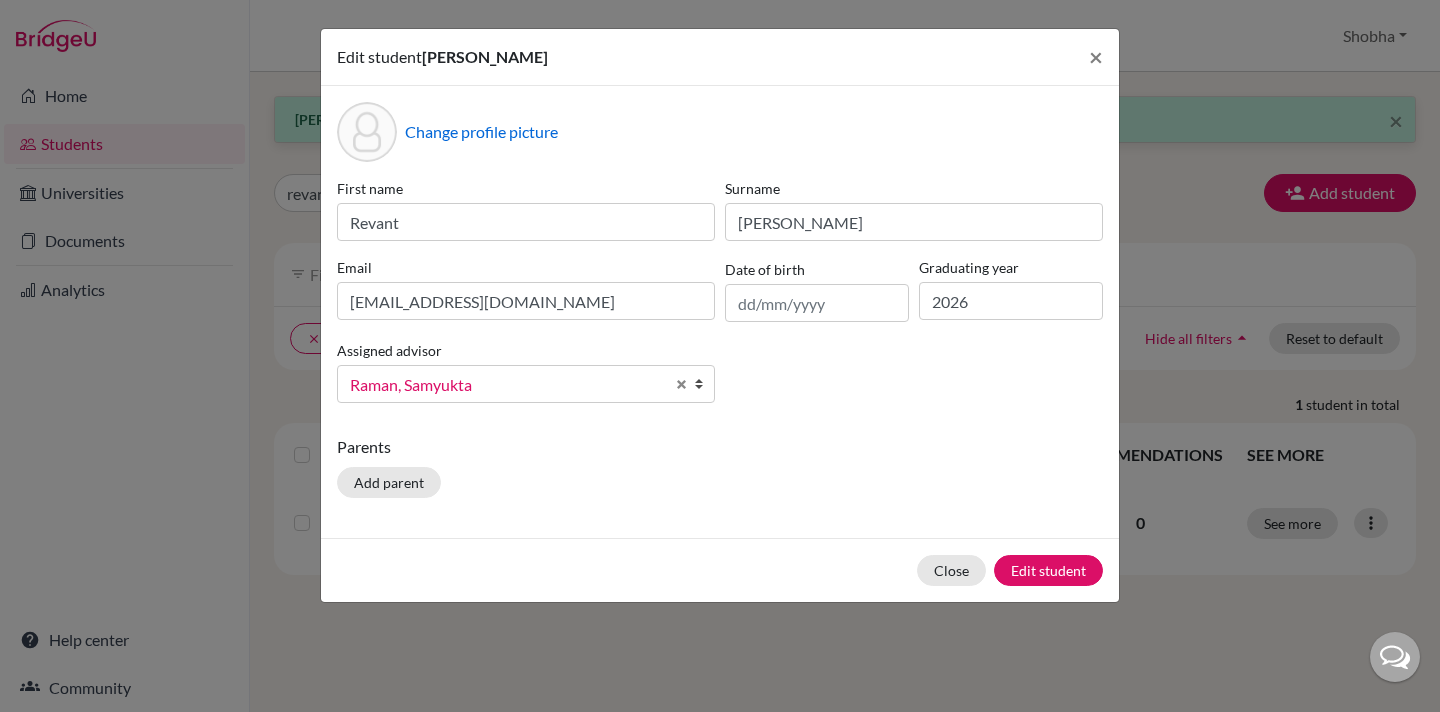 click at bounding box center (704, 384) 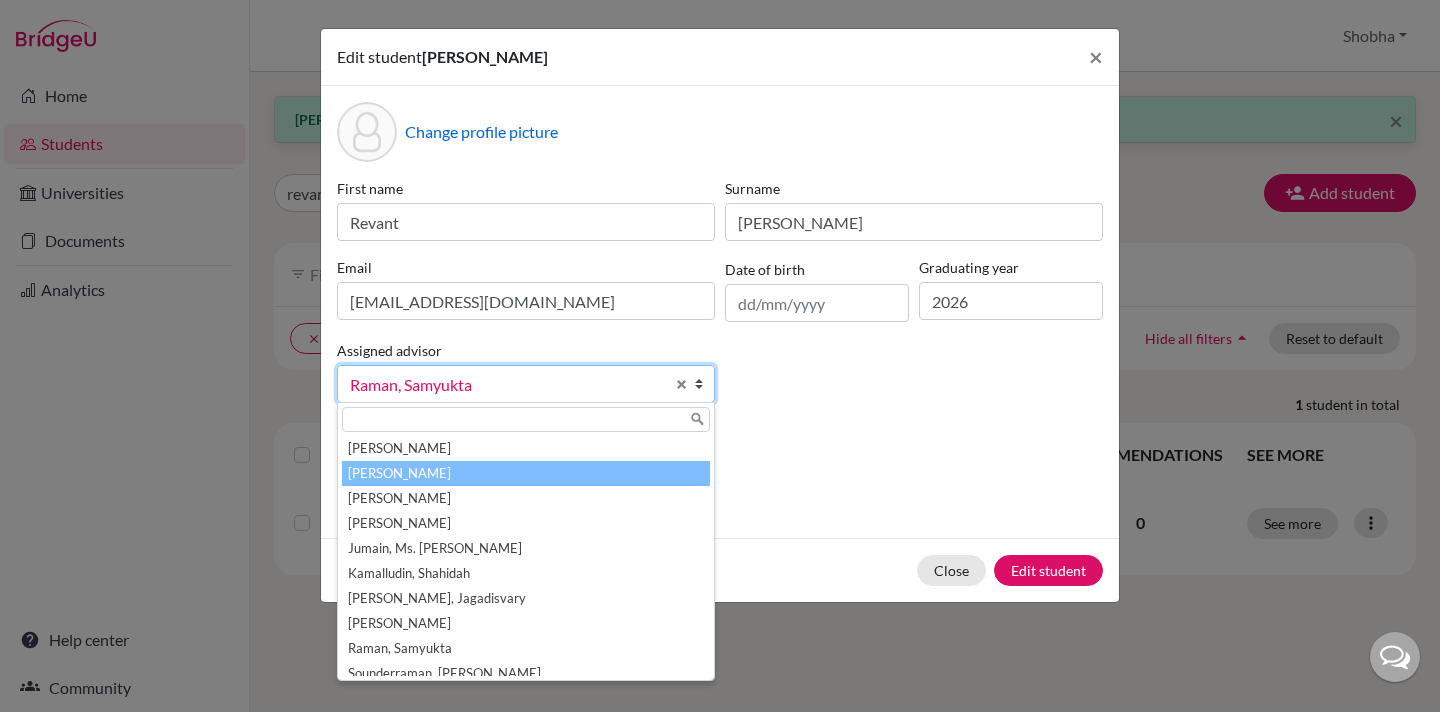 click on "[PERSON_NAME]" at bounding box center (526, 473) 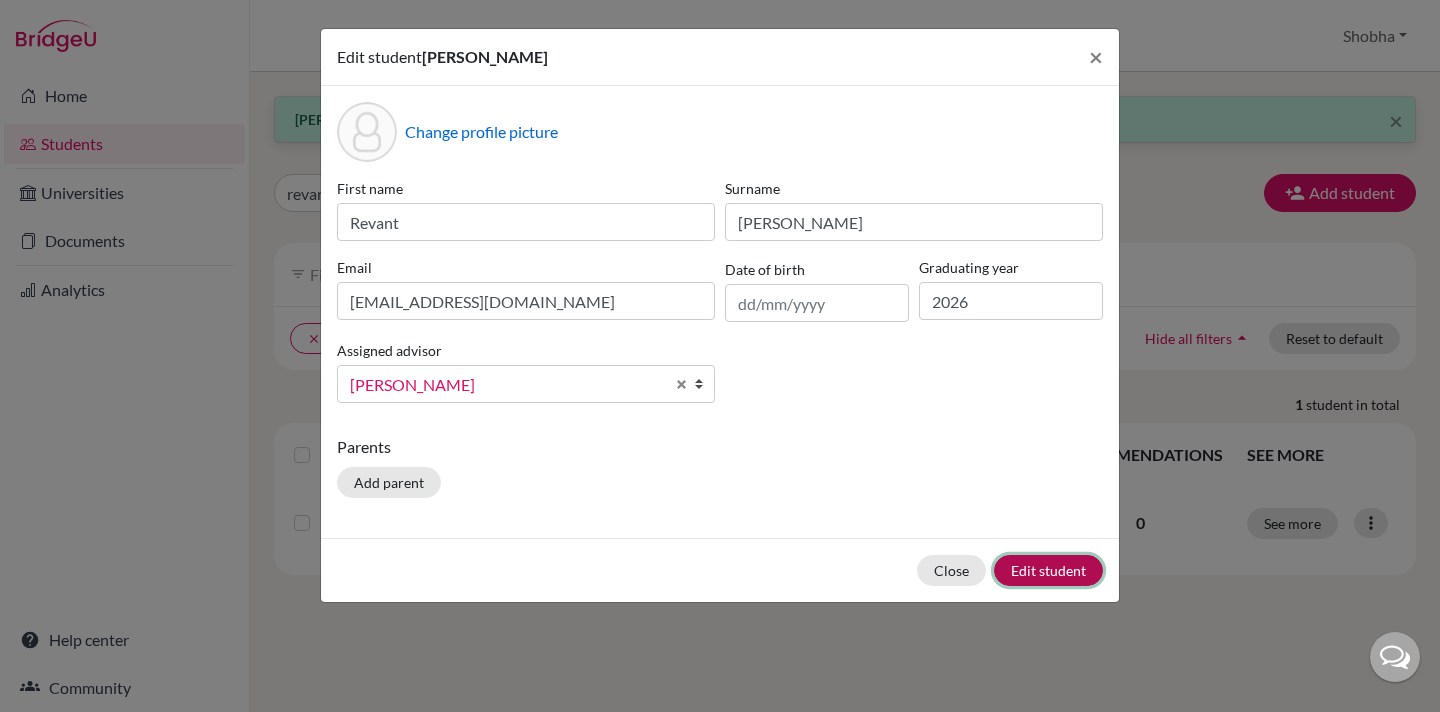 click on "Edit student" at bounding box center (1048, 570) 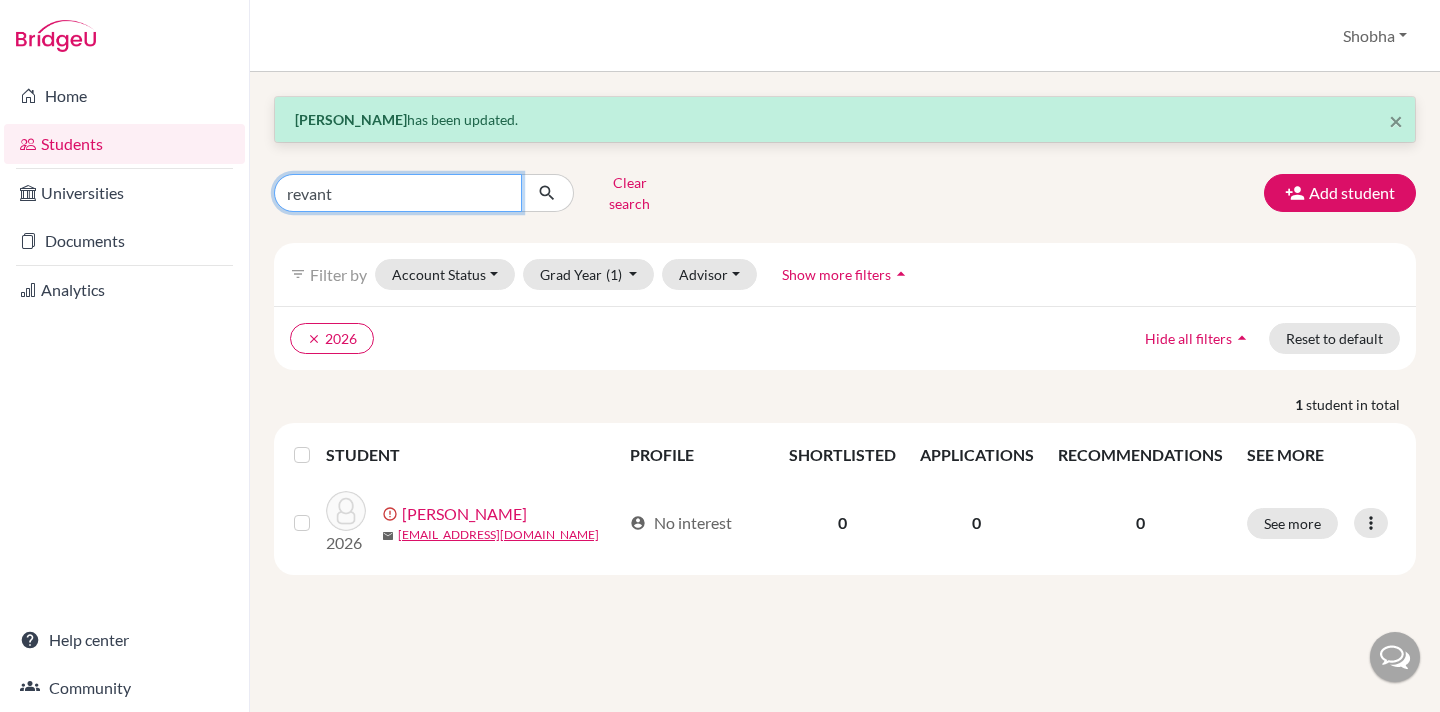 drag, startPoint x: 353, startPoint y: 181, endPoint x: 245, endPoint y: 180, distance: 108.00463 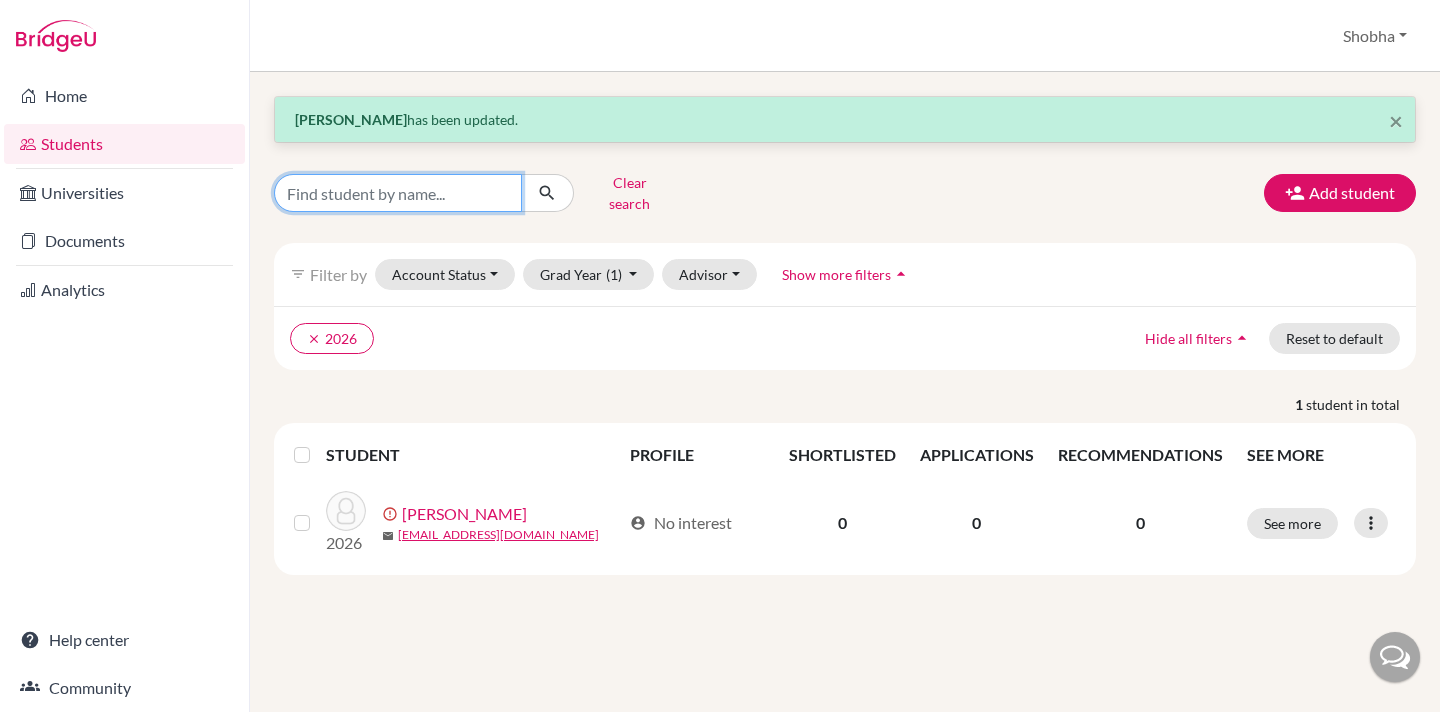 type 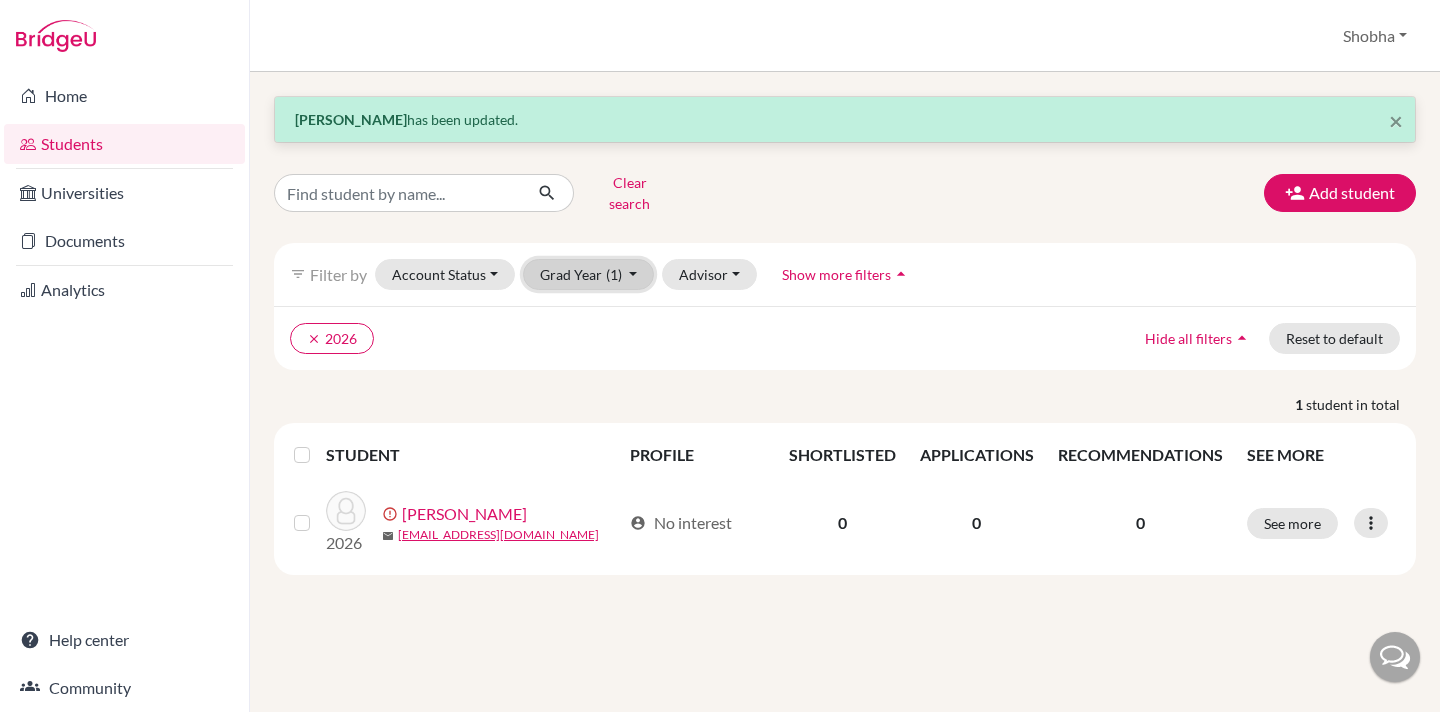 click on "Grad Year (1)" at bounding box center (589, 274) 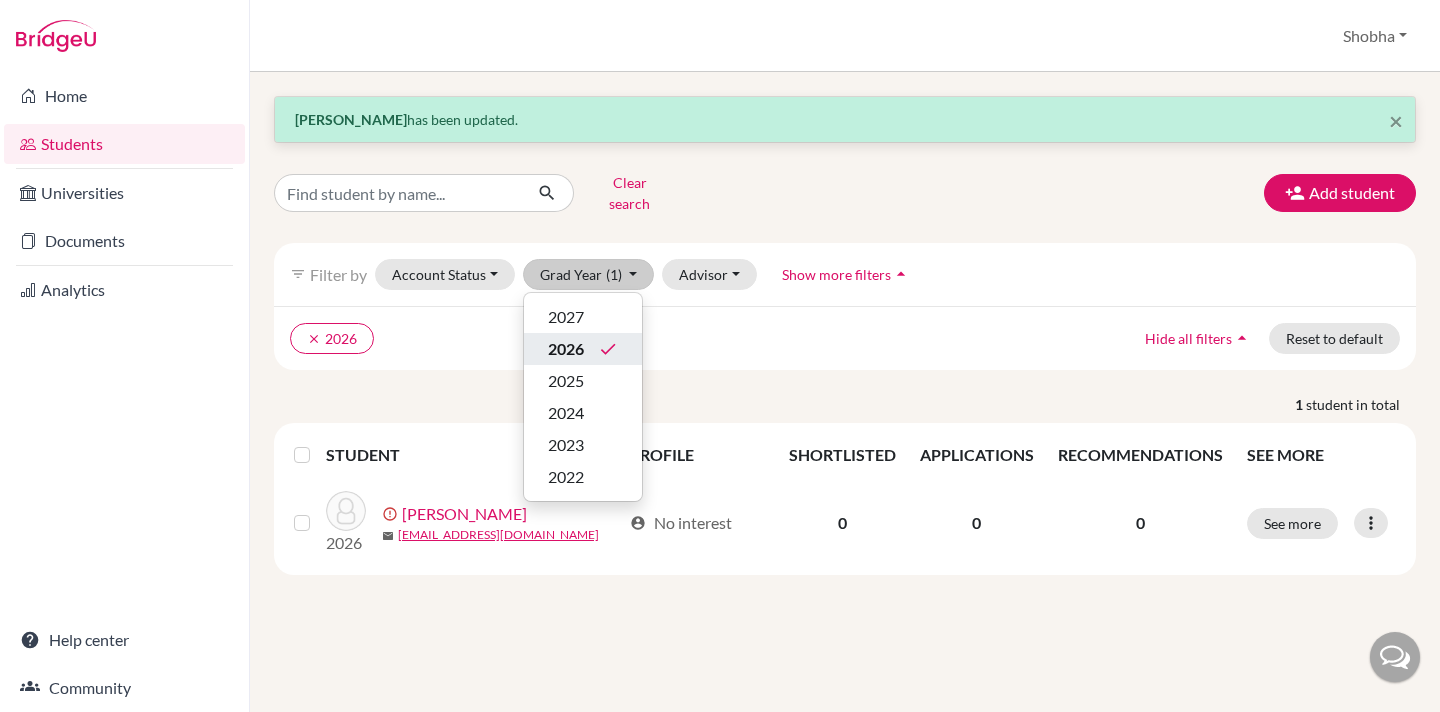 click on "2026" at bounding box center (566, 349) 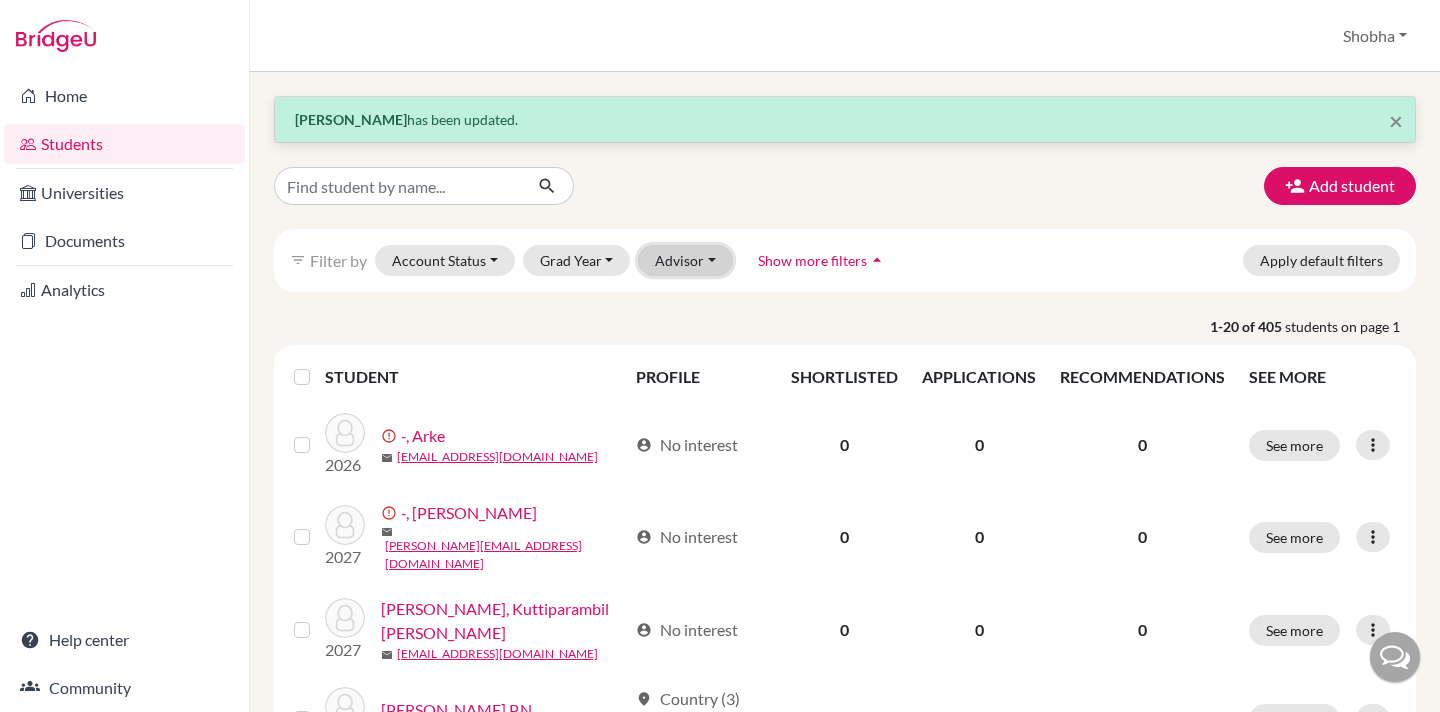 click on "Advisor" at bounding box center (685, 260) 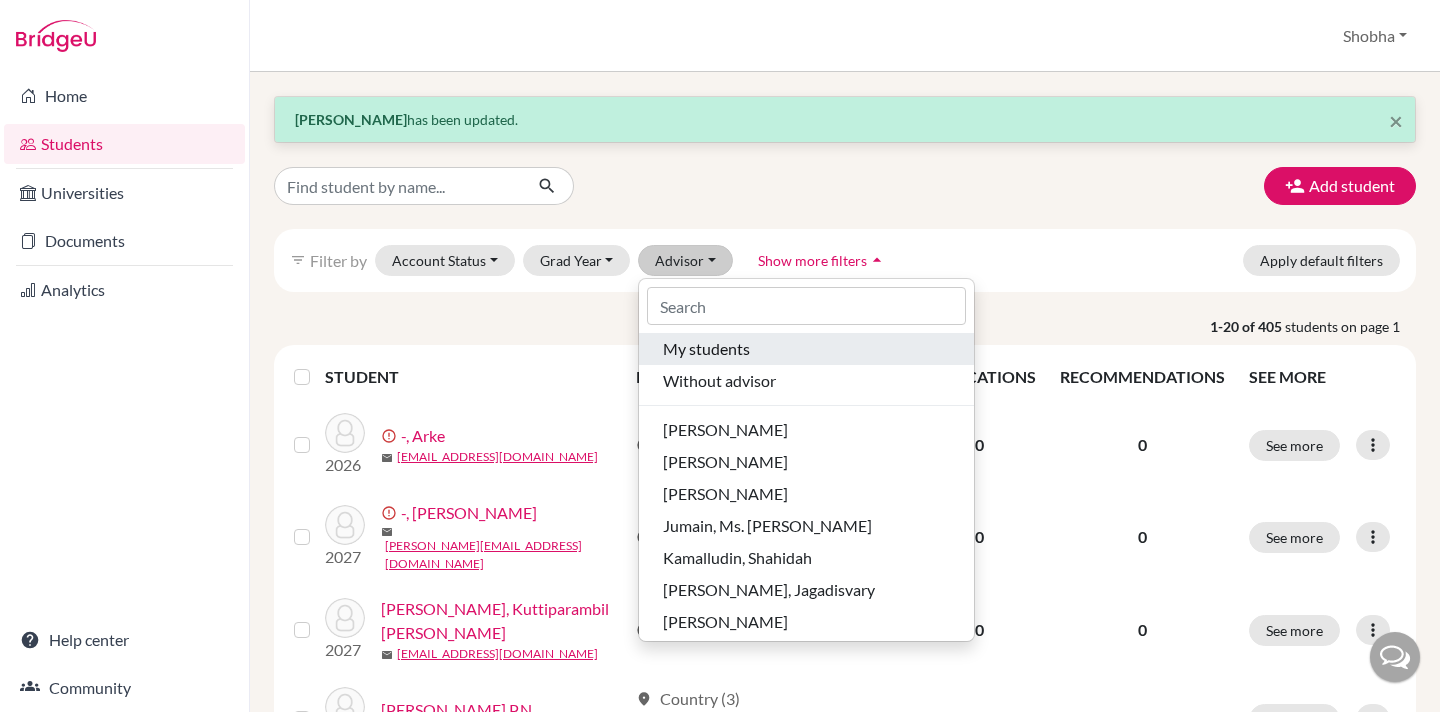click on "My students" at bounding box center [706, 349] 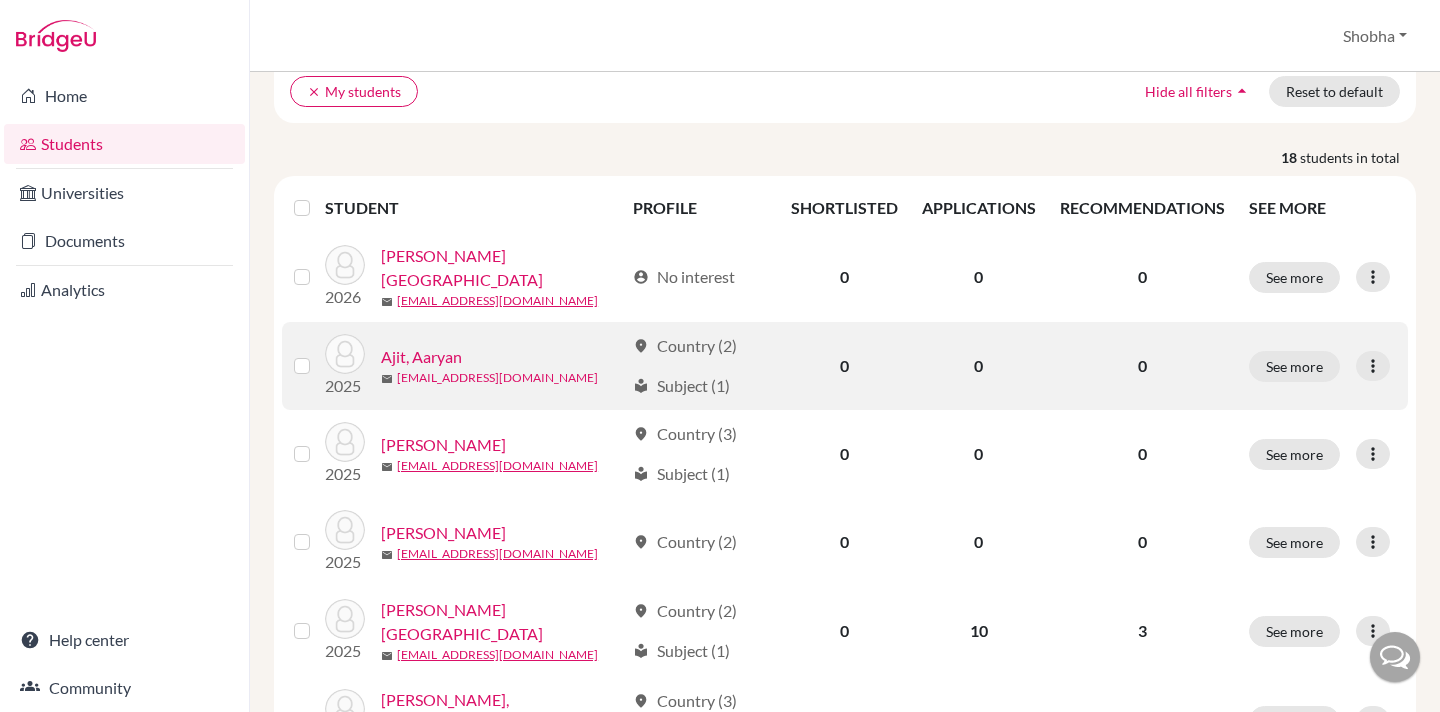 scroll, scrollTop: 0, scrollLeft: 0, axis: both 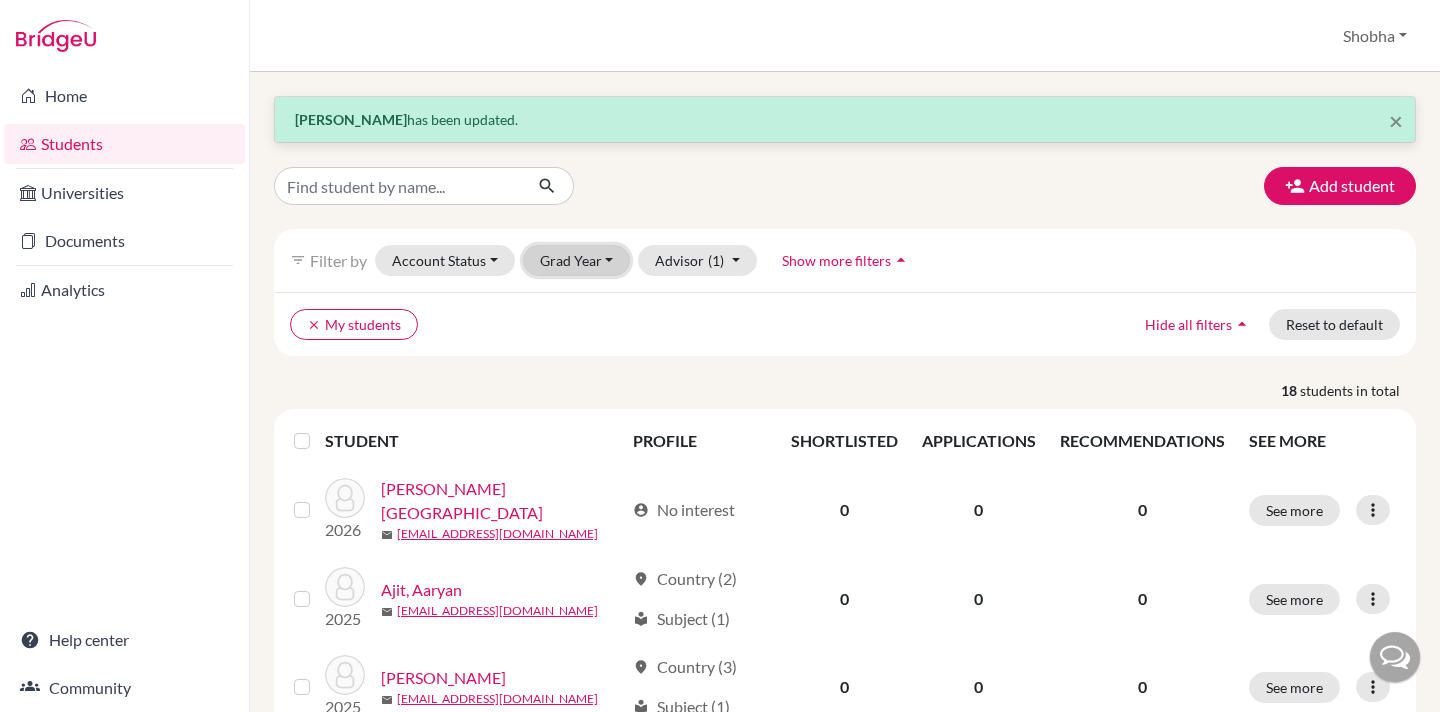 click on "Grad Year" at bounding box center [577, 260] 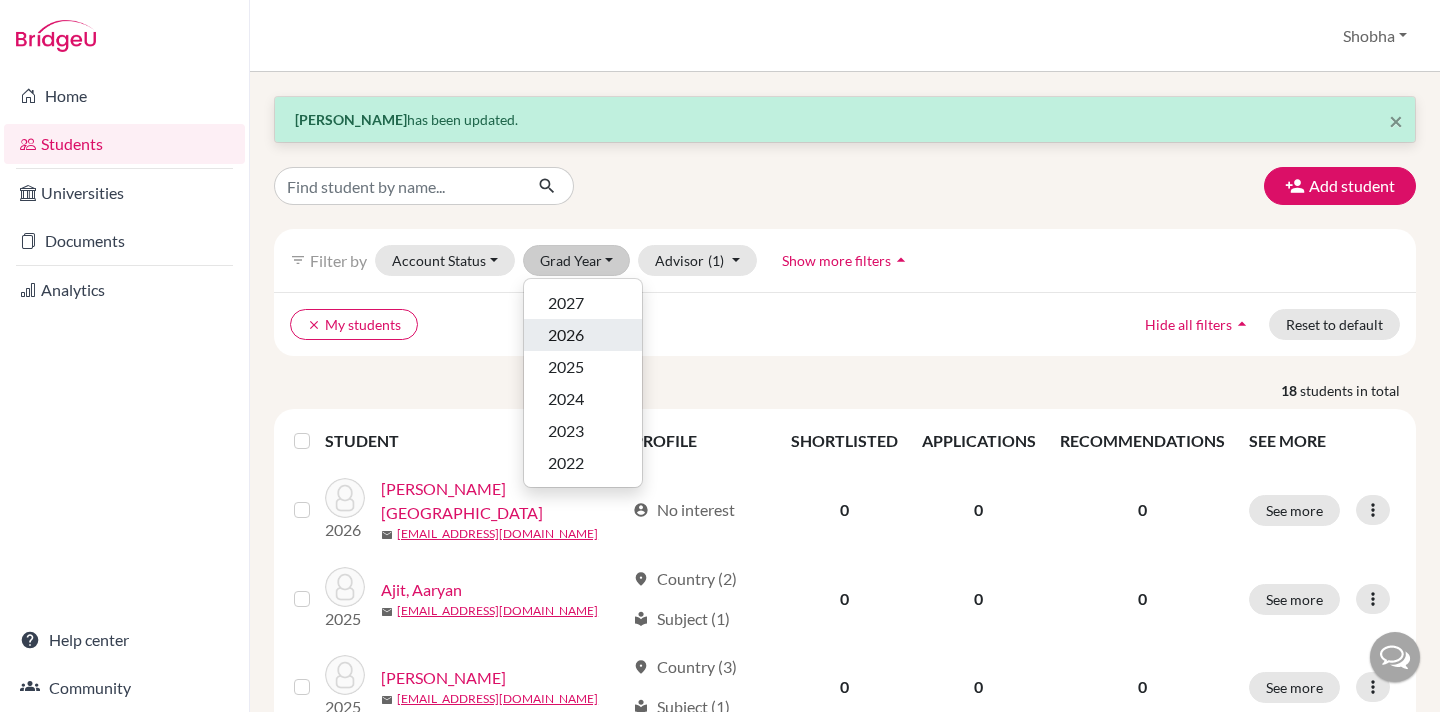 click on "2026" at bounding box center [566, 335] 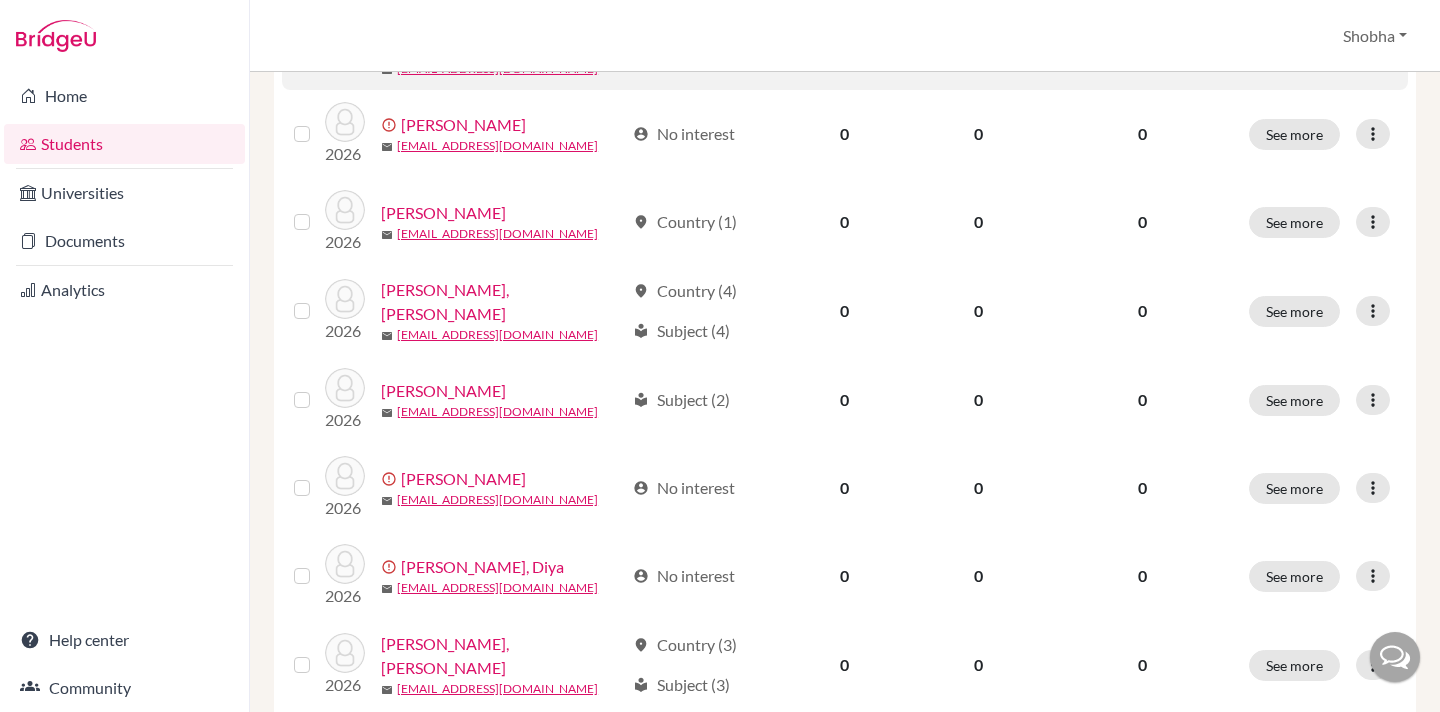 scroll, scrollTop: 473, scrollLeft: 0, axis: vertical 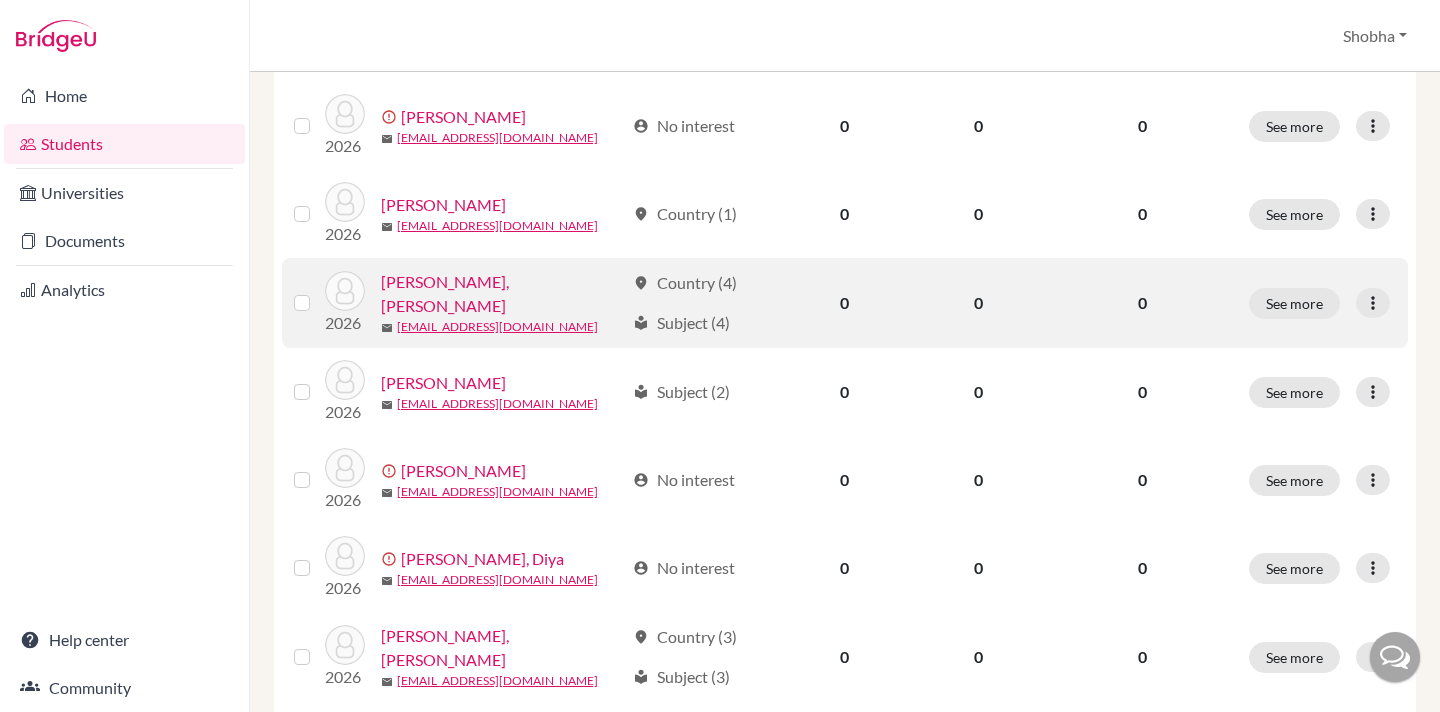 click on "[PERSON_NAME], [PERSON_NAME]" at bounding box center (502, 294) 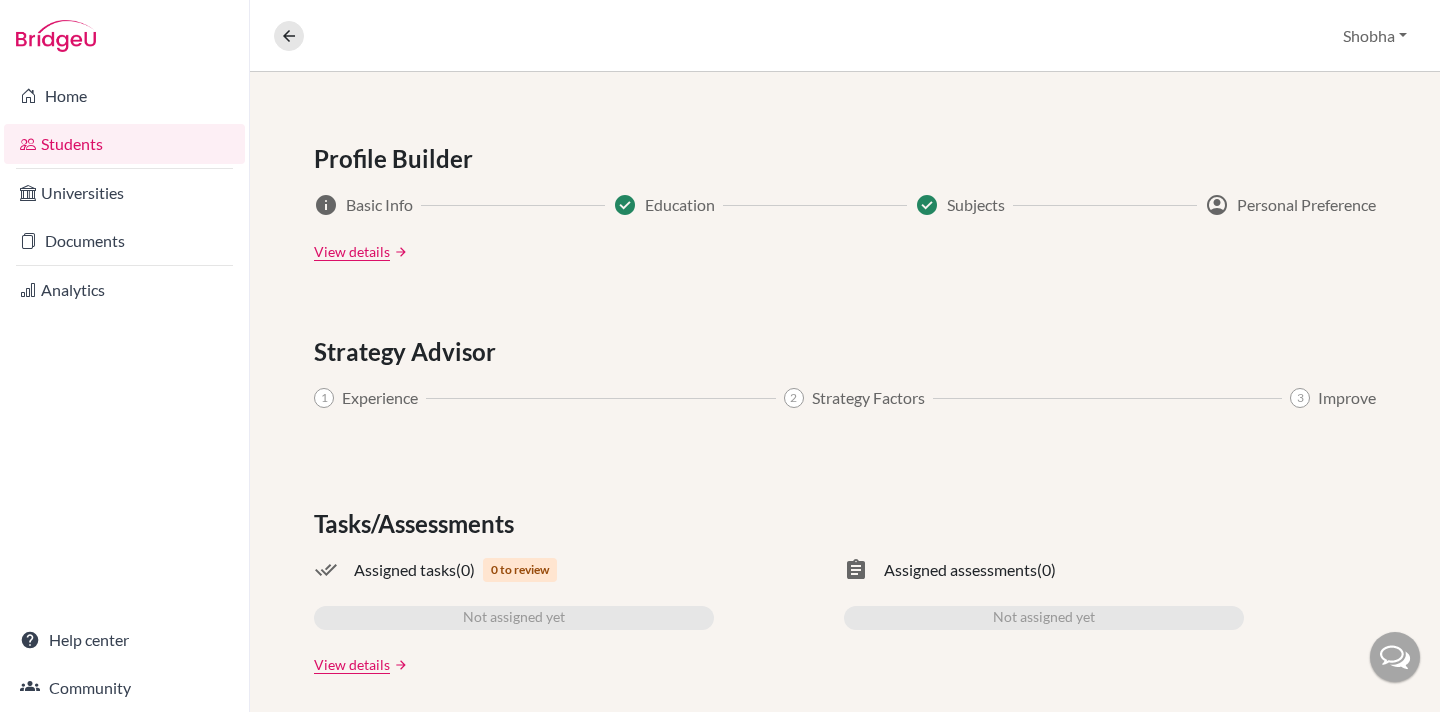 scroll, scrollTop: 1047, scrollLeft: 0, axis: vertical 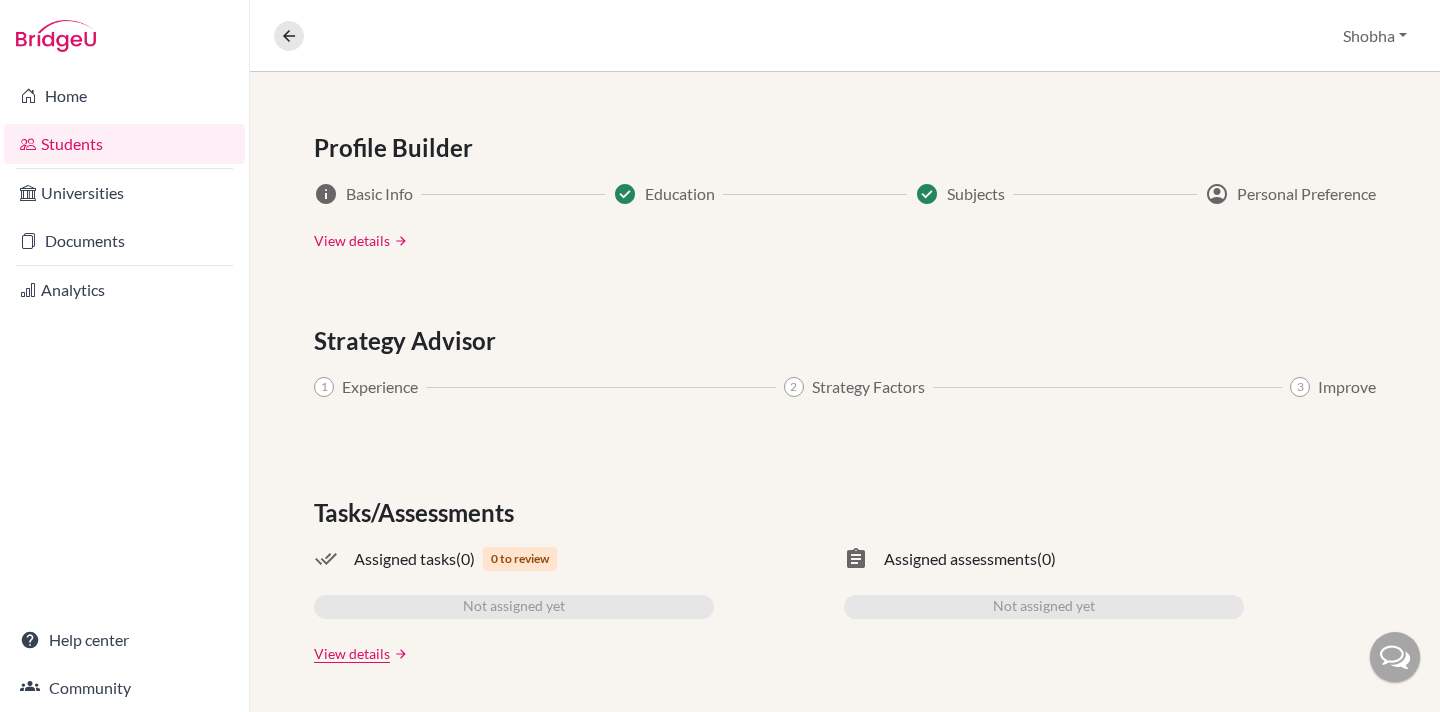 click on "View details" at bounding box center [352, 240] 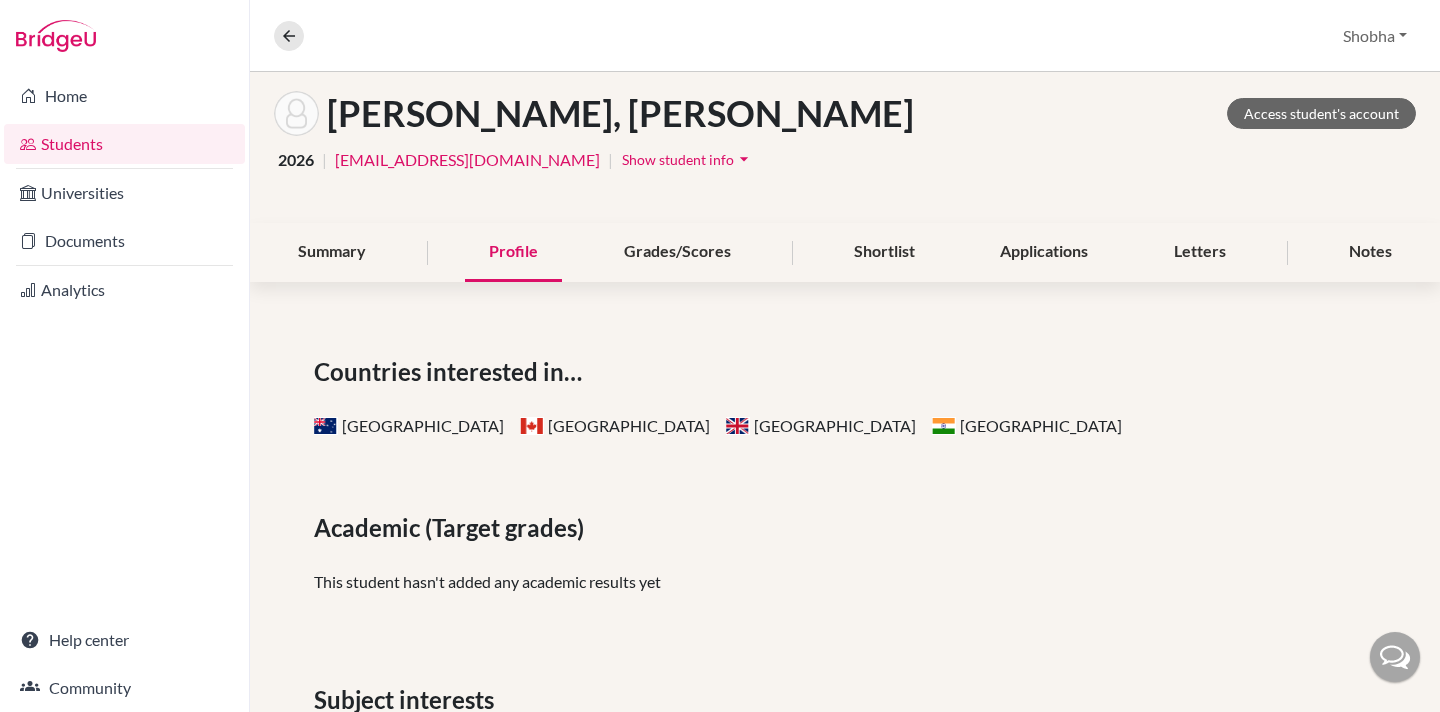 scroll, scrollTop: 0, scrollLeft: 0, axis: both 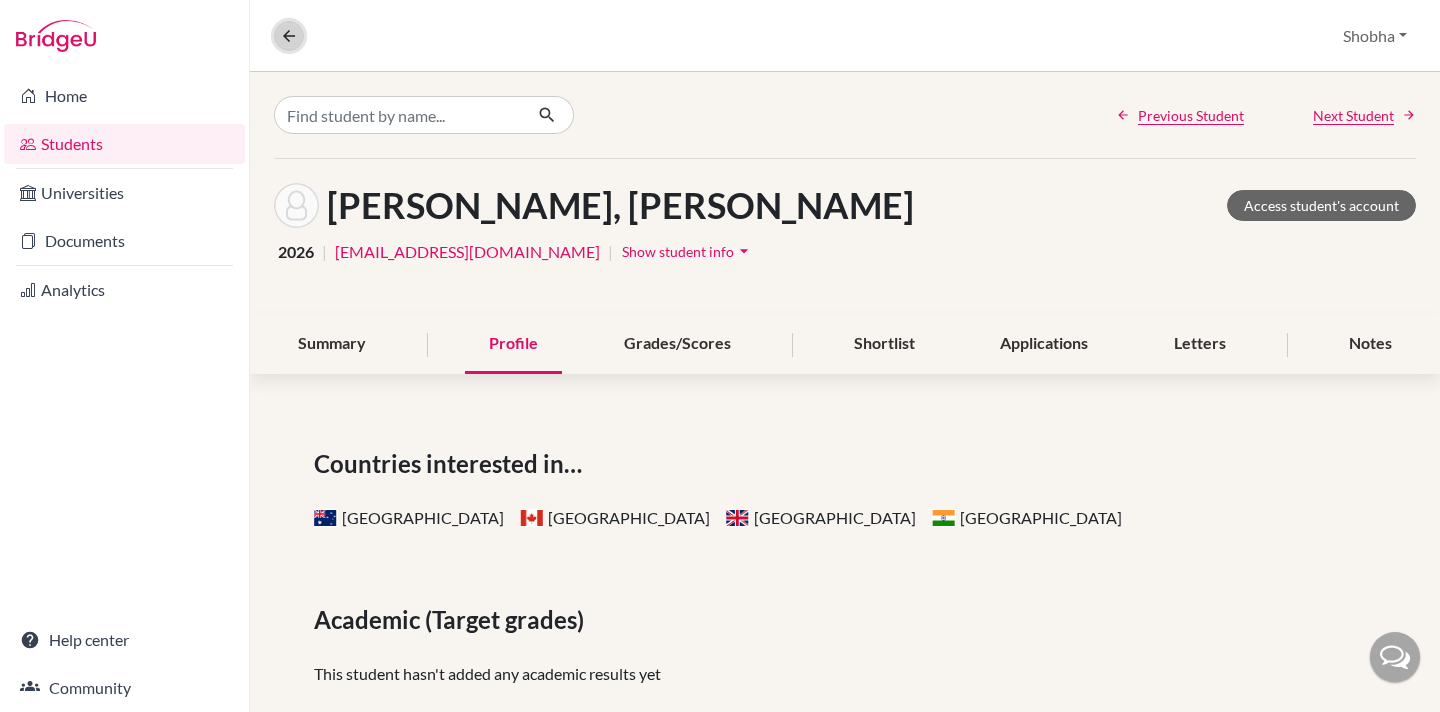 click at bounding box center (289, 36) 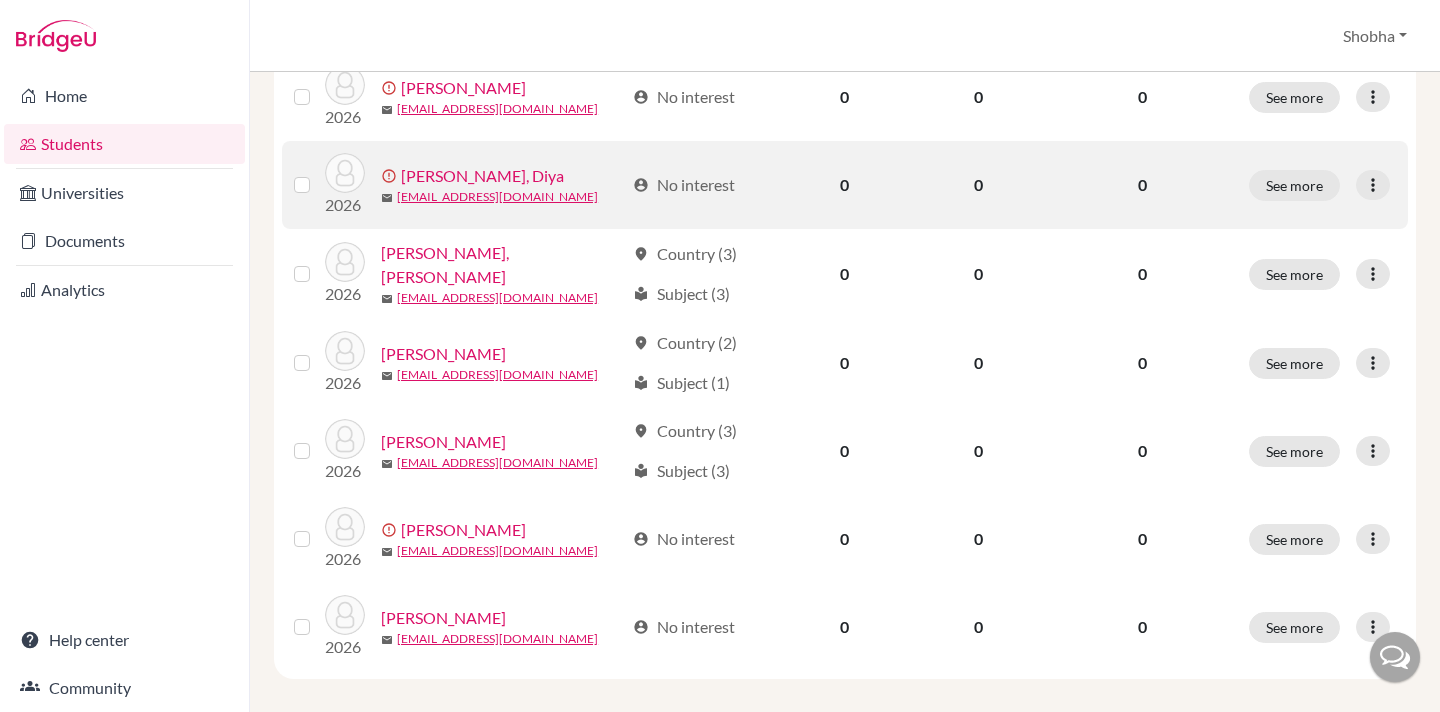 scroll, scrollTop: 794, scrollLeft: 0, axis: vertical 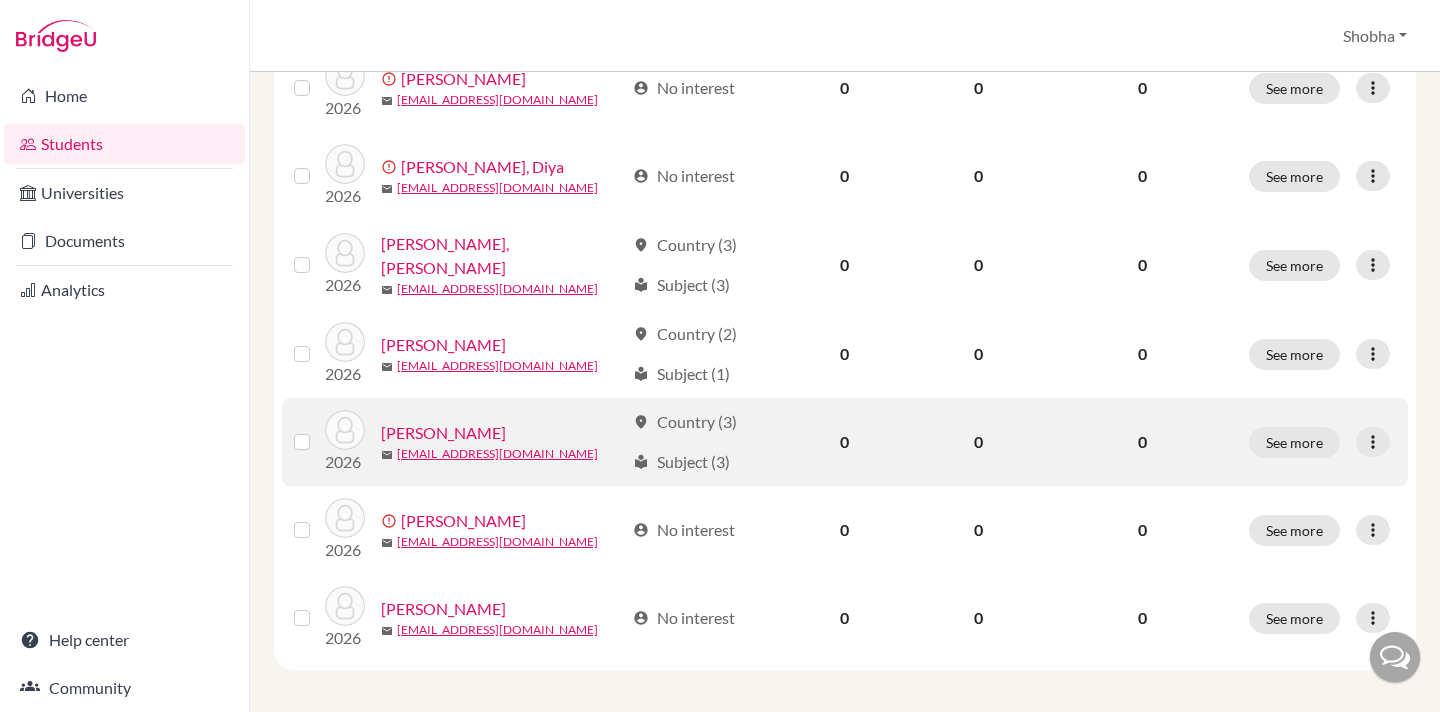 click on "[PERSON_NAME]" at bounding box center (443, 433) 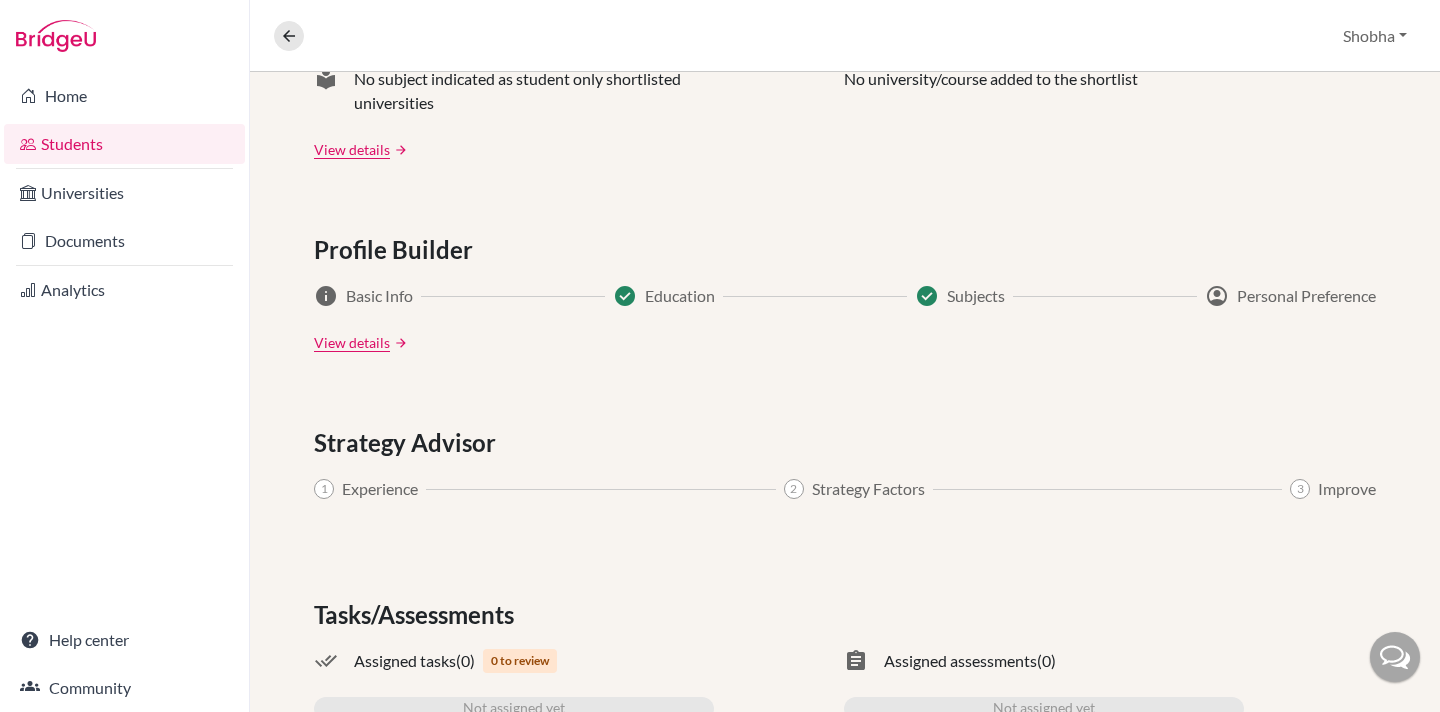 scroll, scrollTop: 1047, scrollLeft: 0, axis: vertical 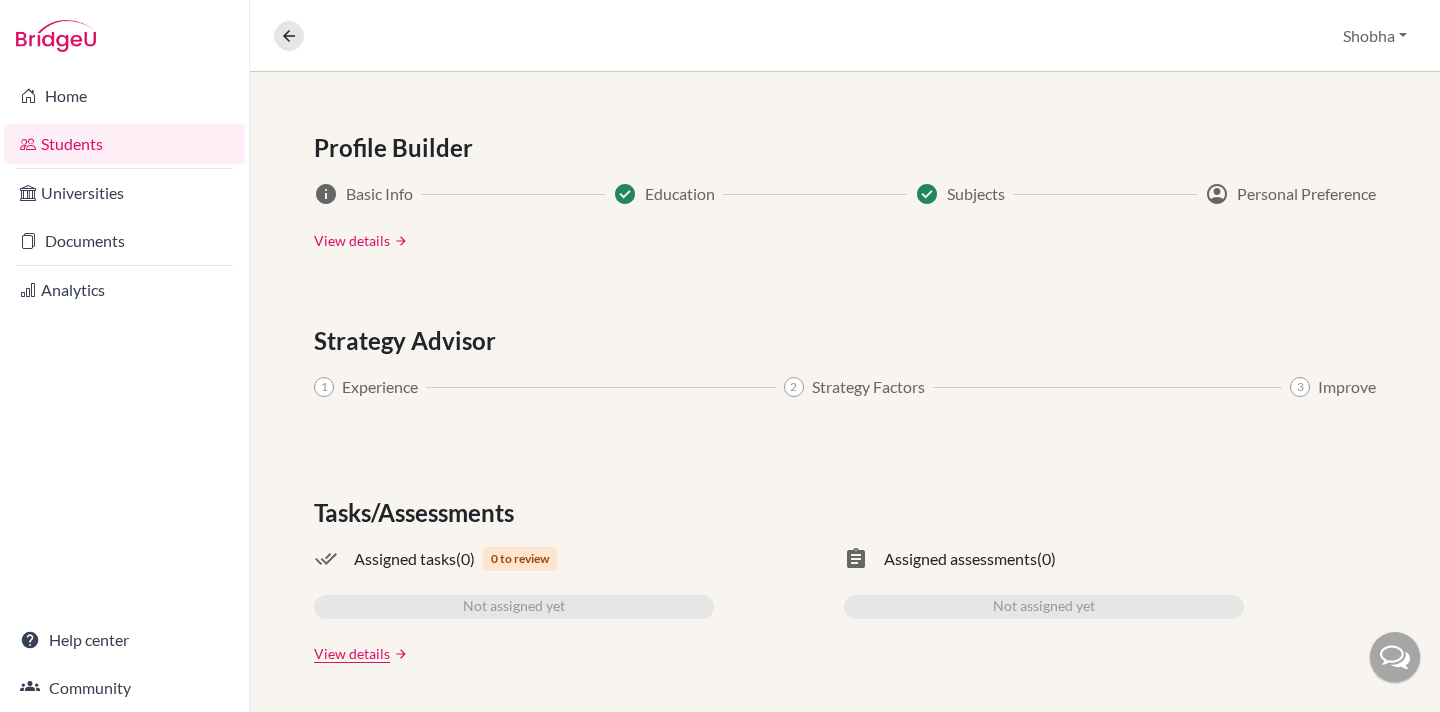 click on "View details" at bounding box center [352, 240] 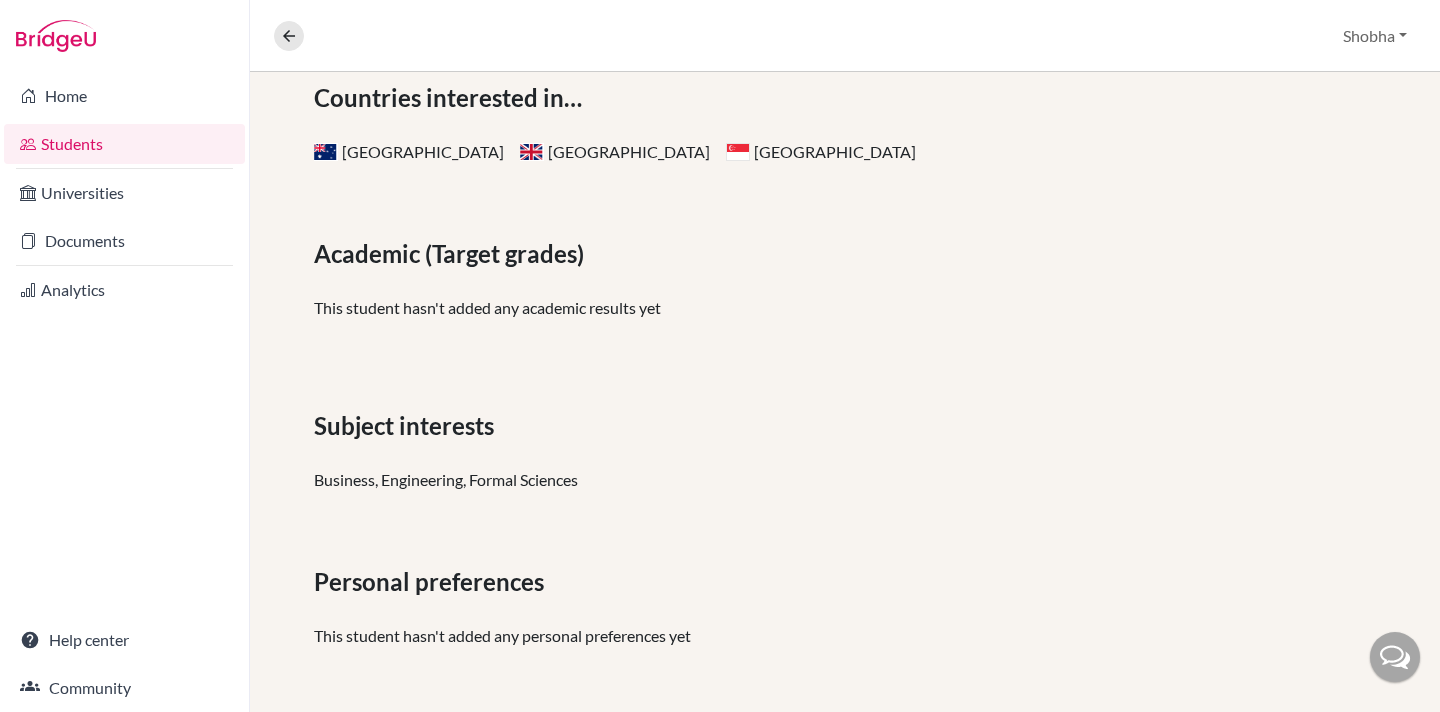 scroll, scrollTop: 0, scrollLeft: 0, axis: both 